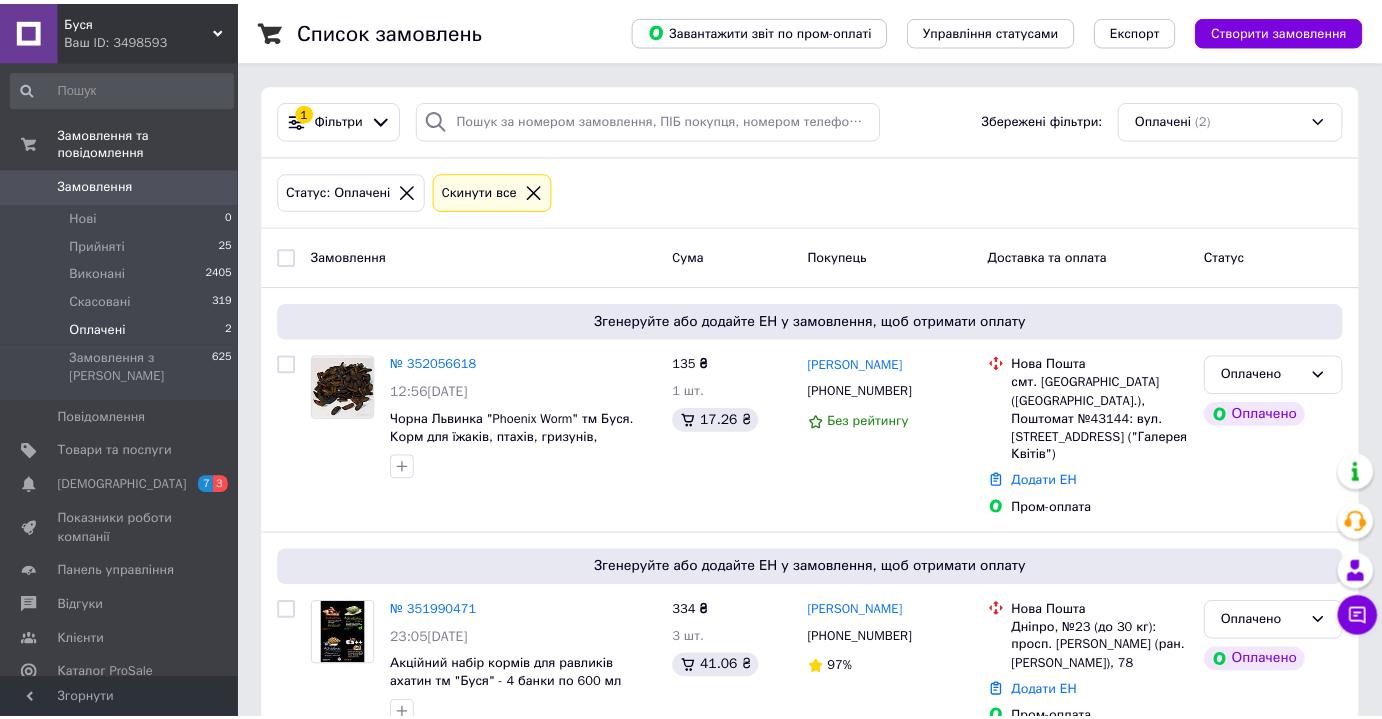 scroll, scrollTop: 0, scrollLeft: 0, axis: both 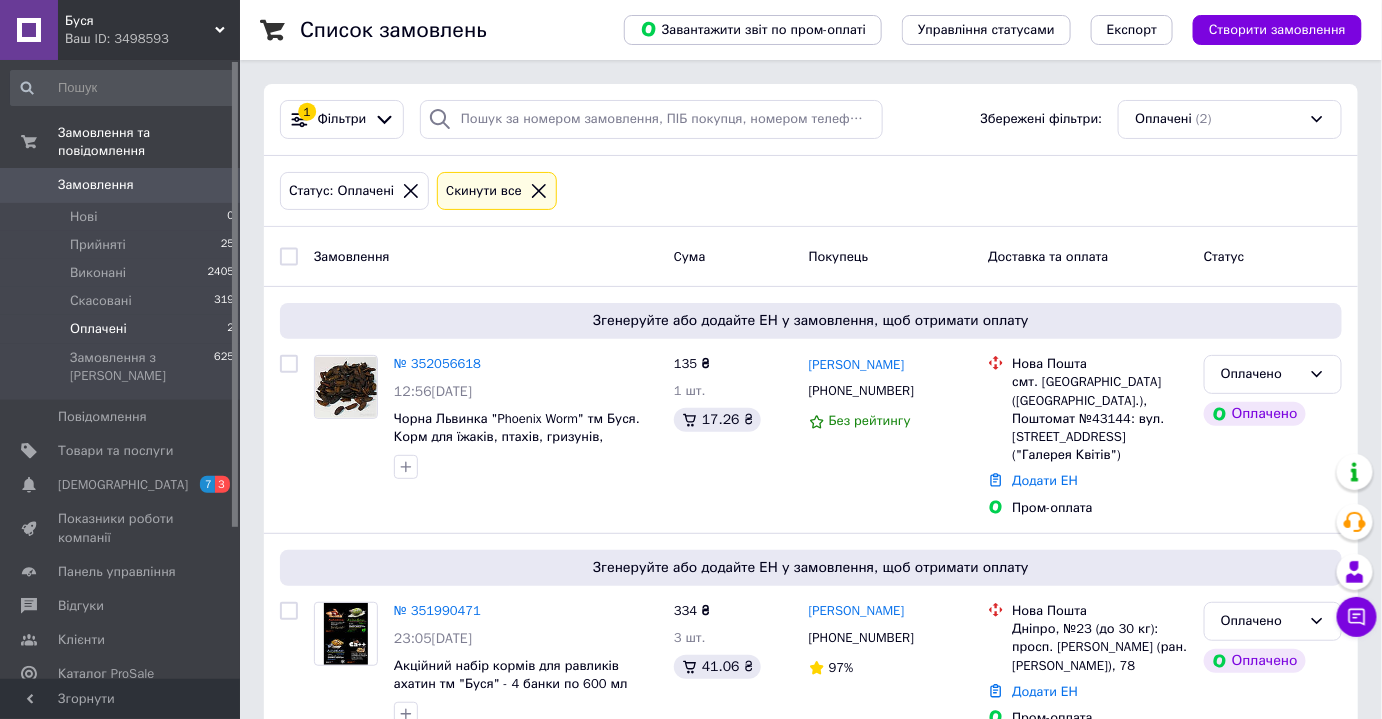 click on "Оплачені 2" at bounding box center [123, 329] 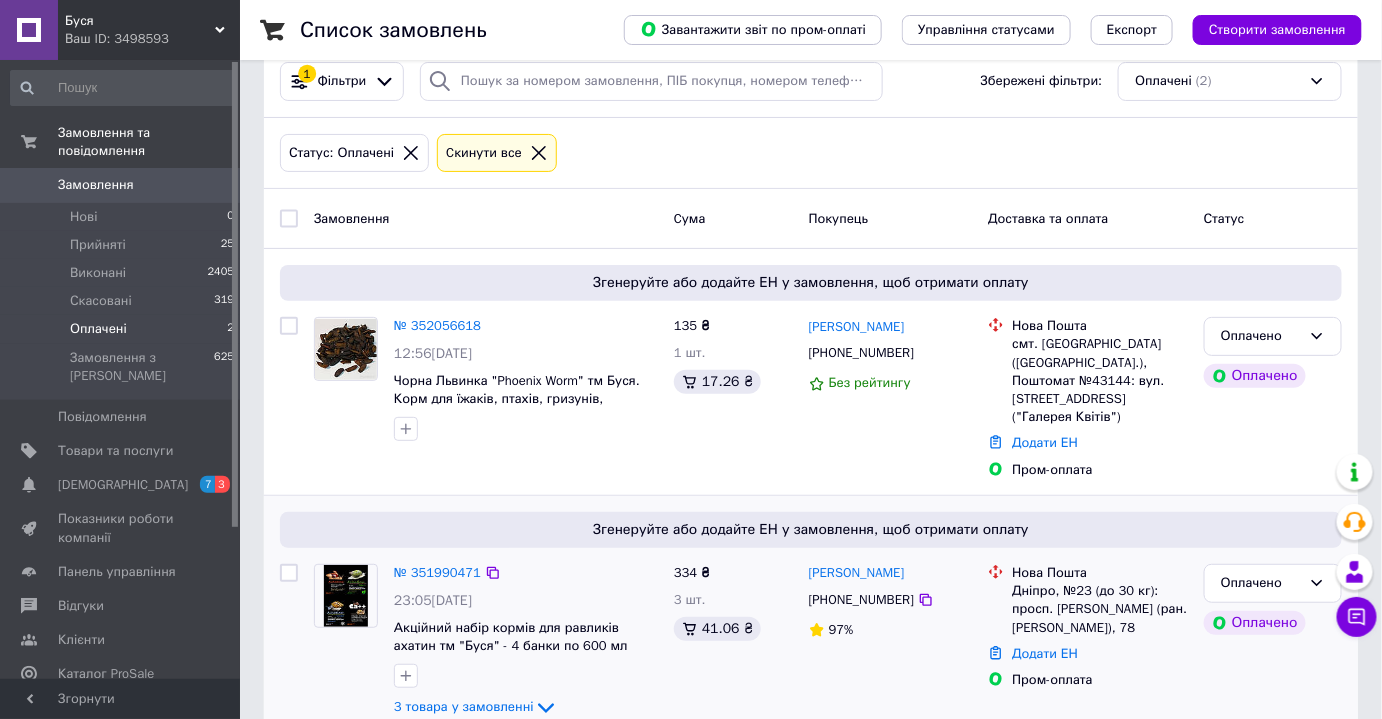 scroll, scrollTop: 58, scrollLeft: 0, axis: vertical 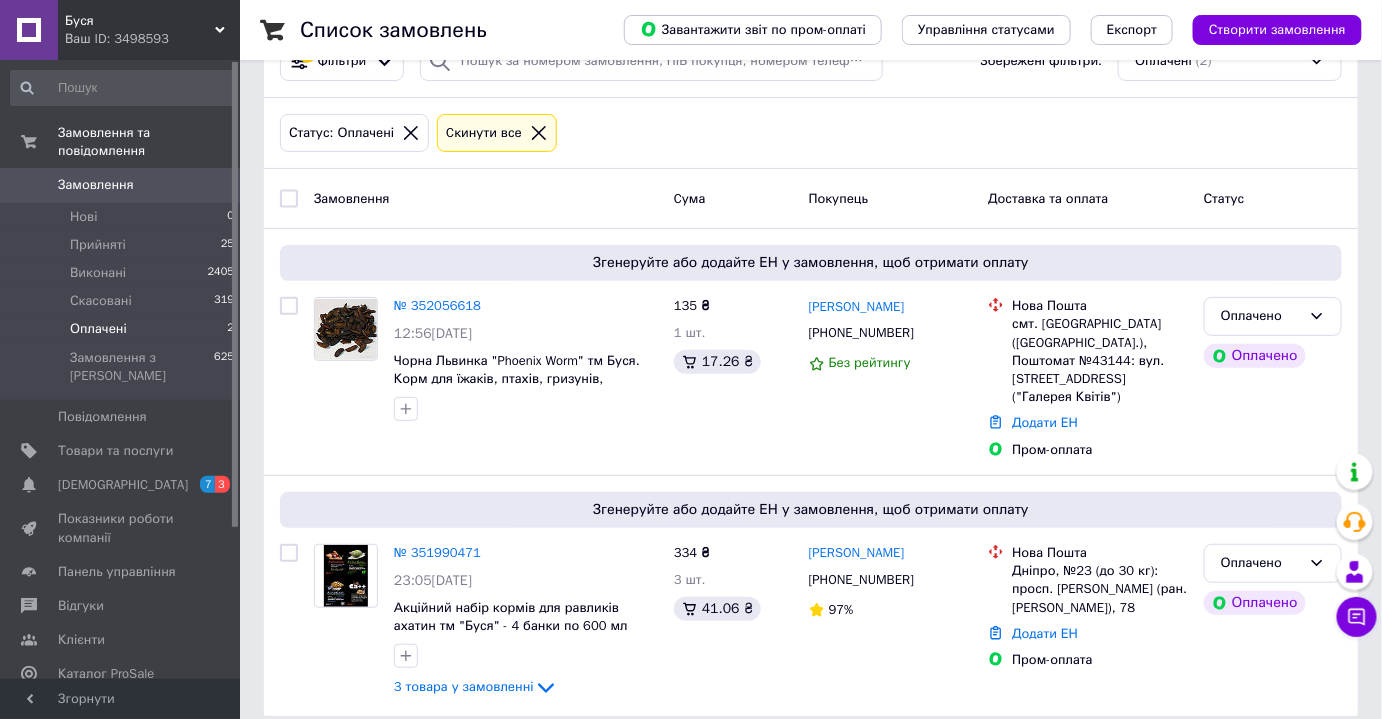 click on "Оплачені" at bounding box center (98, 329) 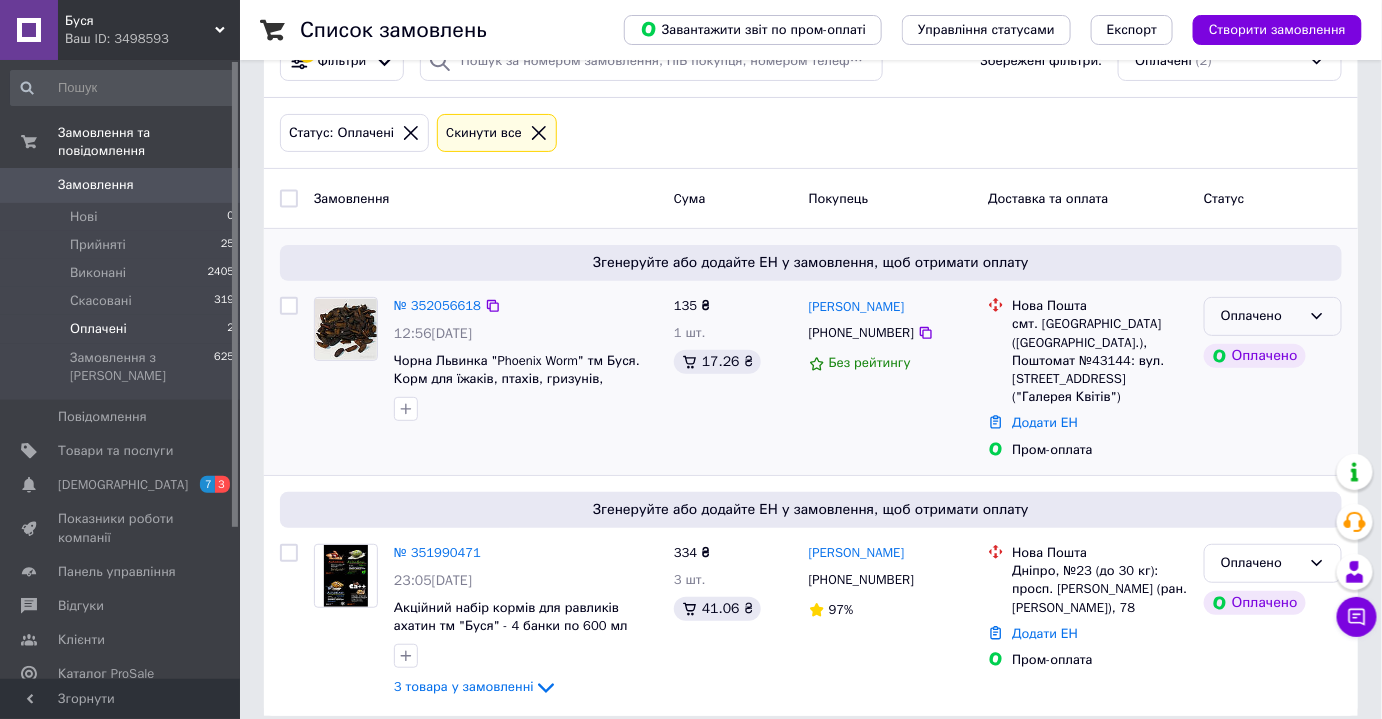 click 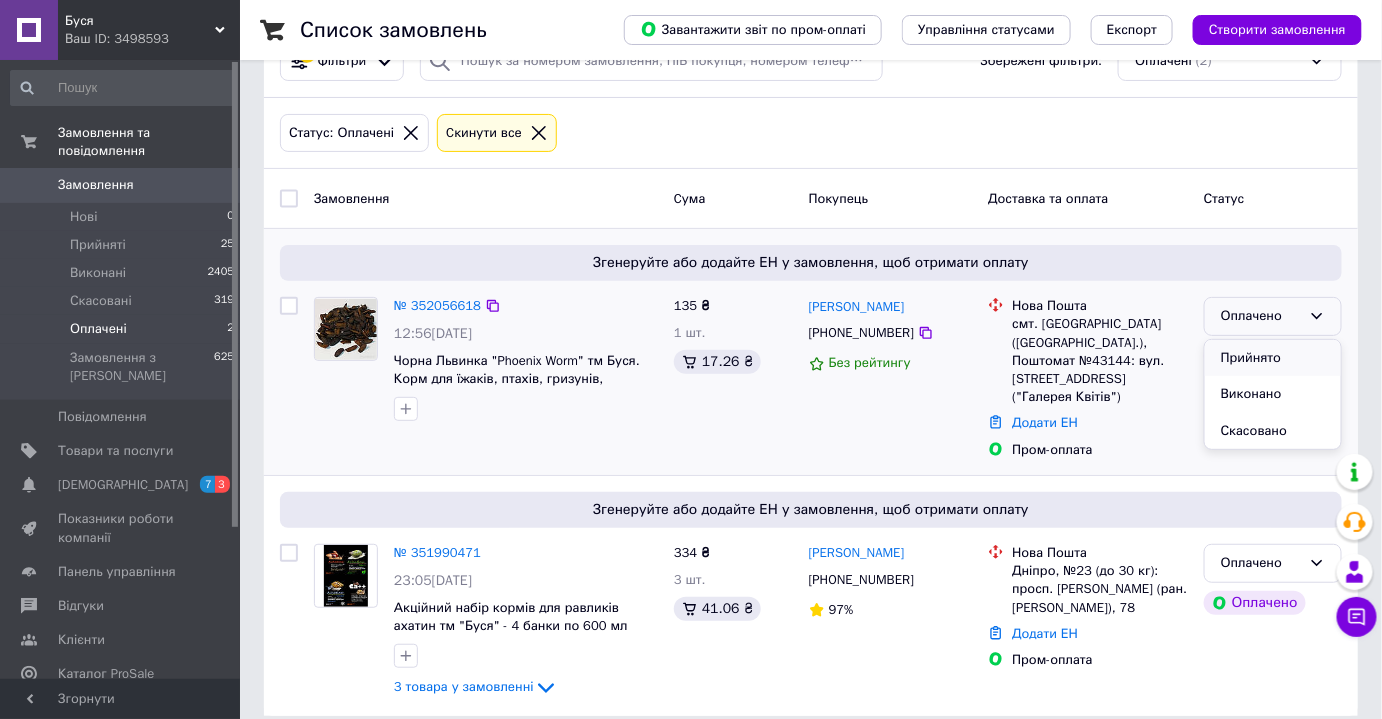 click on "Прийнято" at bounding box center (1273, 358) 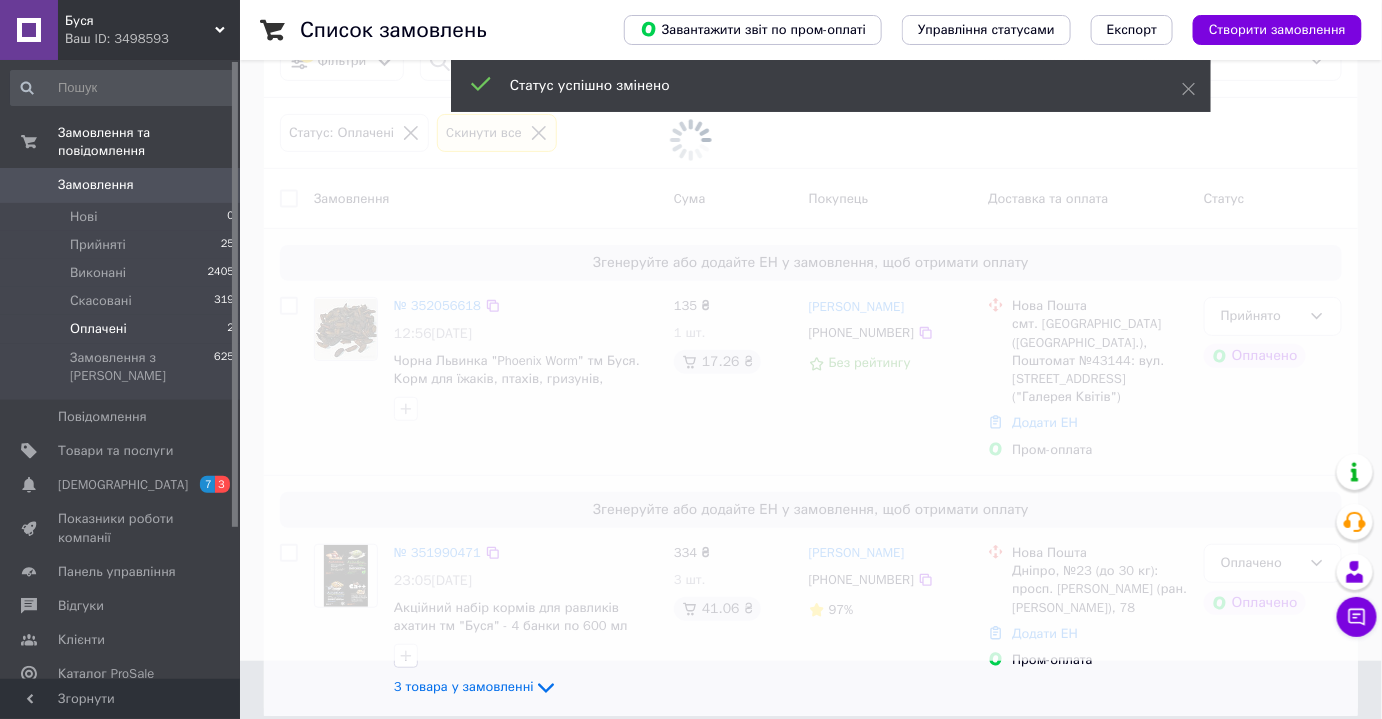 click at bounding box center (691, 301) 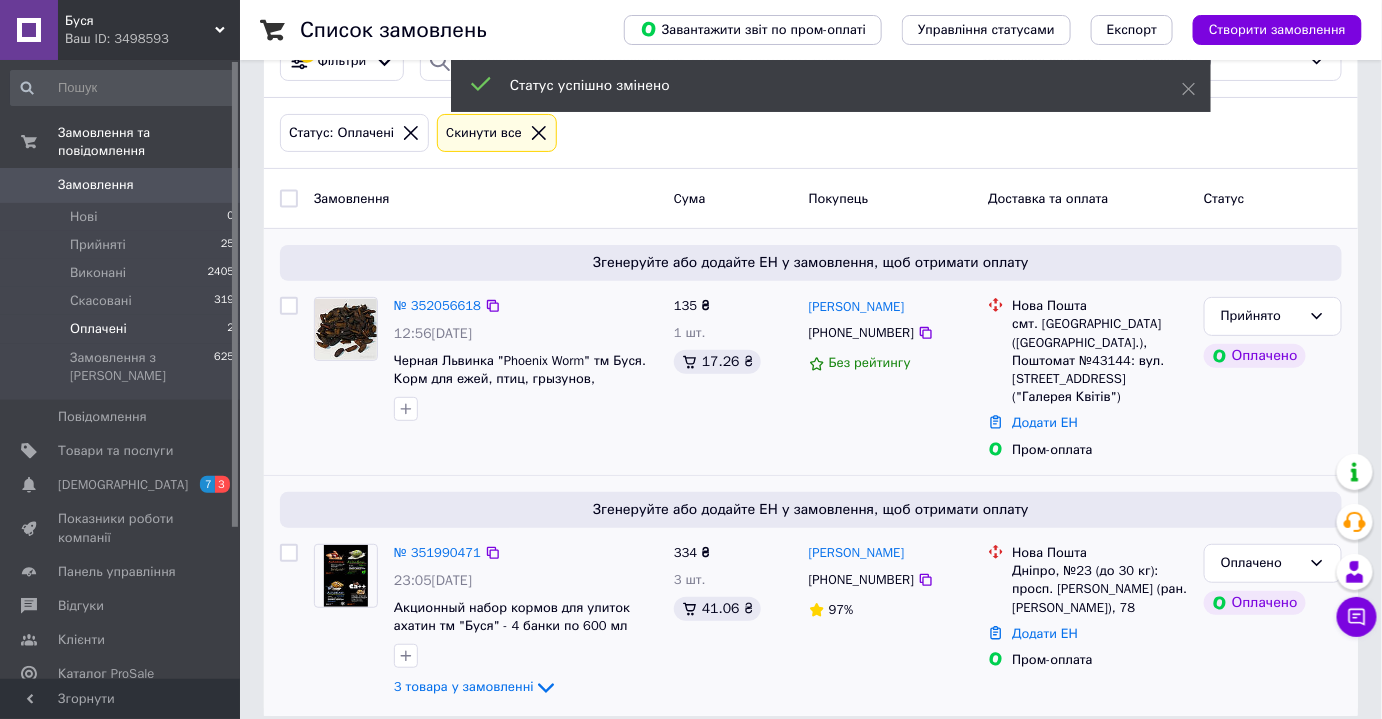 click 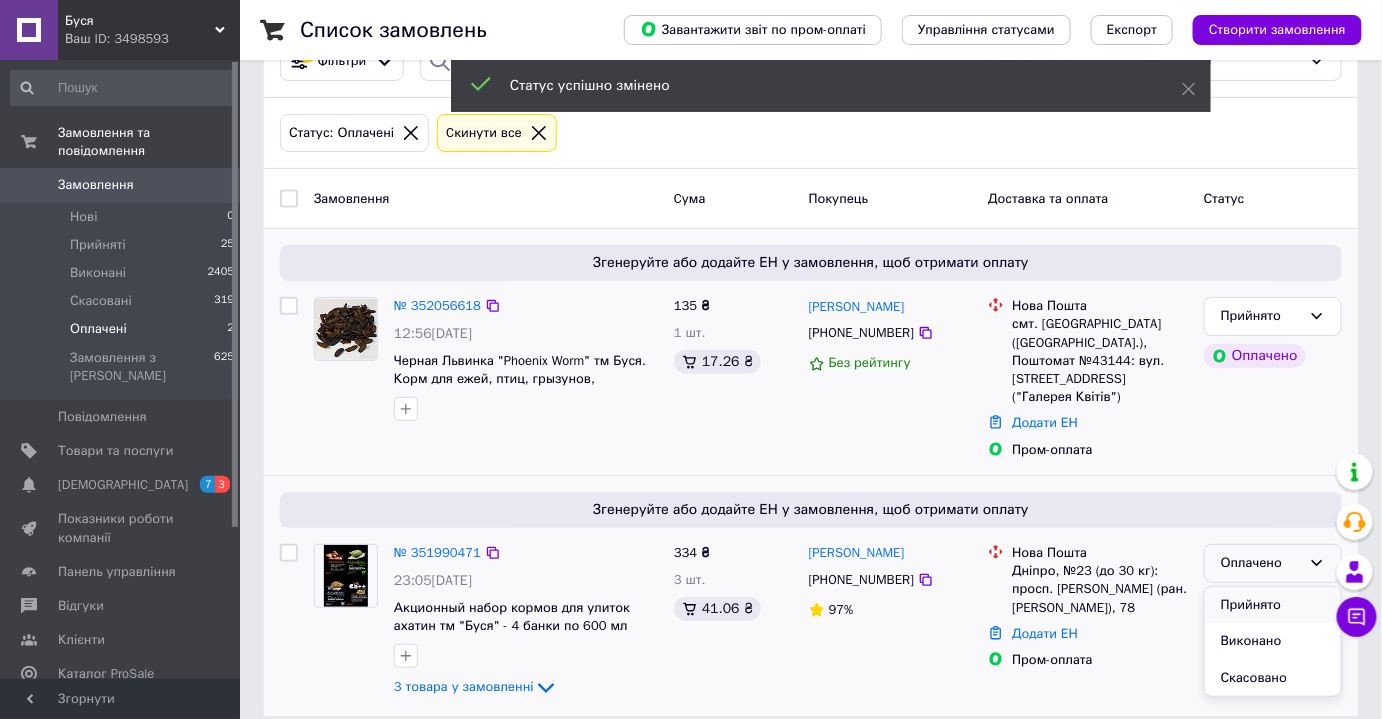 click on "Прийнято" at bounding box center [1273, 605] 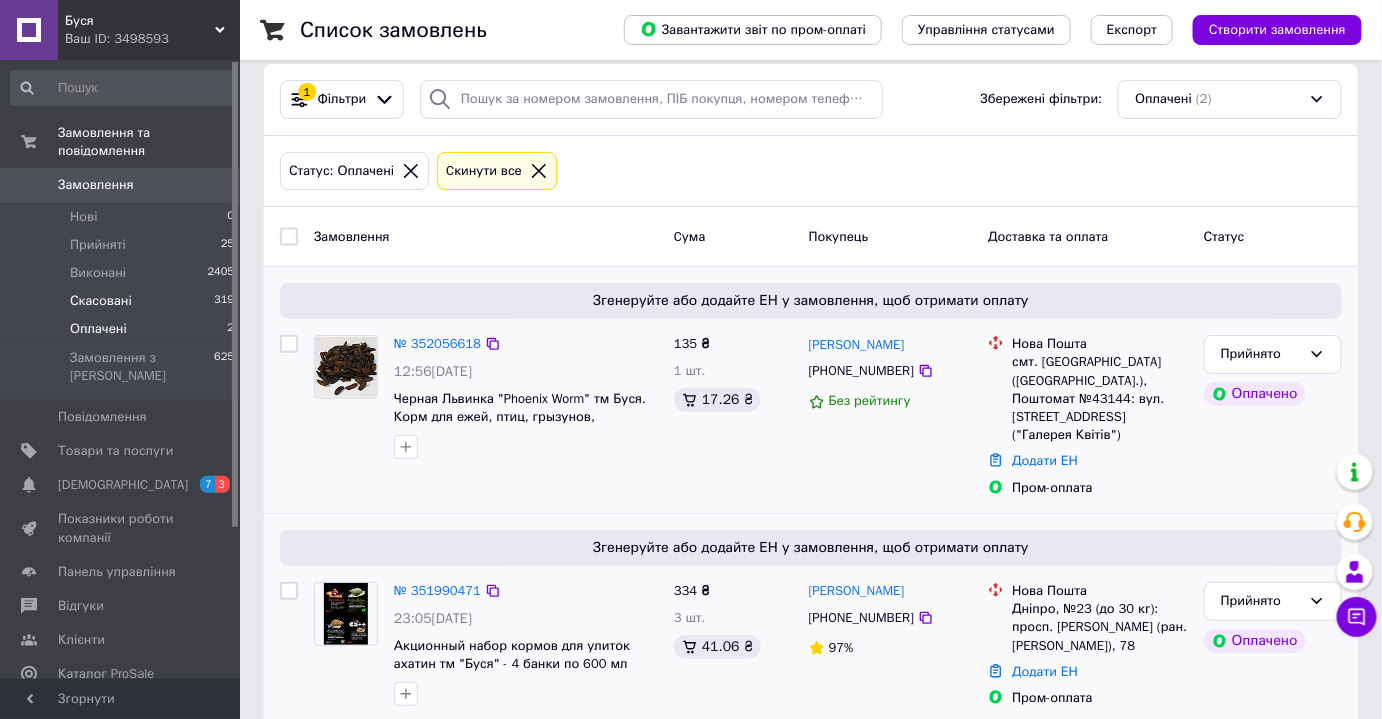 scroll, scrollTop: 0, scrollLeft: 0, axis: both 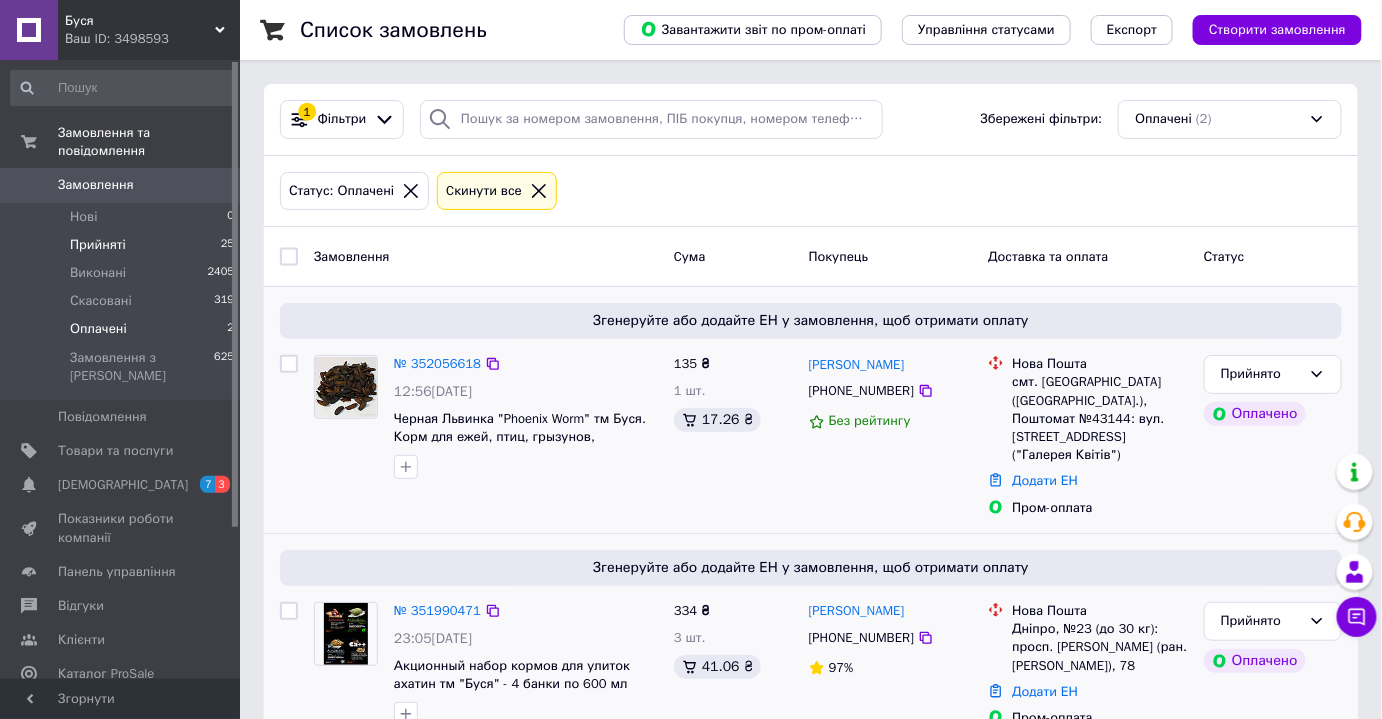 click on "Прийняті" at bounding box center (98, 245) 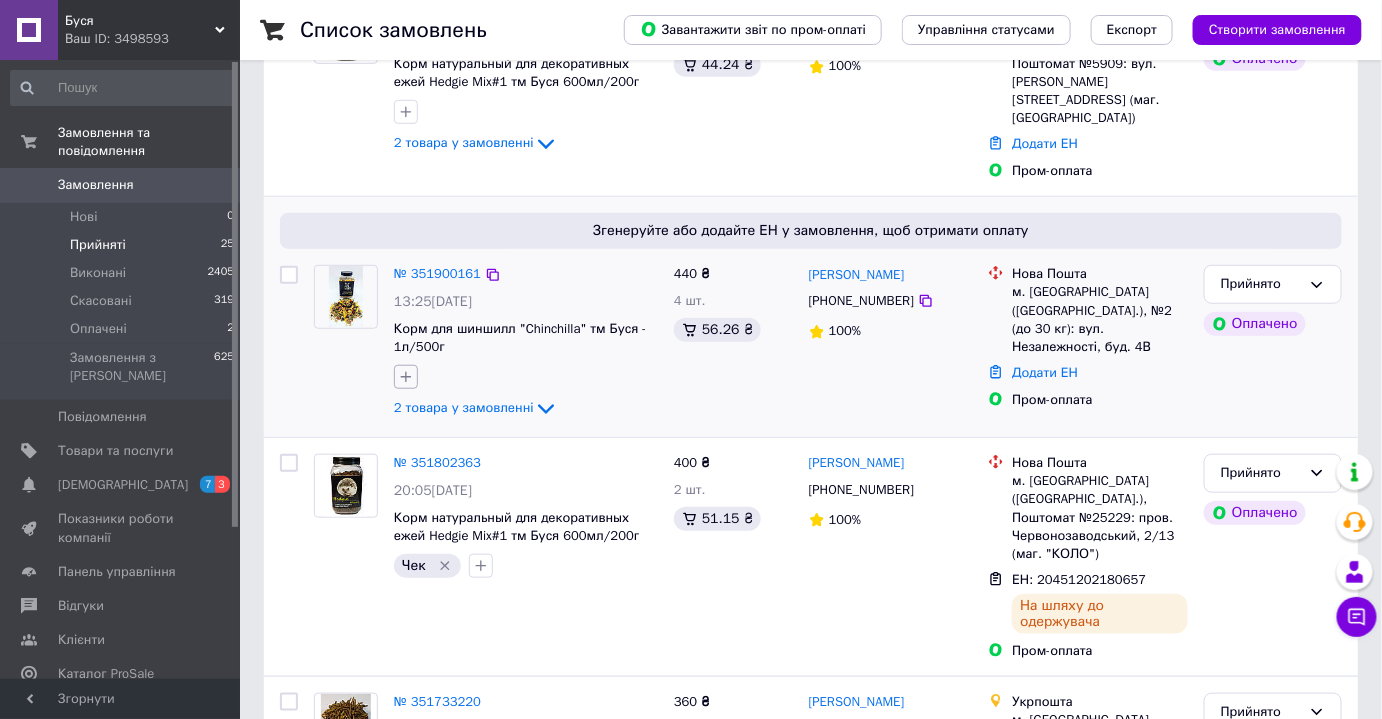 scroll, scrollTop: 363, scrollLeft: 0, axis: vertical 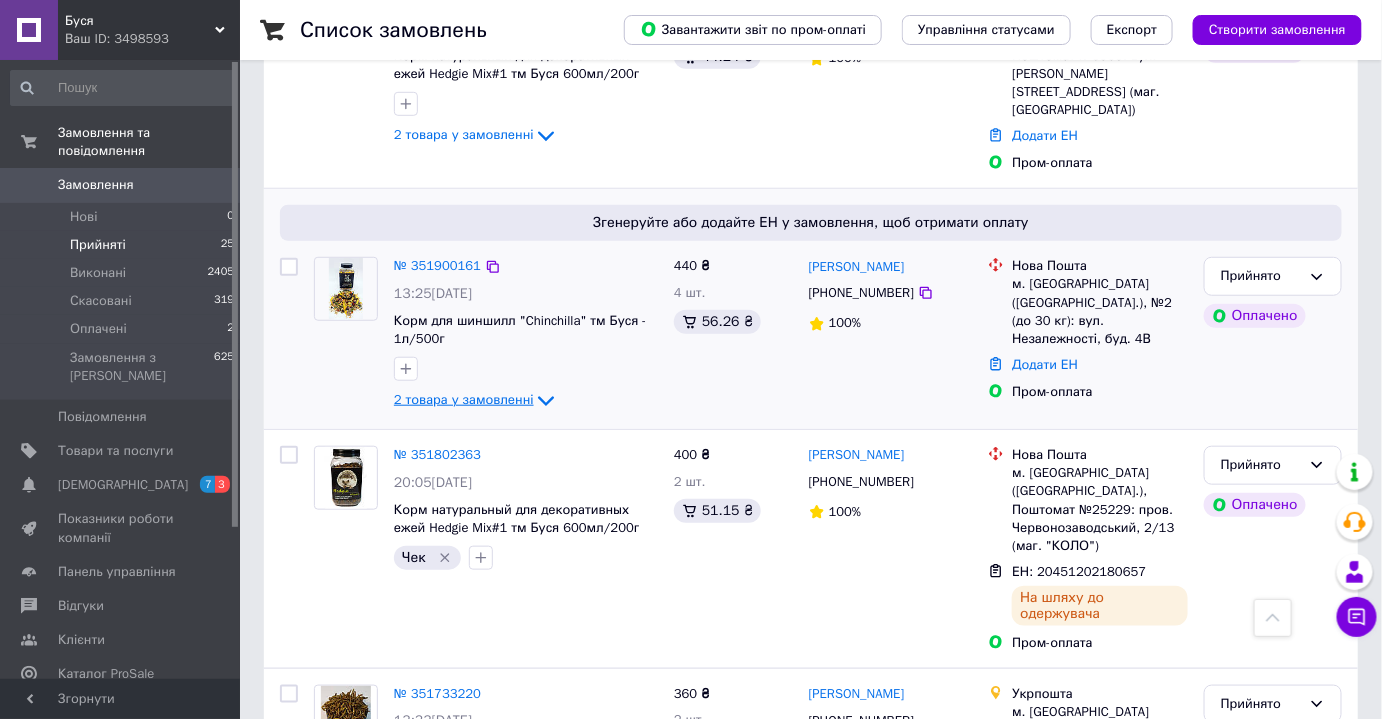 click 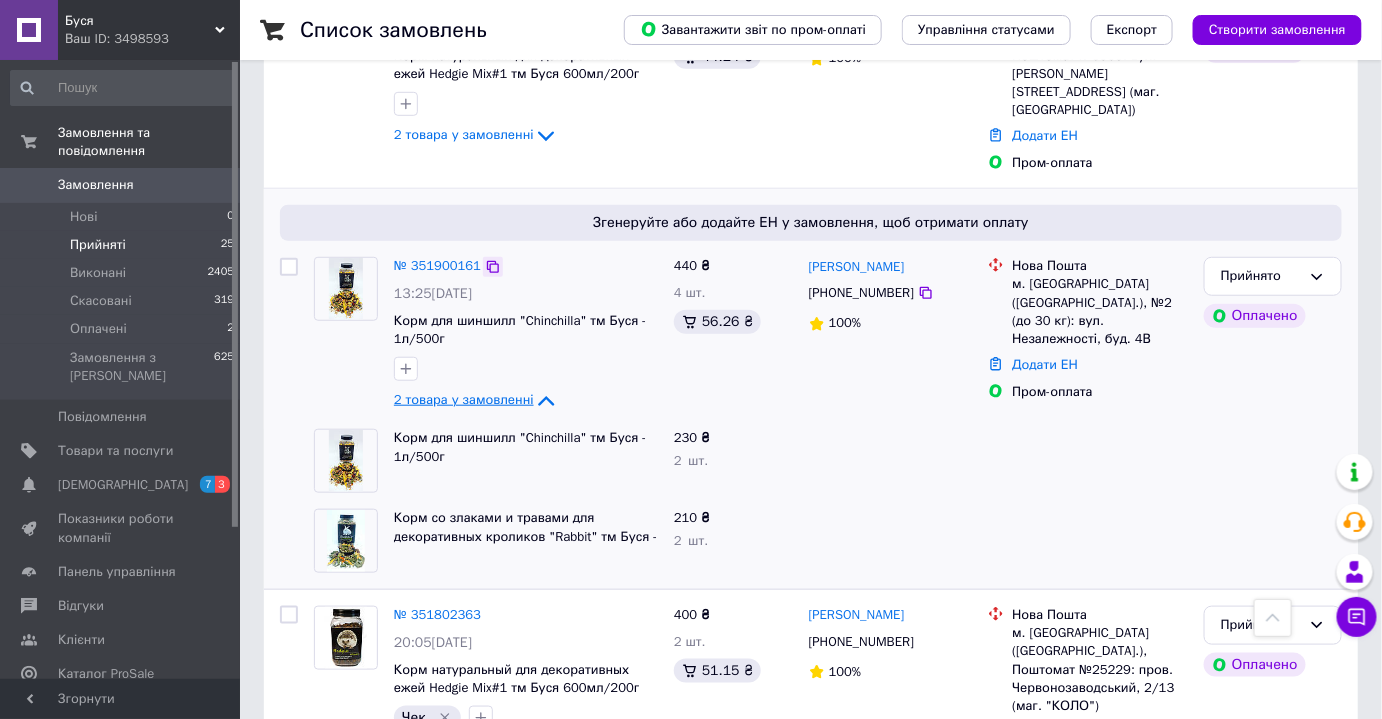 click 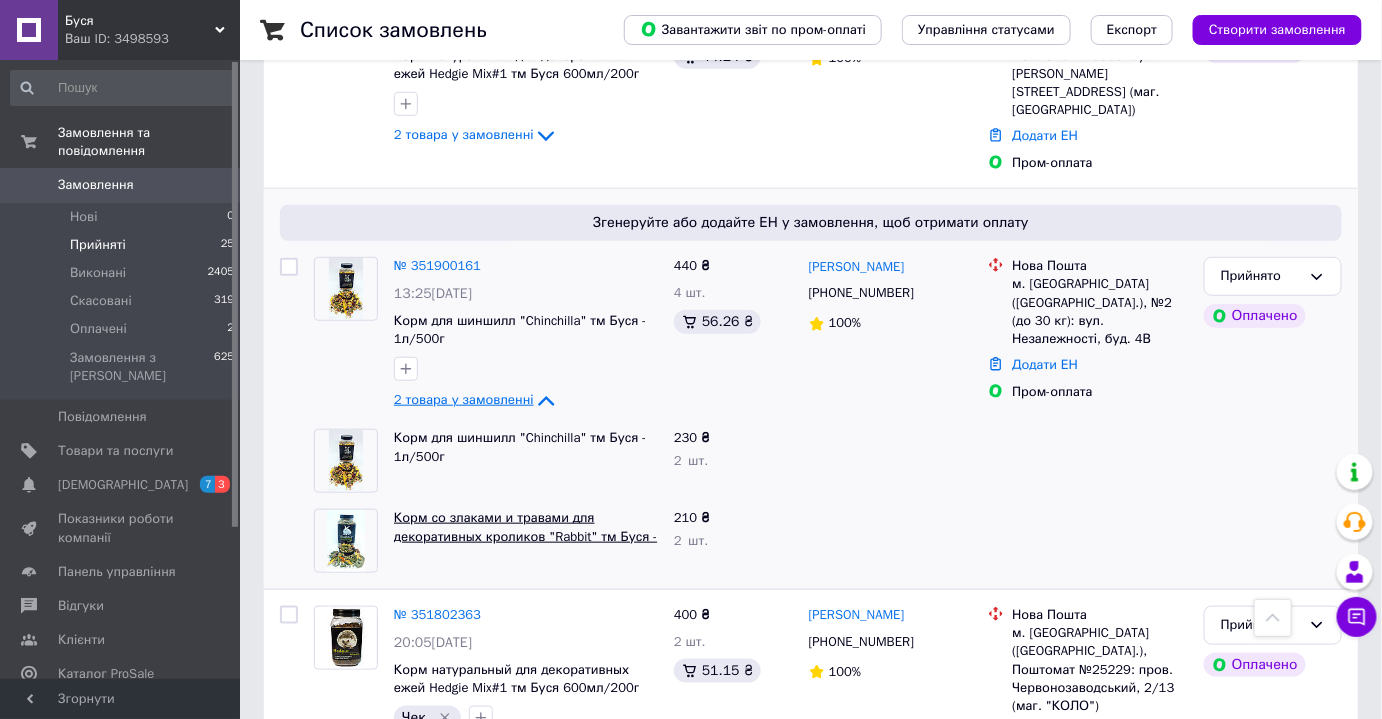 click on "Корм со злаками и травами для декоративных кроликов "Rabbit" тм Буся - 1л/500г" at bounding box center [525, 536] 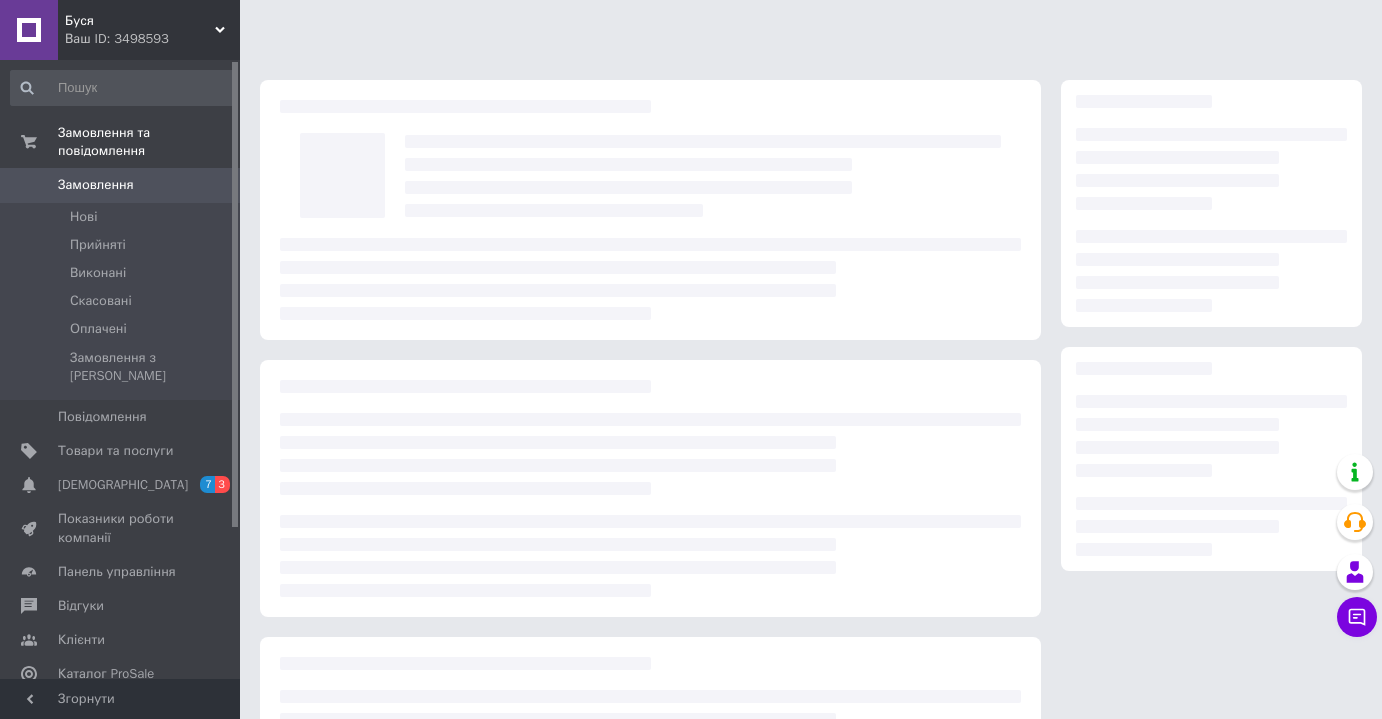 scroll, scrollTop: 0, scrollLeft: 0, axis: both 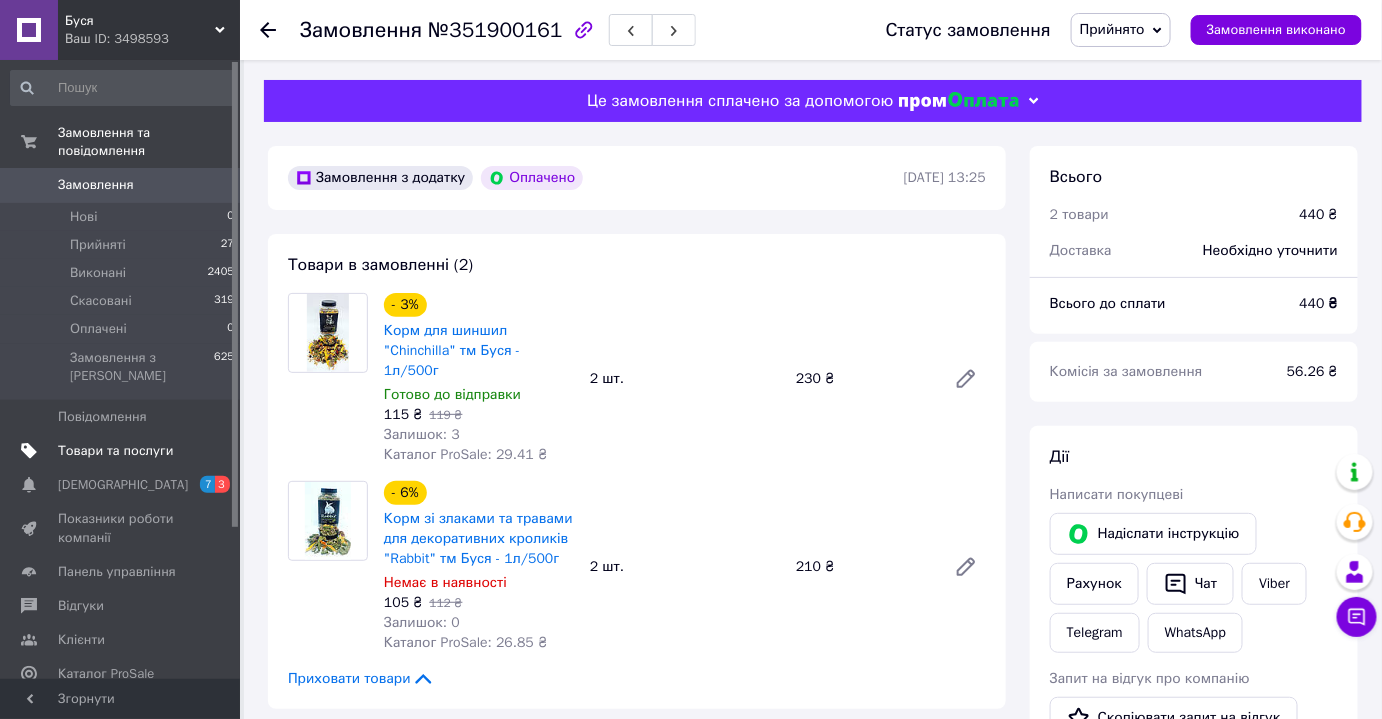 click on "Товари та послуги" at bounding box center [115, 451] 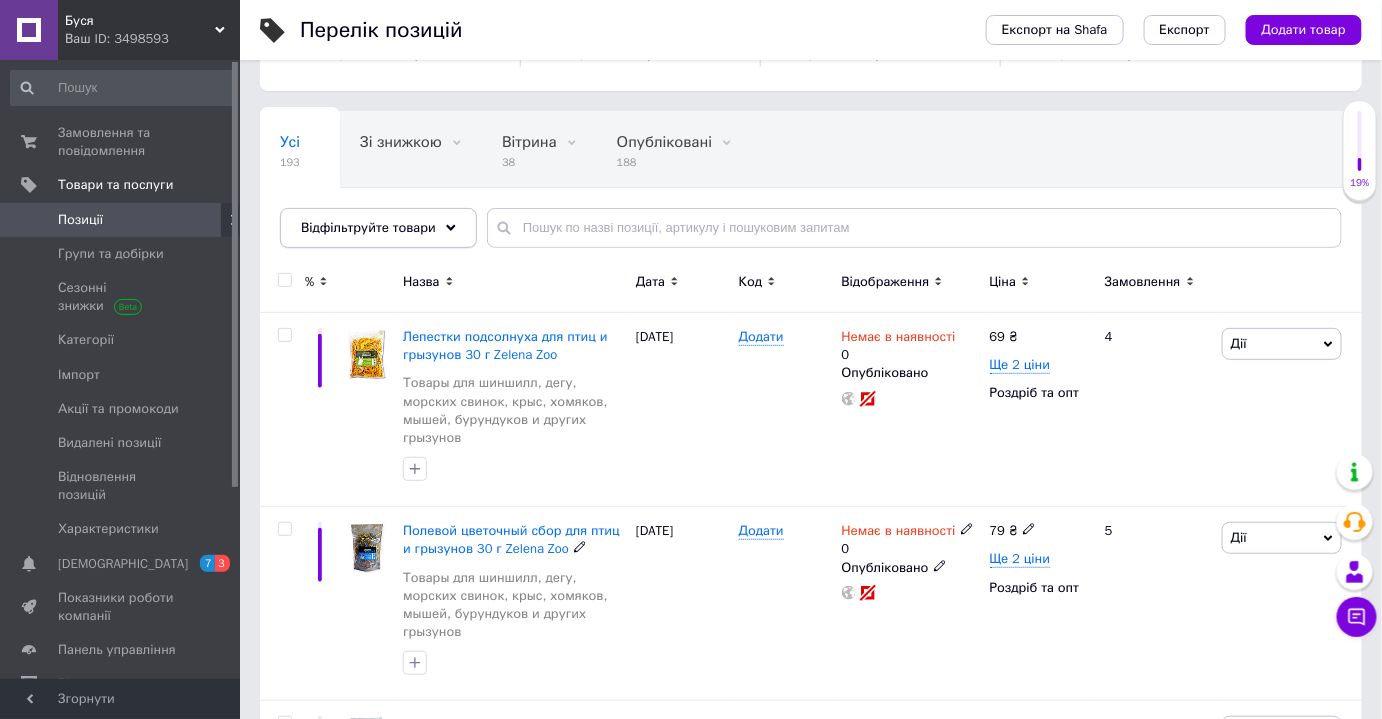 scroll, scrollTop: 0, scrollLeft: 0, axis: both 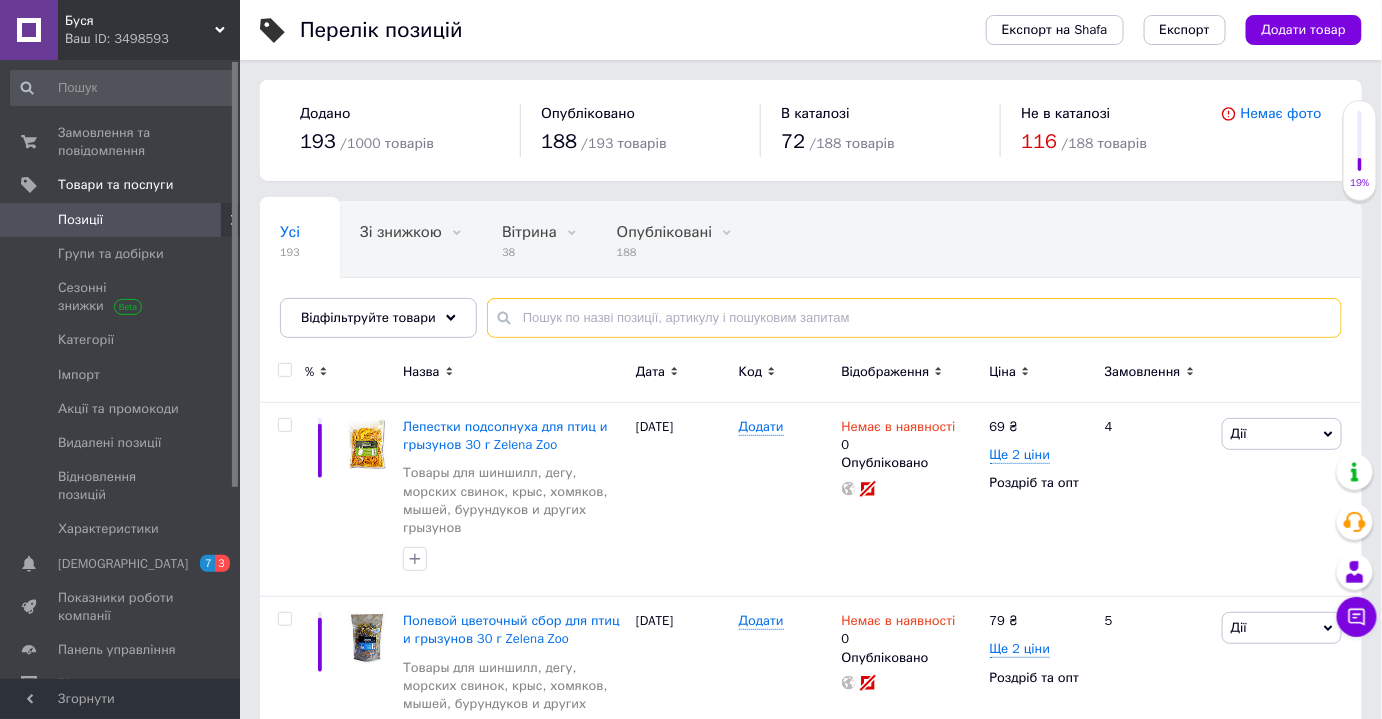 click at bounding box center [914, 318] 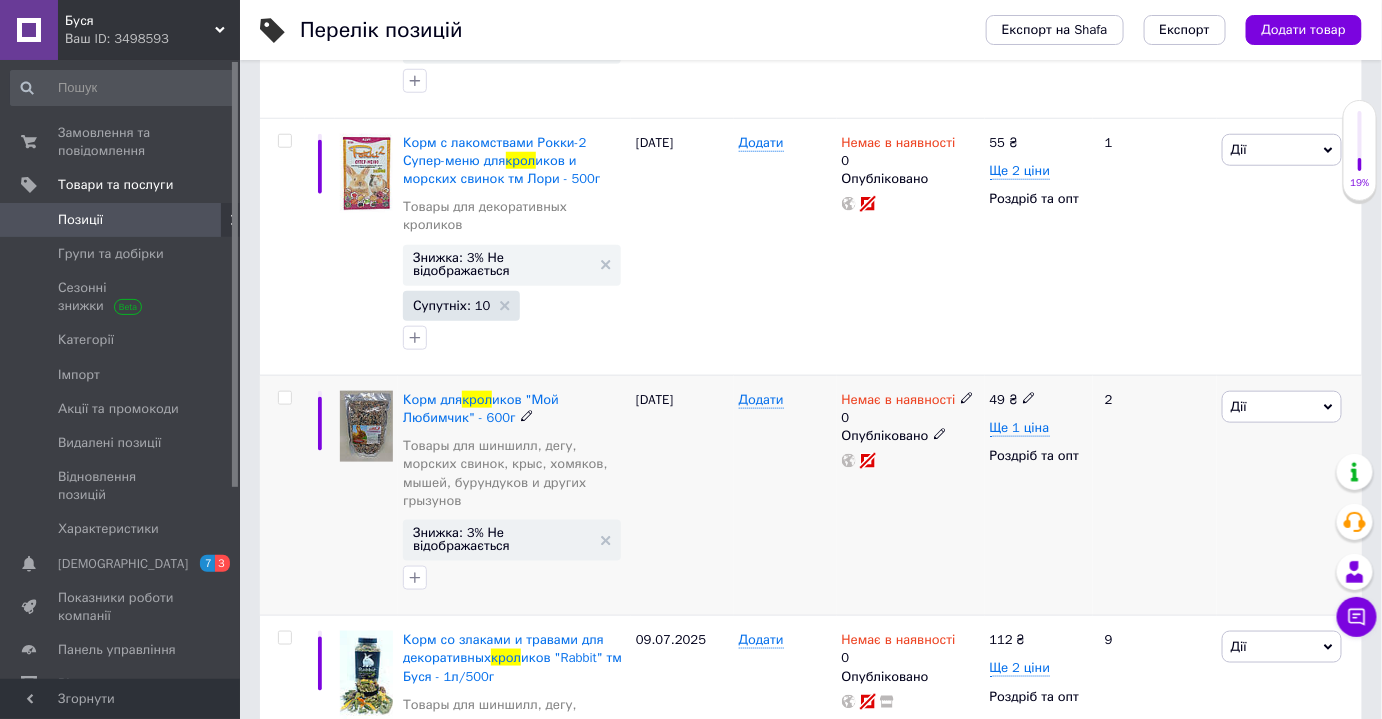scroll, scrollTop: 545, scrollLeft: 0, axis: vertical 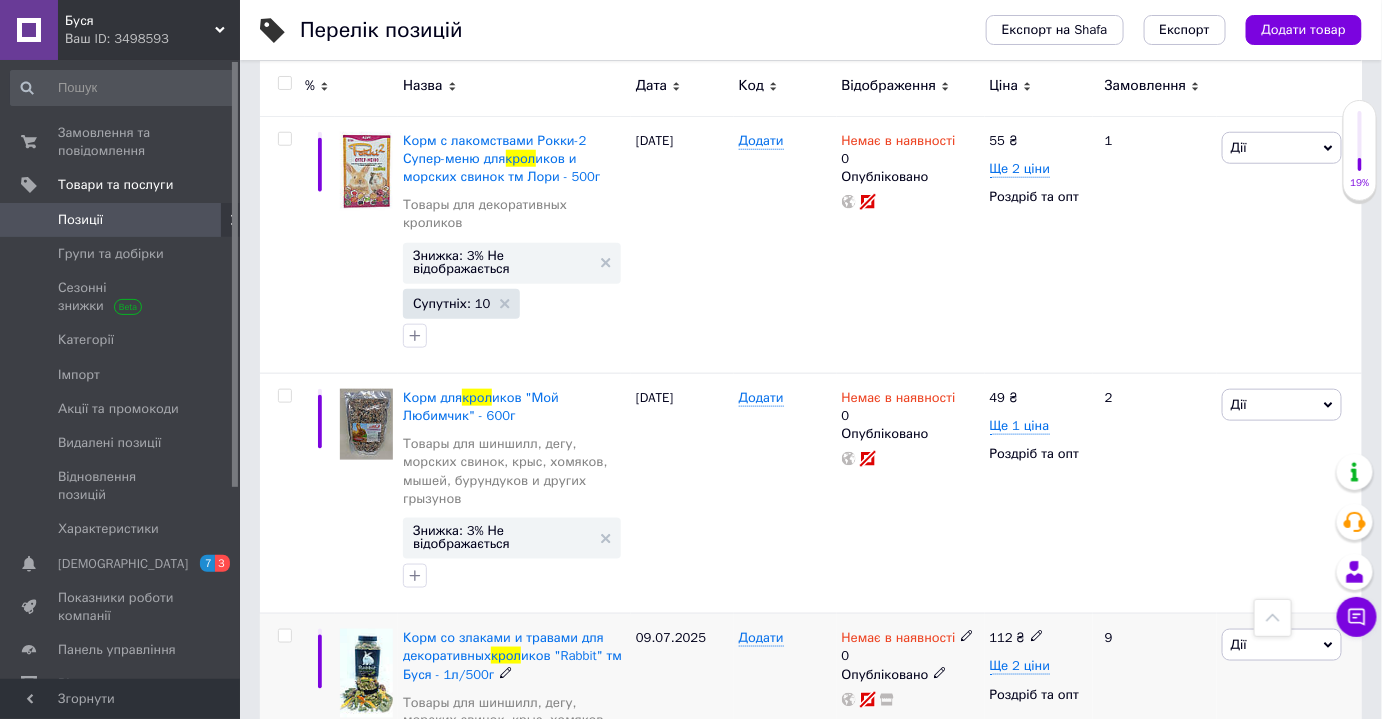 type on "крол" 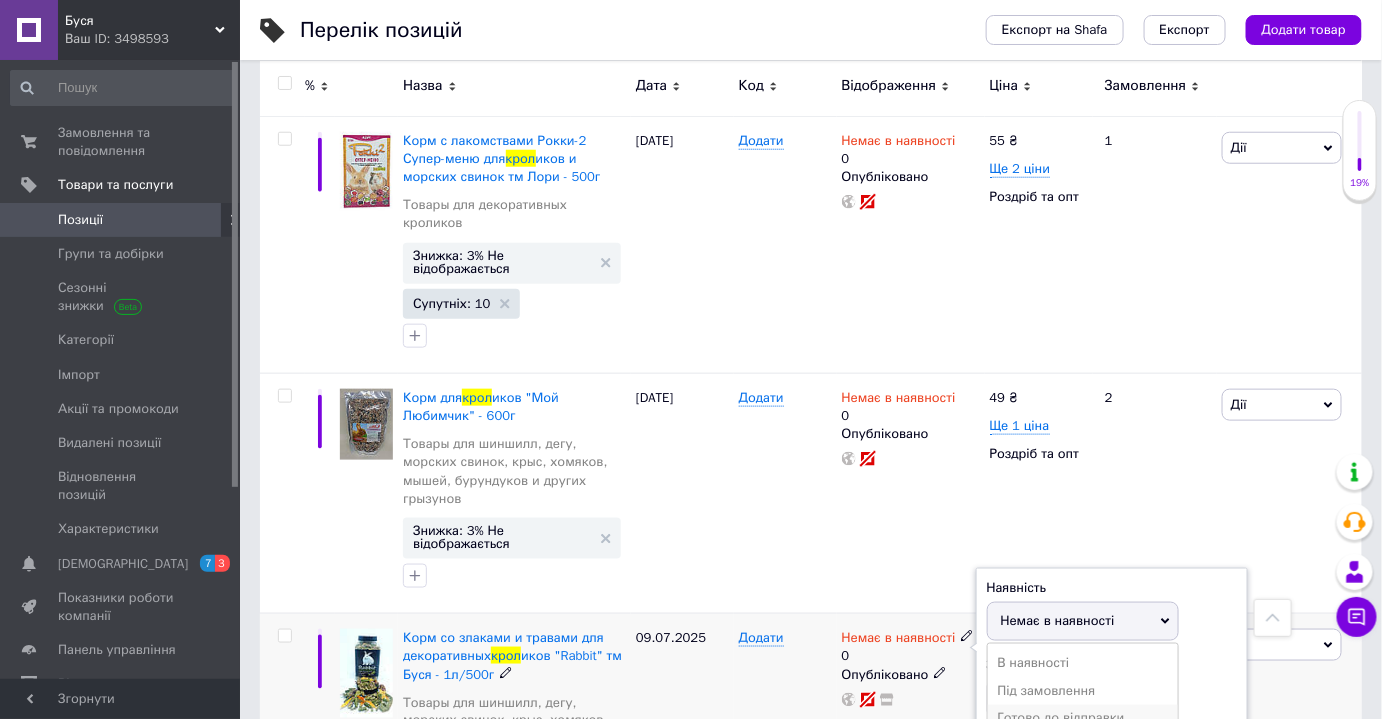 click on "Готово до відправки" at bounding box center [1083, 719] 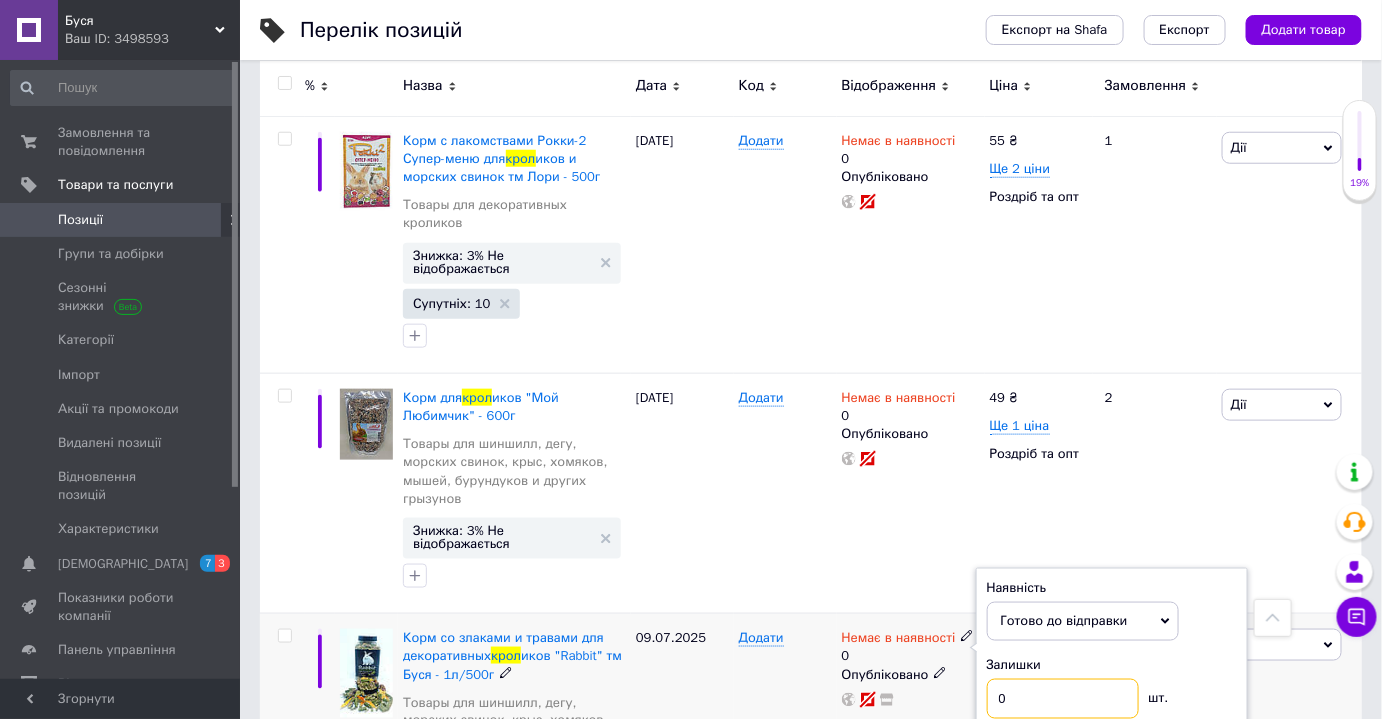click on "0" at bounding box center [1063, 699] 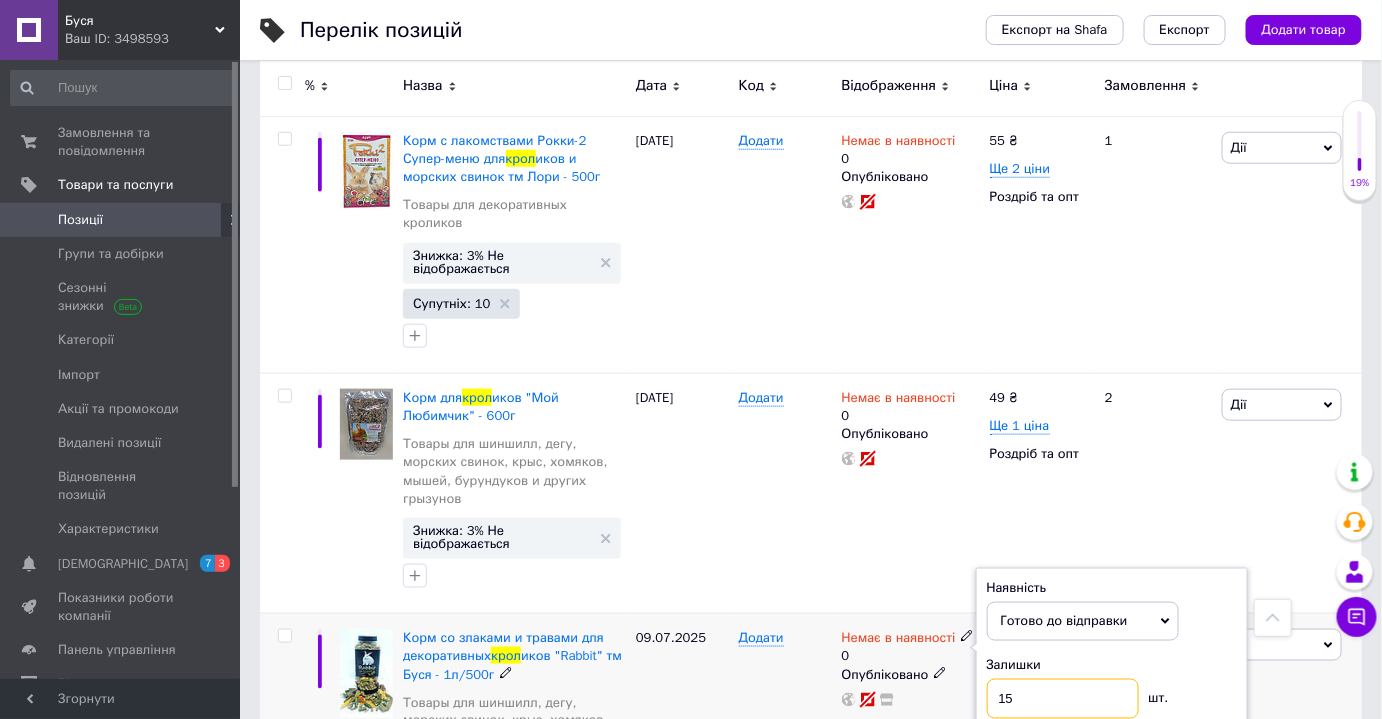 type on "15" 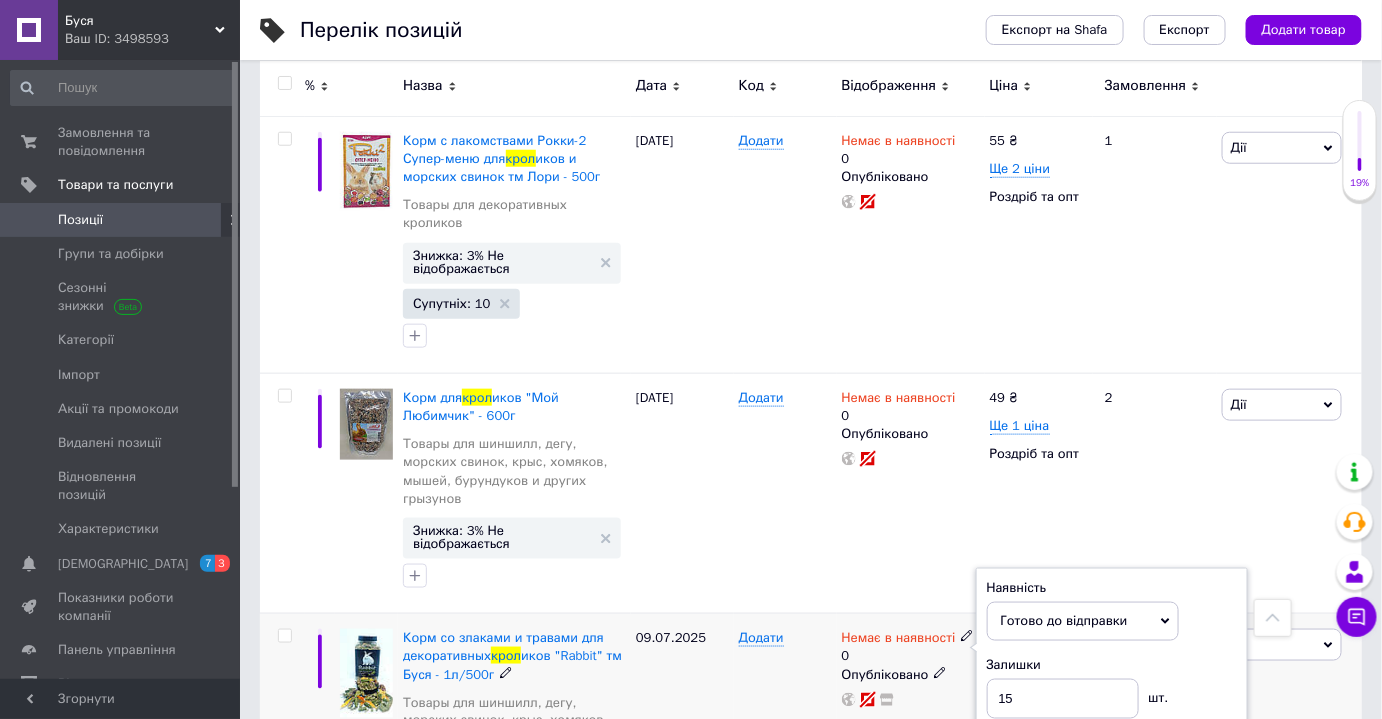 click on "Немає в наявності 0 Наявність [PERSON_NAME] до відправки В наявності Немає в наявності Під замовлення Залишки 15 шт. Опубліковано" at bounding box center (911, 733) 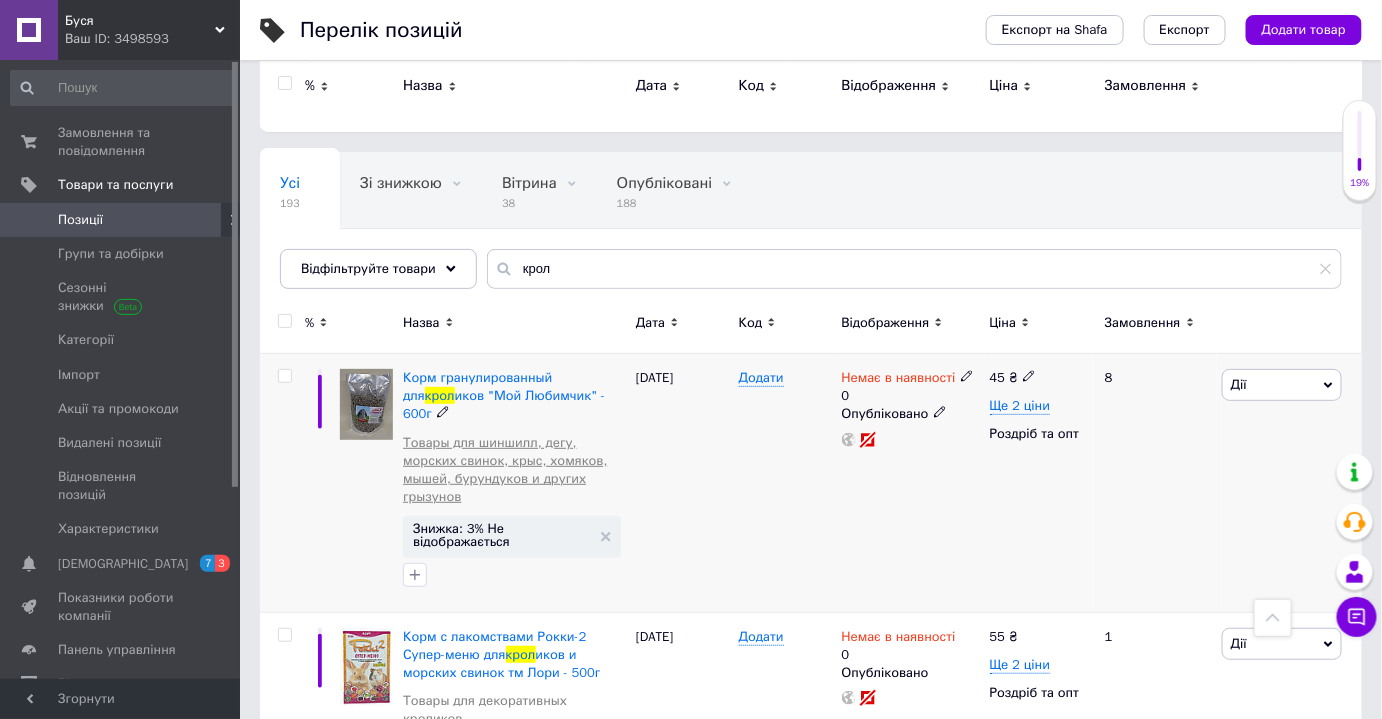 scroll, scrollTop: 0, scrollLeft: 0, axis: both 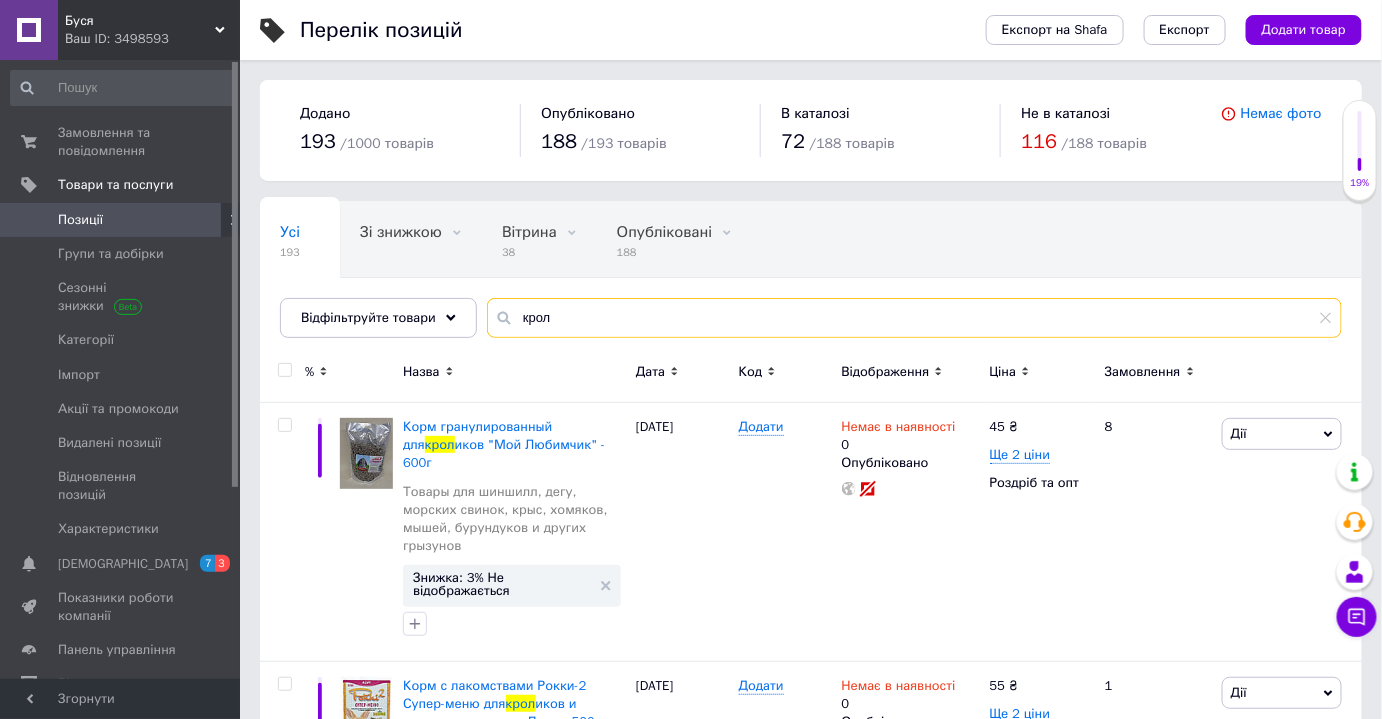 drag, startPoint x: 596, startPoint y: 316, endPoint x: 517, endPoint y: 314, distance: 79.025314 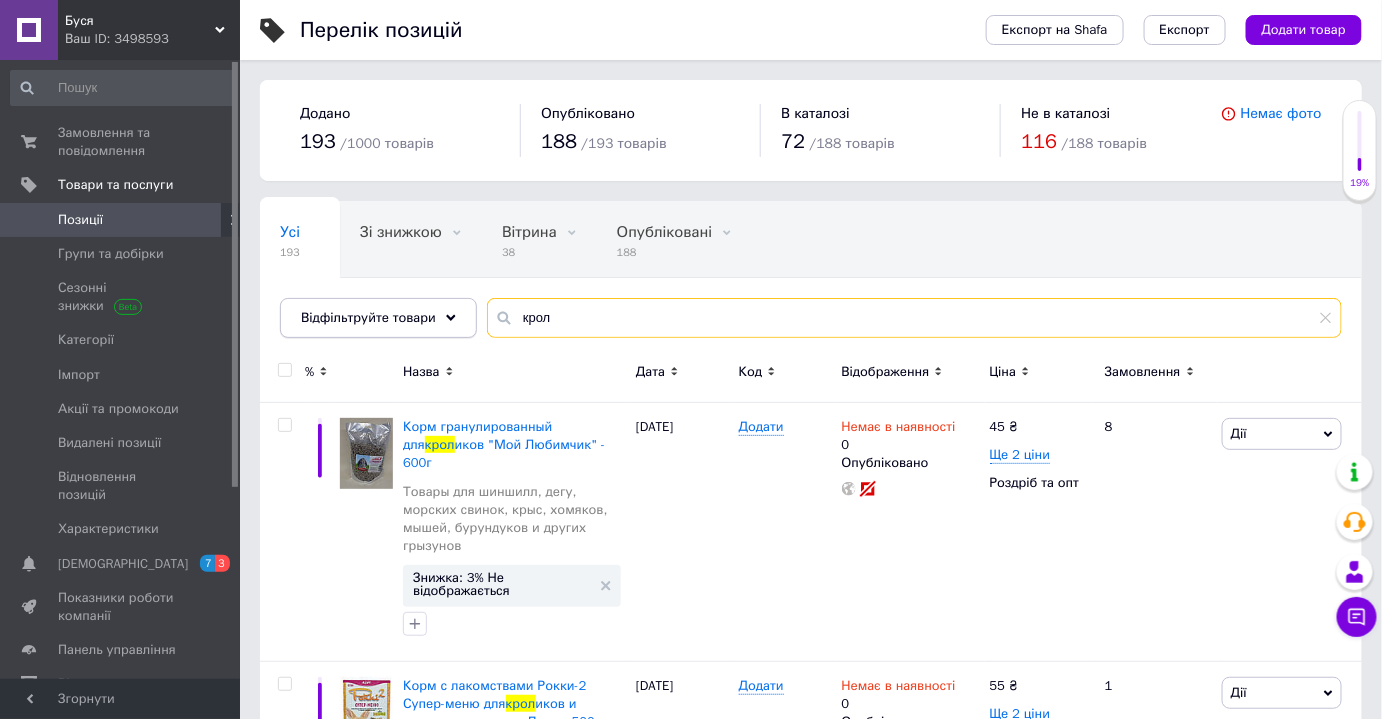 type on "к" 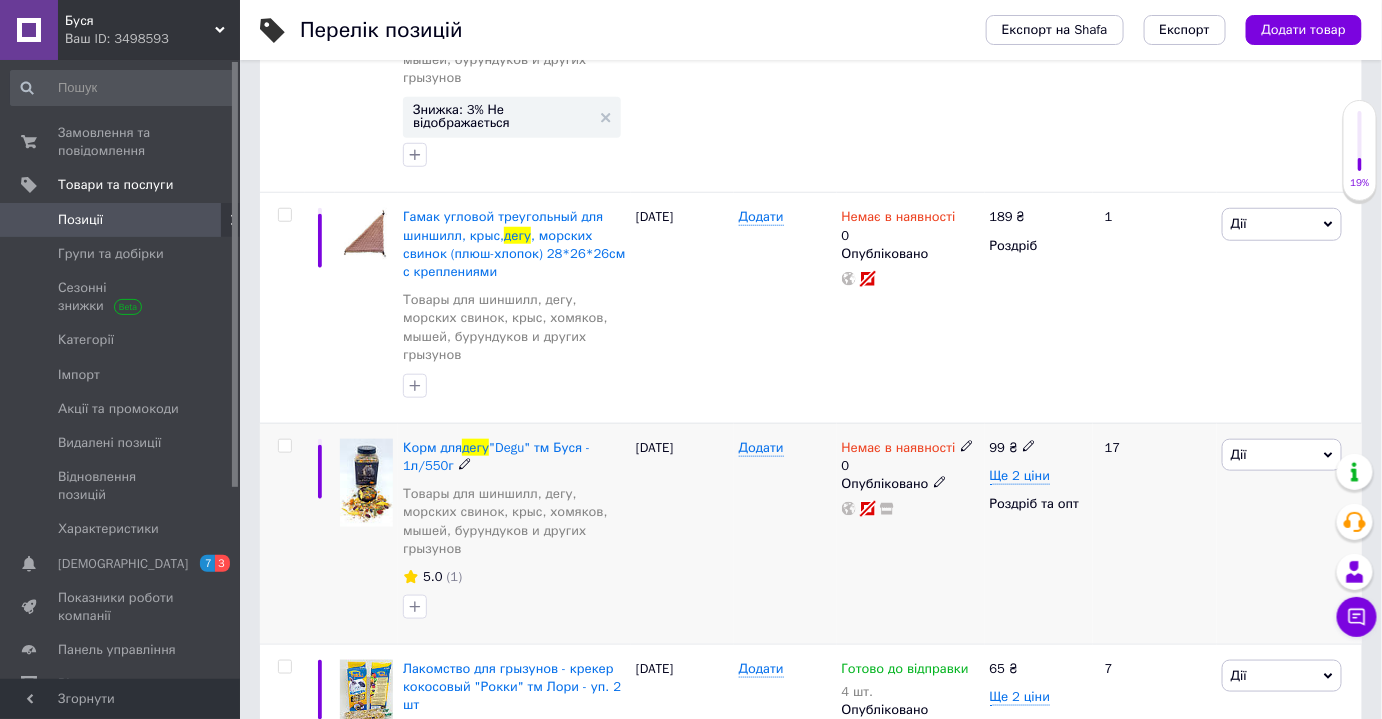 scroll, scrollTop: 454, scrollLeft: 0, axis: vertical 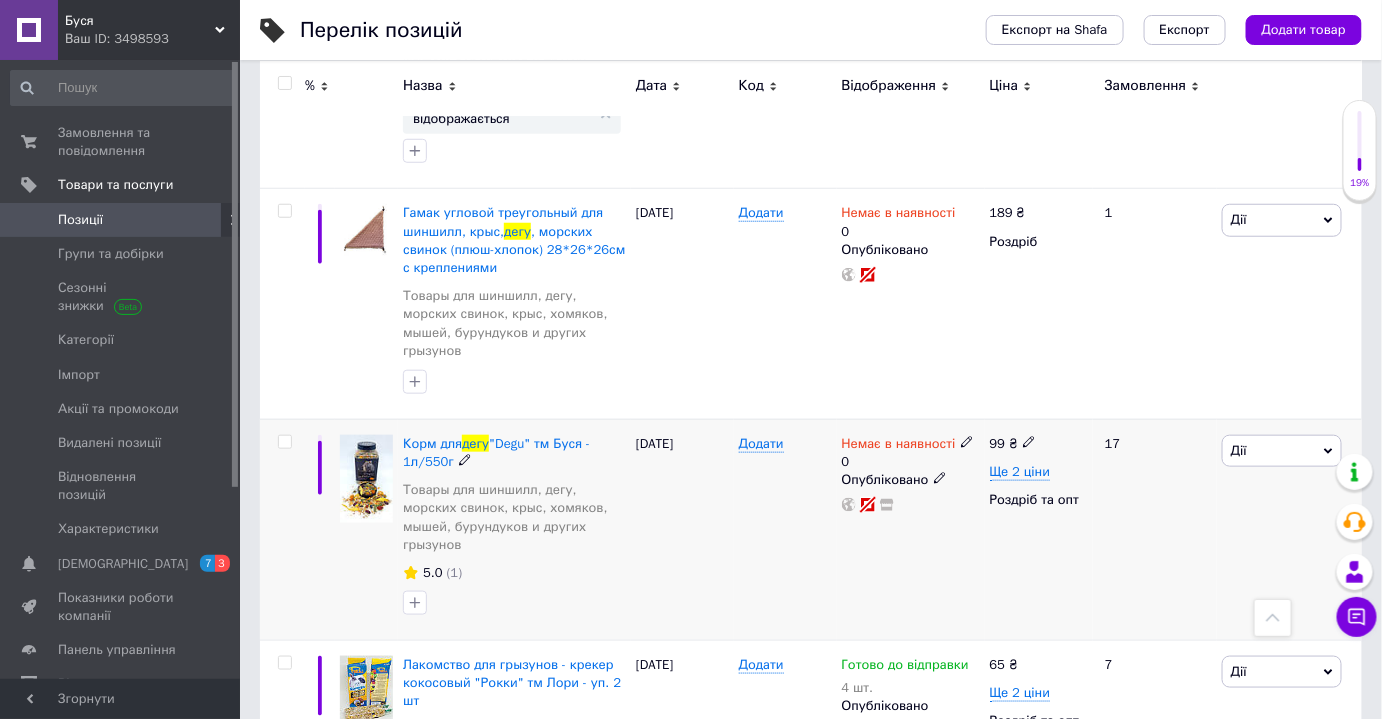type on "дегу" 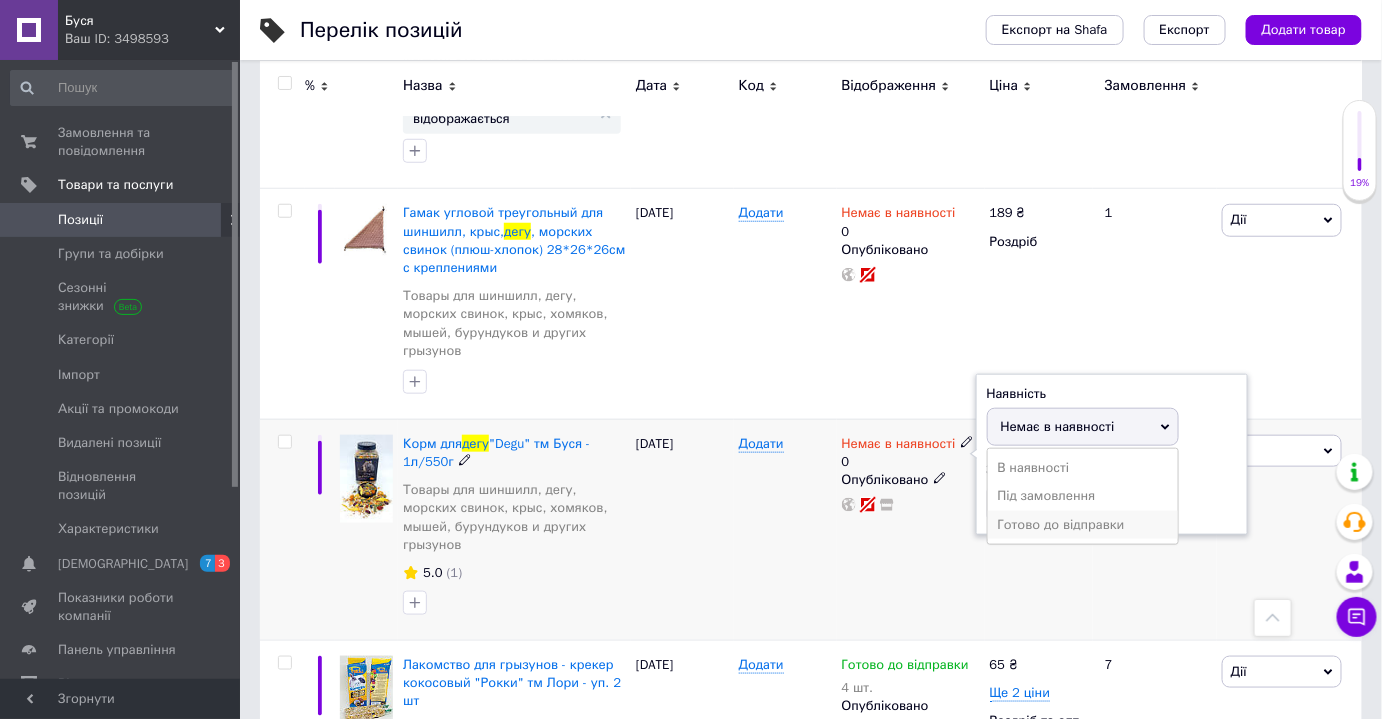 click on "Готово до відправки" at bounding box center [1083, 525] 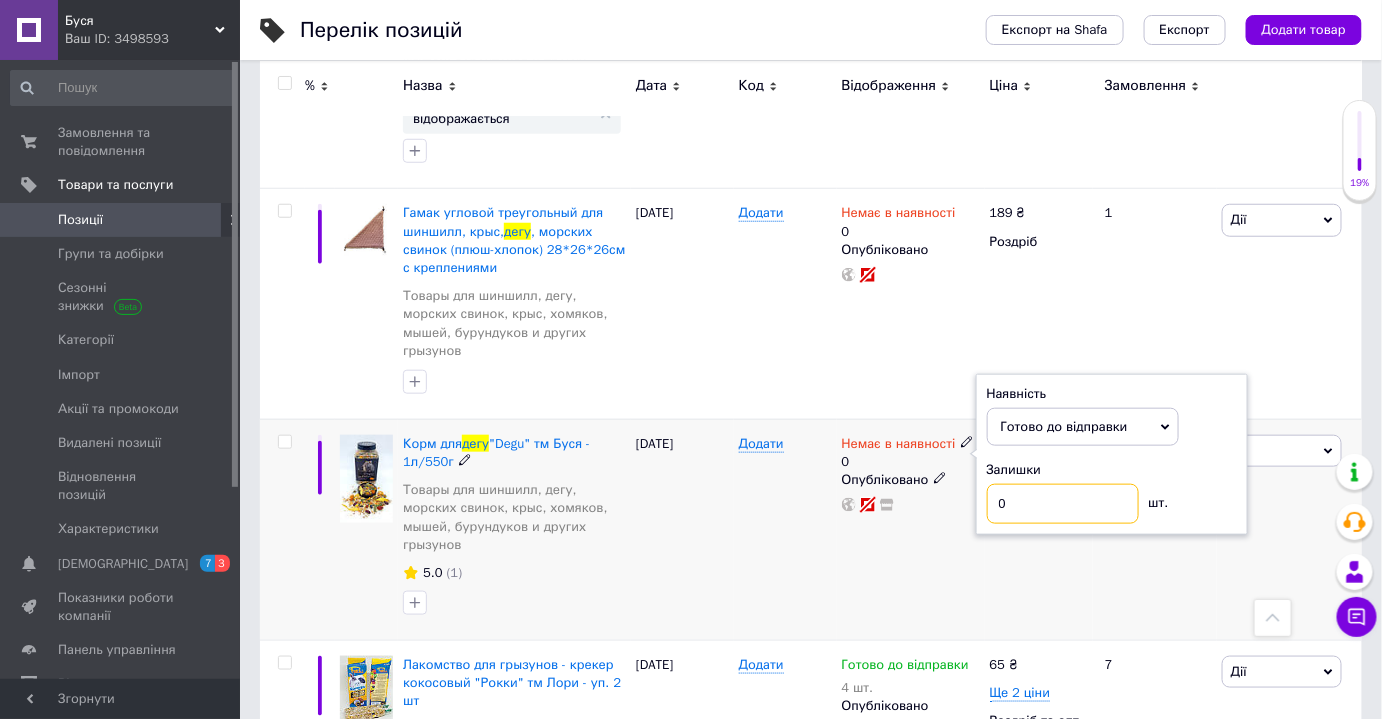 drag, startPoint x: 1007, startPoint y: 465, endPoint x: 884, endPoint y: 484, distance: 124.45883 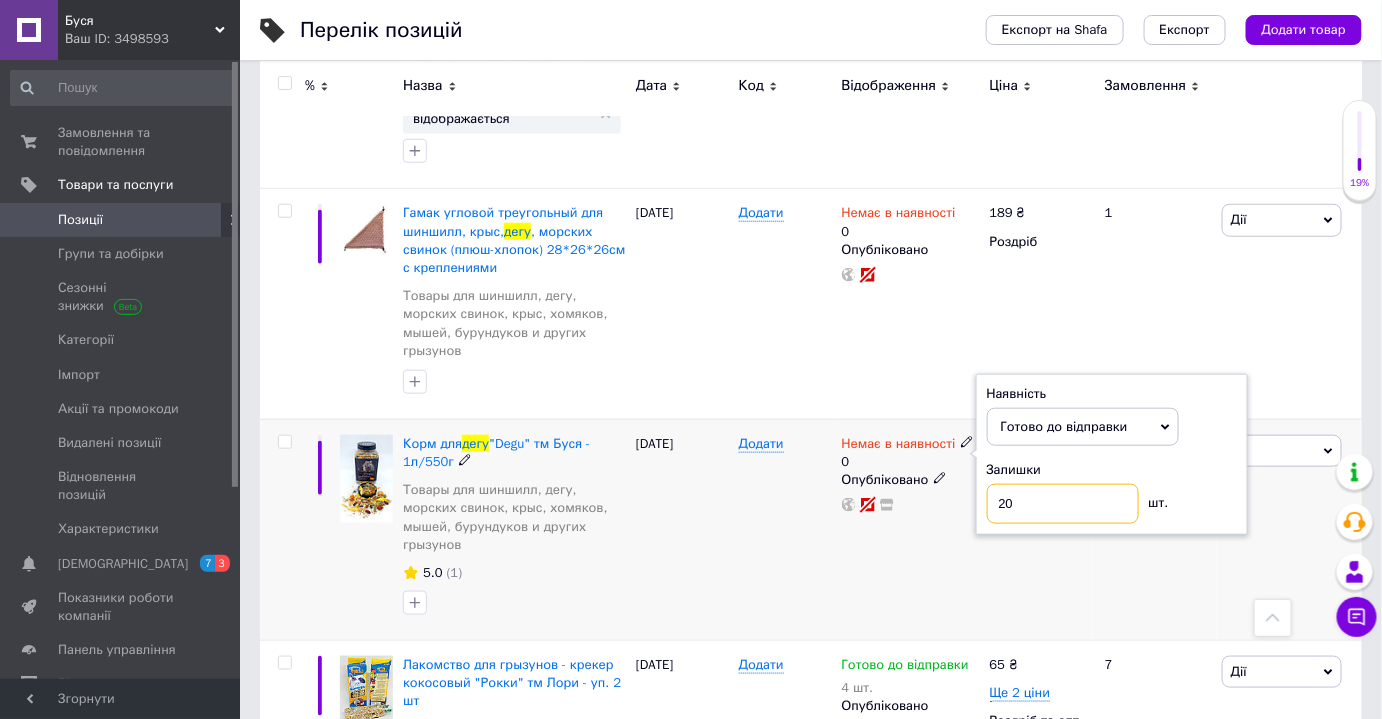 type on "20" 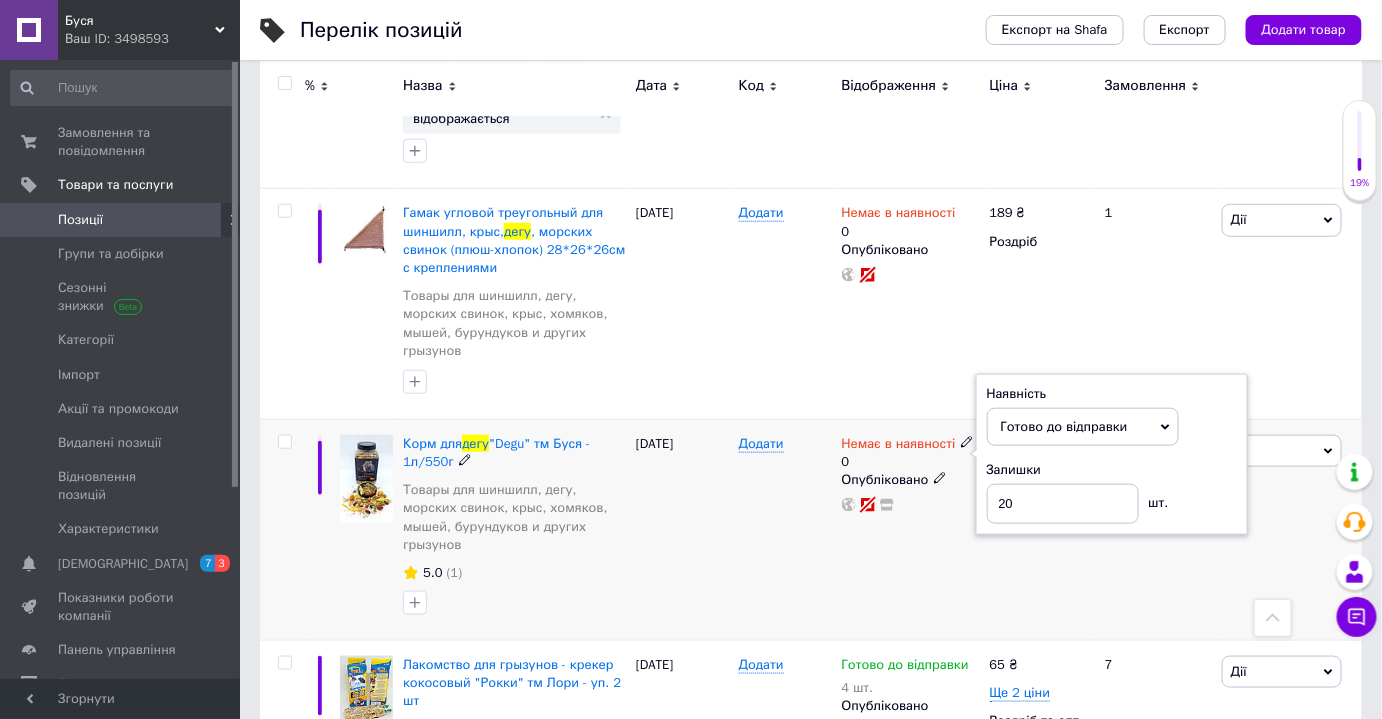 click on "Додати" at bounding box center [785, 529] 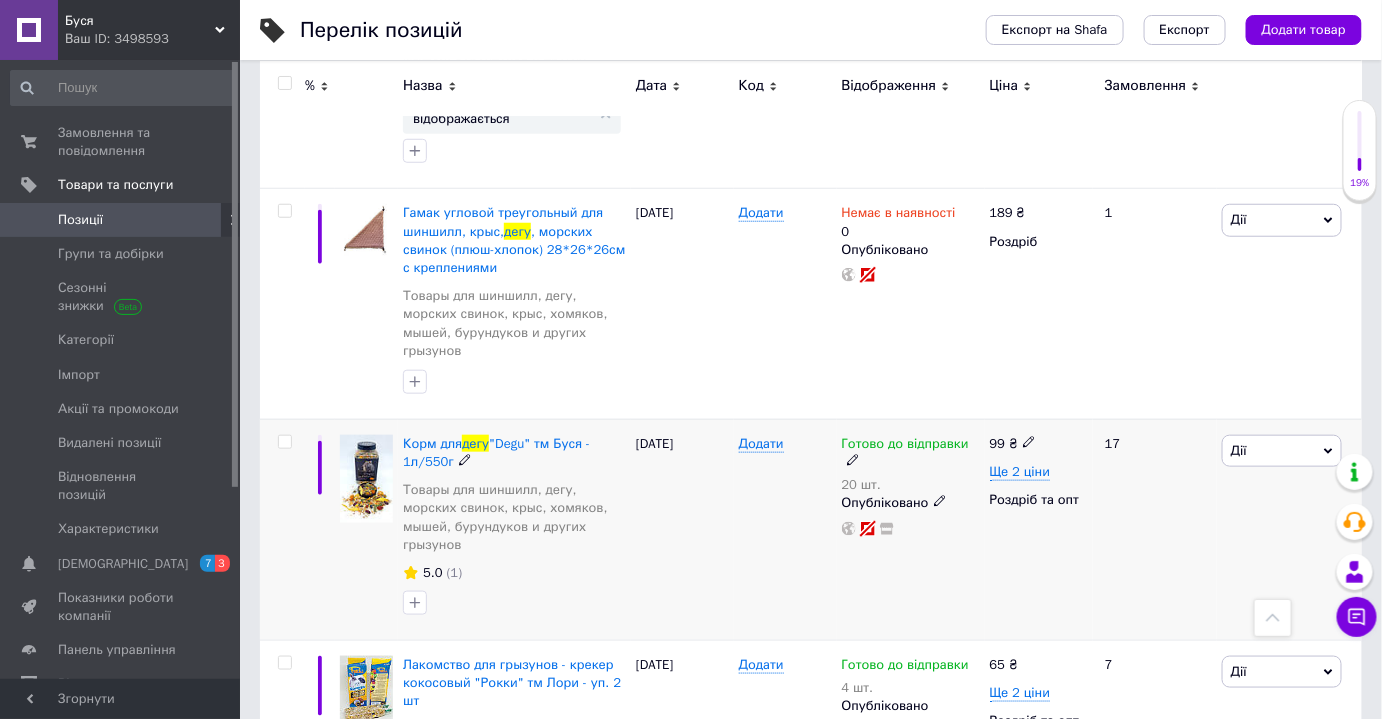 click 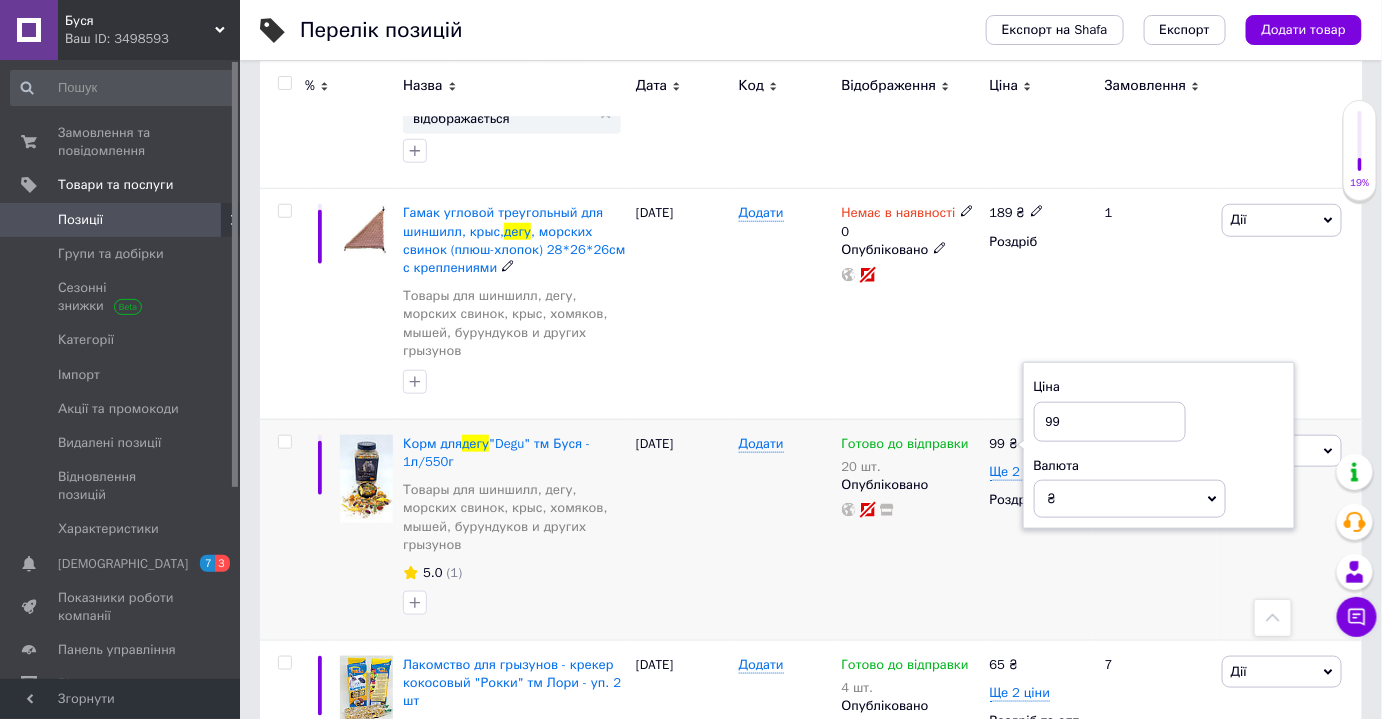 type on "9" 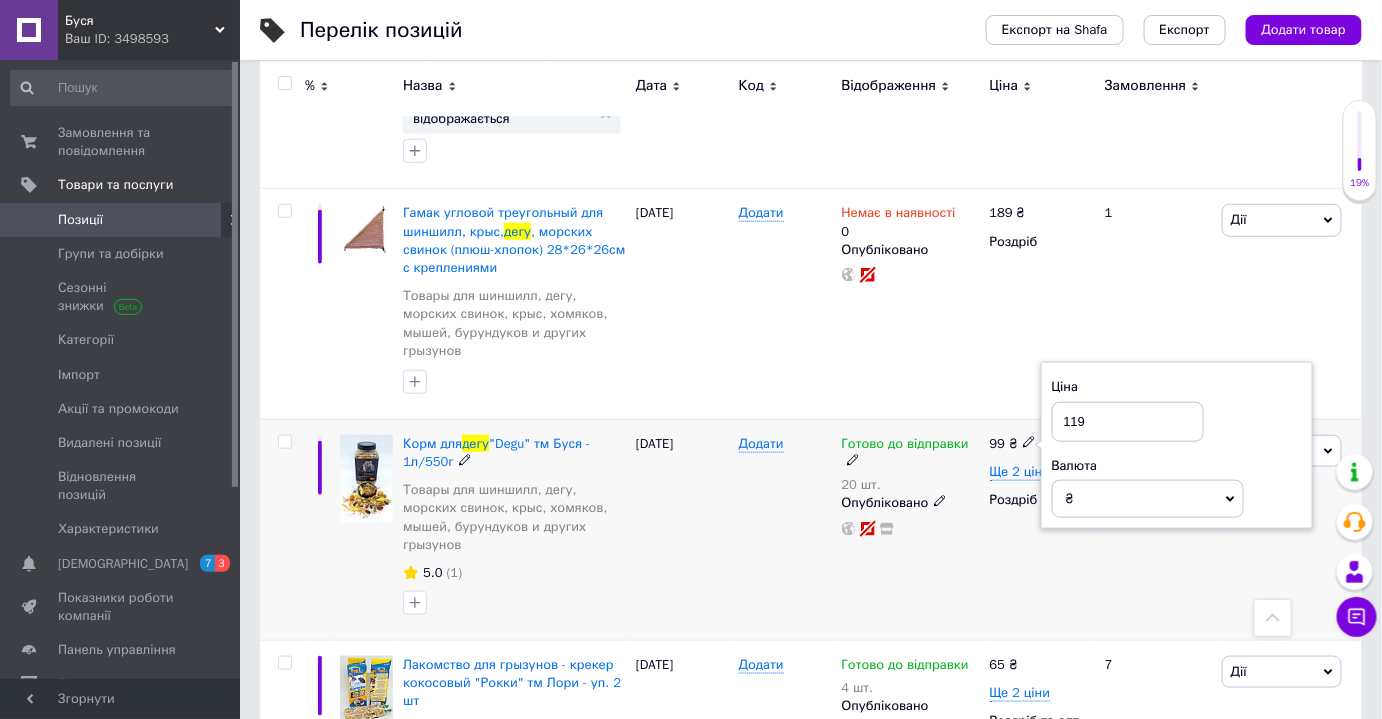 type on "119" 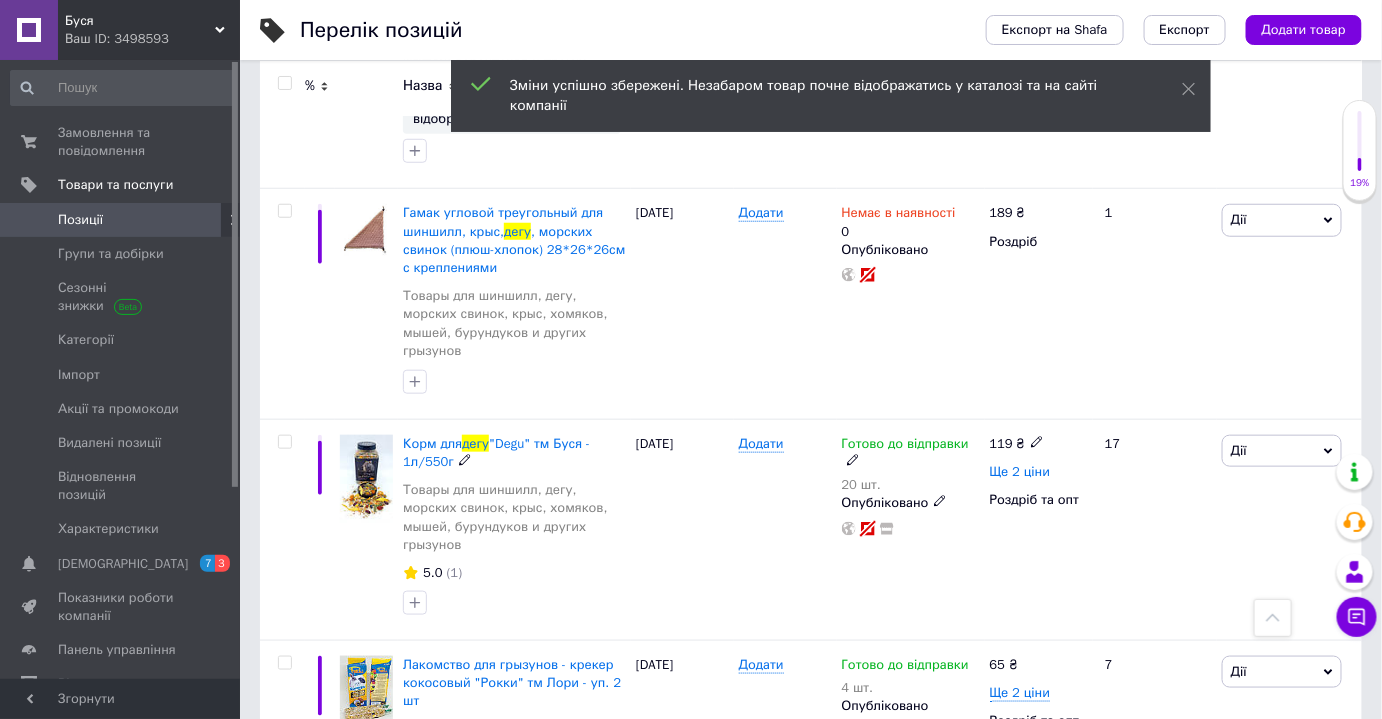 click on "Ще 2 ціни" at bounding box center [1020, 472] 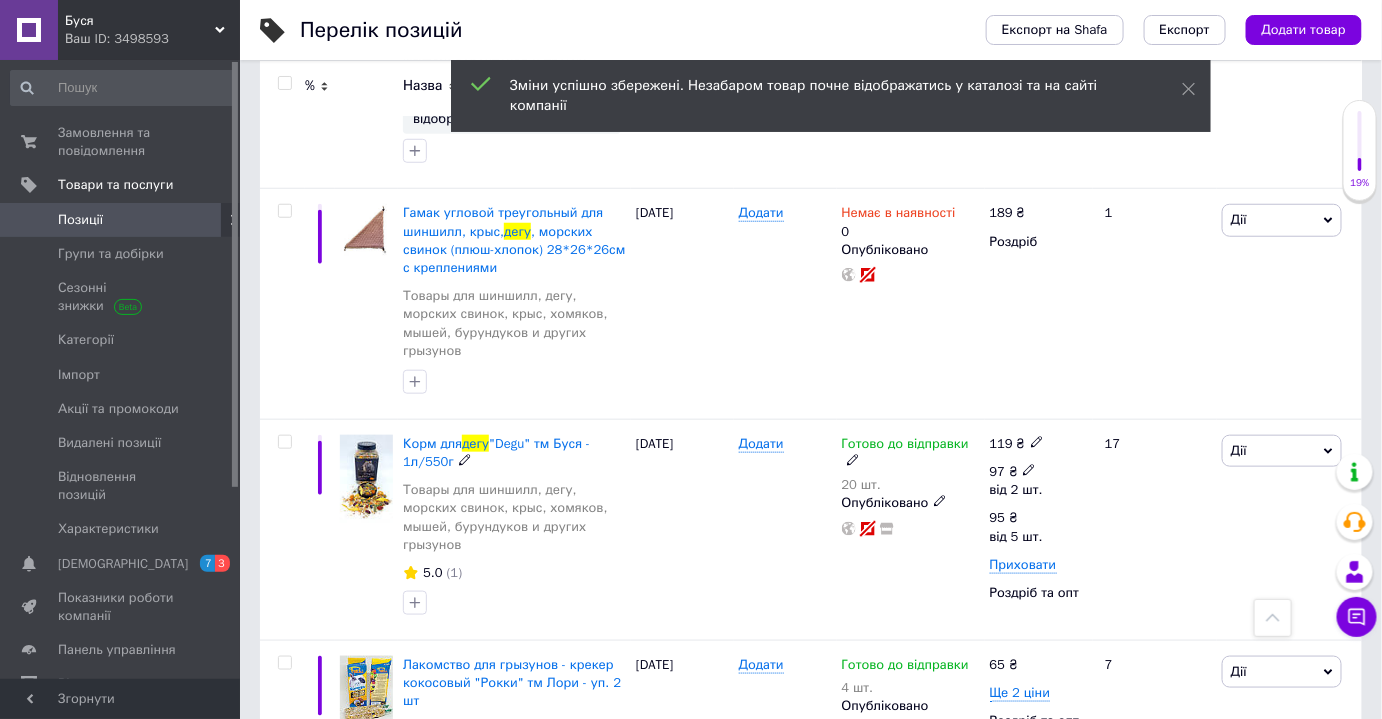 click on "97" at bounding box center [998, 471] 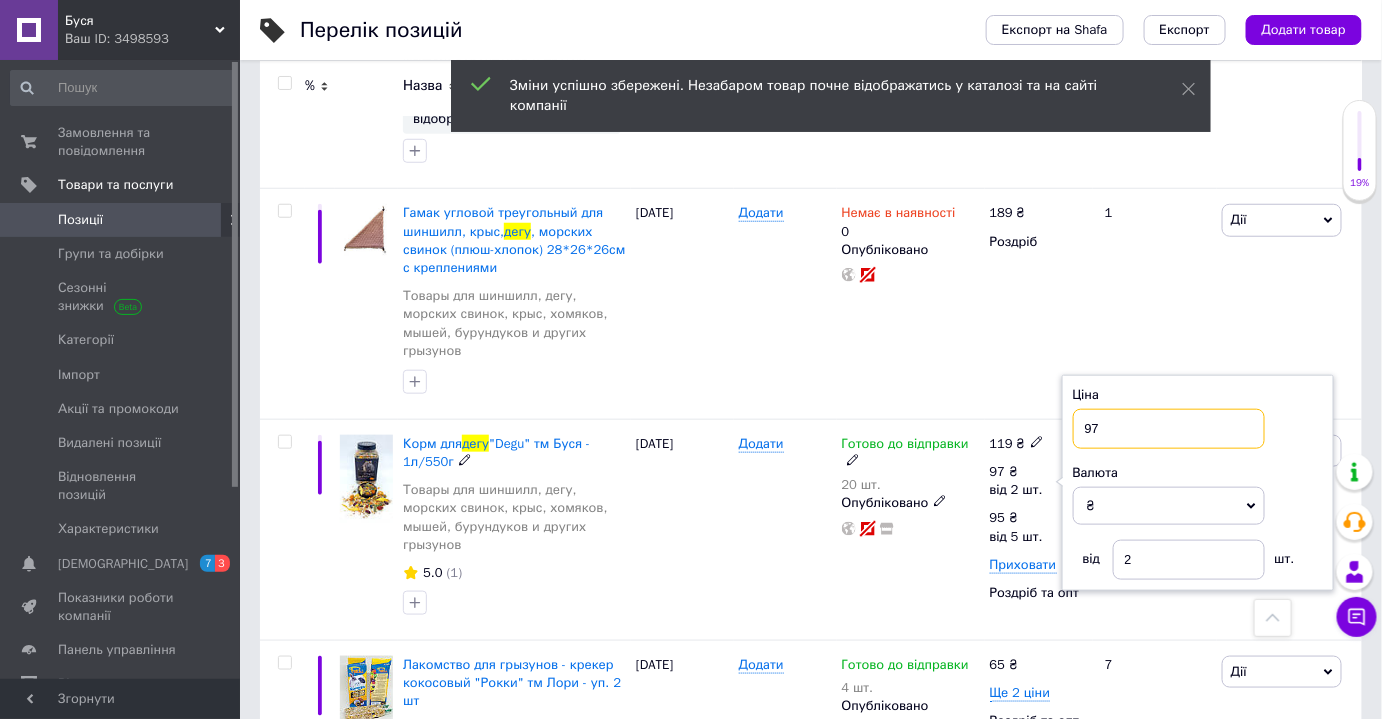 drag, startPoint x: 1074, startPoint y: 383, endPoint x: 1002, endPoint y: 389, distance: 72.249565 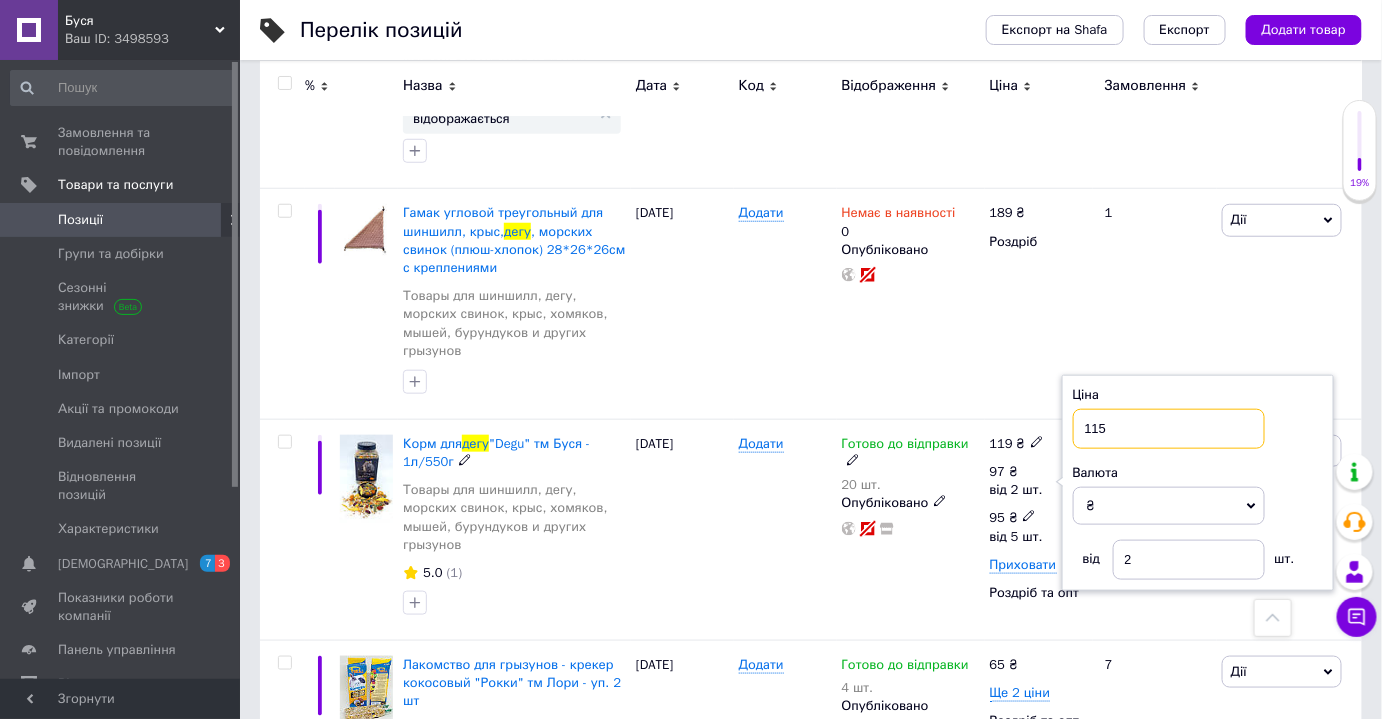 type on "115" 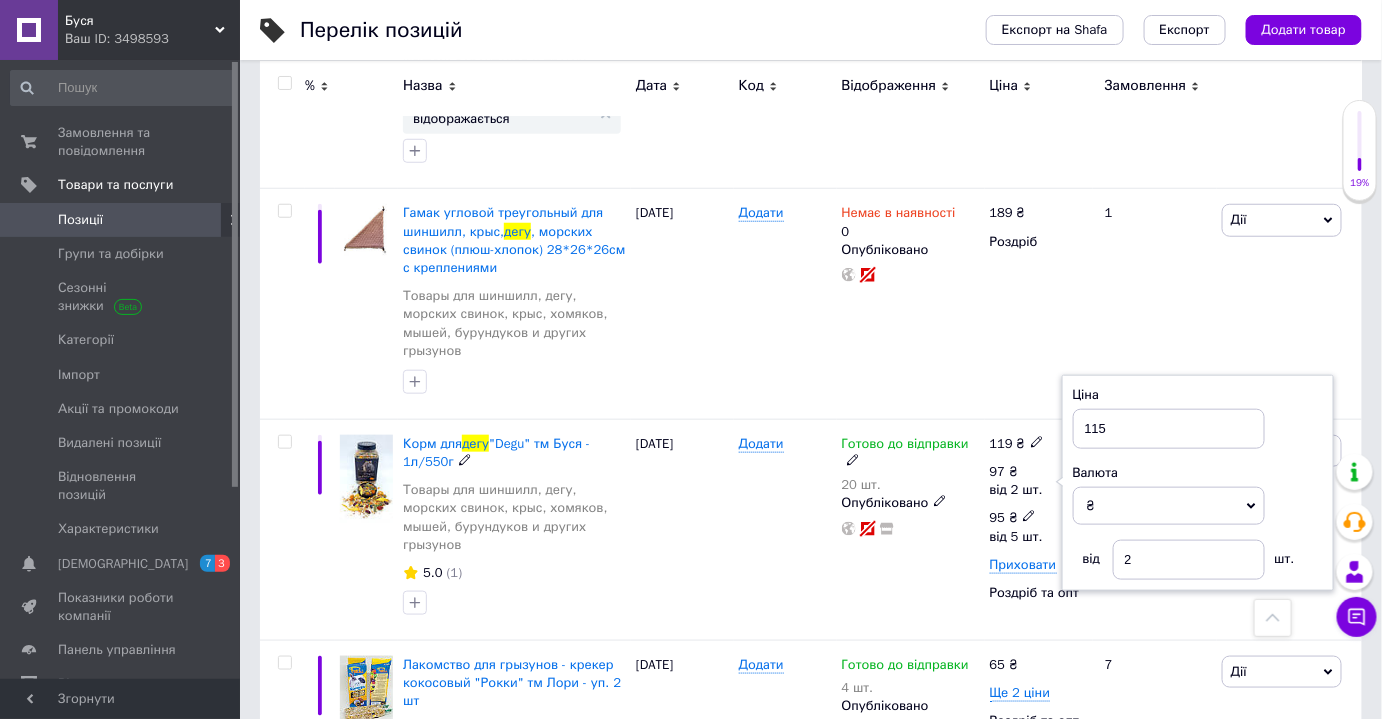 click on "97   ₴ від 2 шт. Ціна 115 Валюта ₴ $ EUR CHF GBP ¥ PLN ₸ MDL HUF KGS CNY TRY KRW lei від 2 шт." at bounding box center [1024, 486] 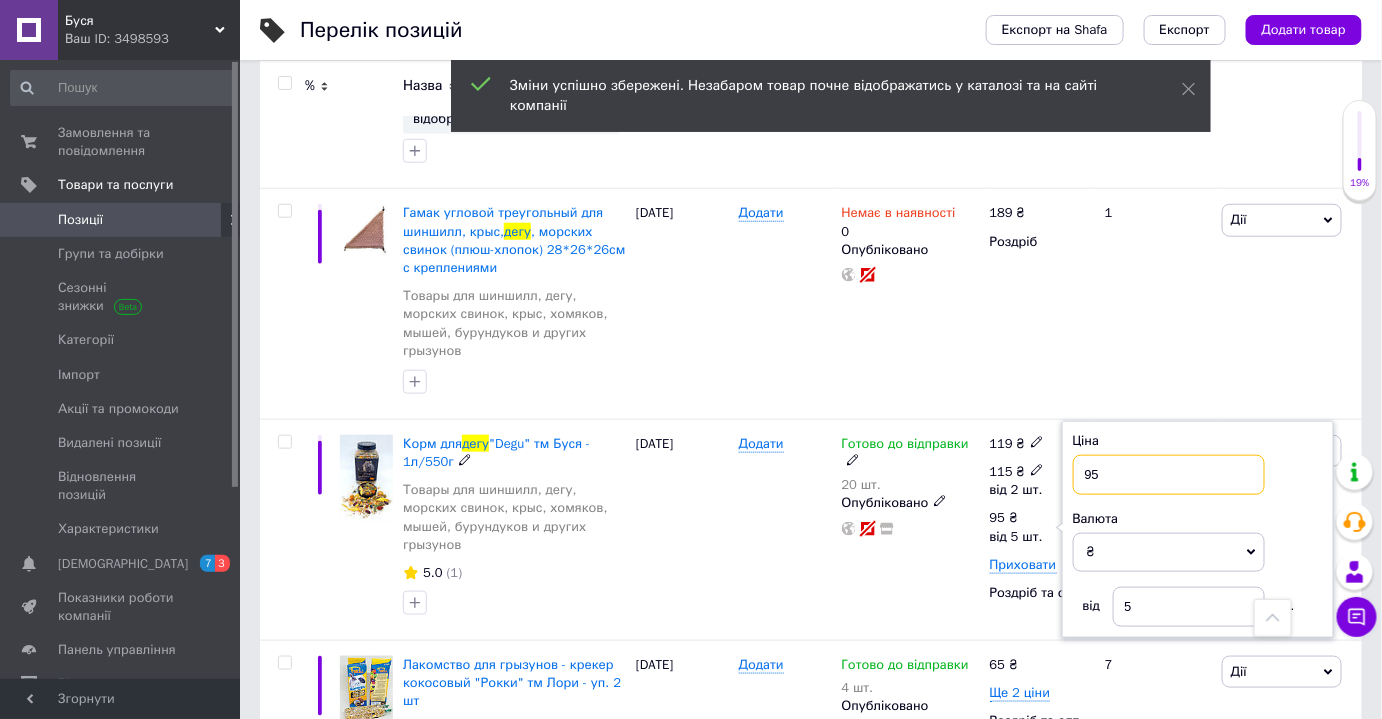 drag, startPoint x: 1124, startPoint y: 427, endPoint x: 1041, endPoint y: 428, distance: 83.00603 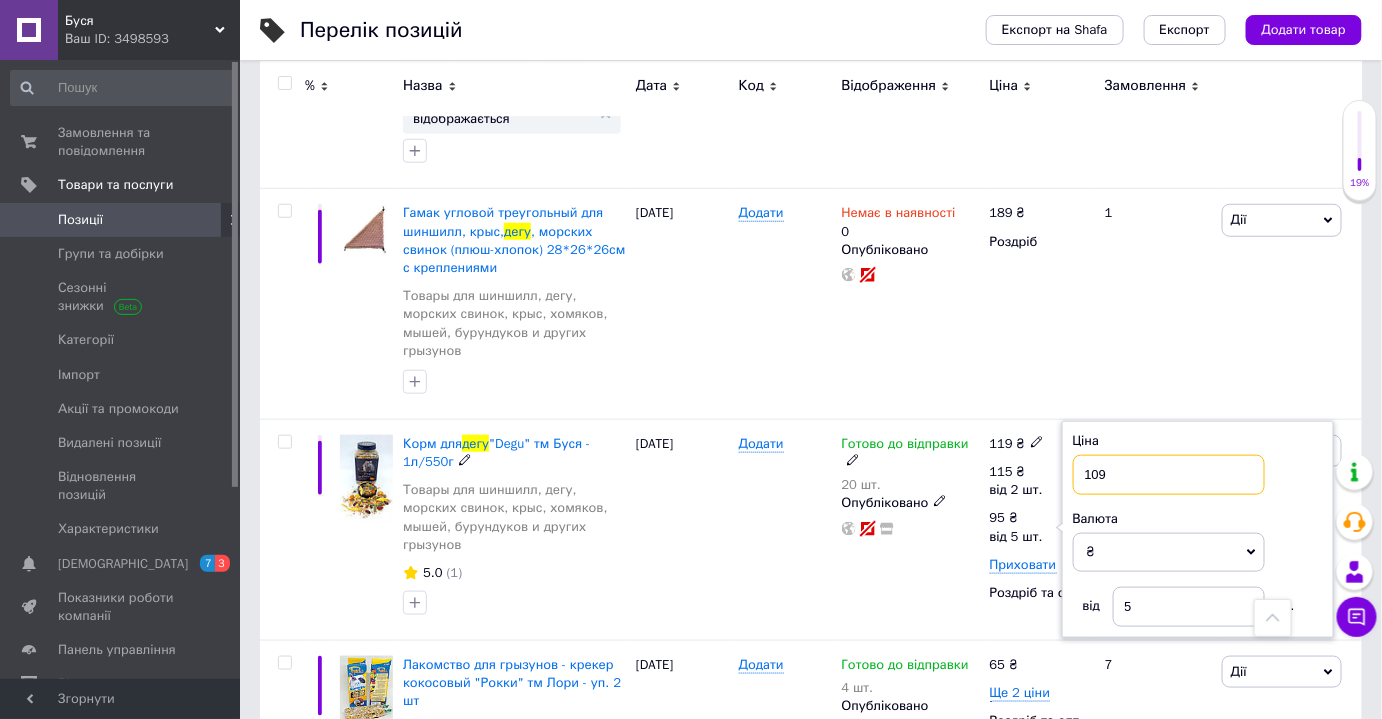 type on "109" 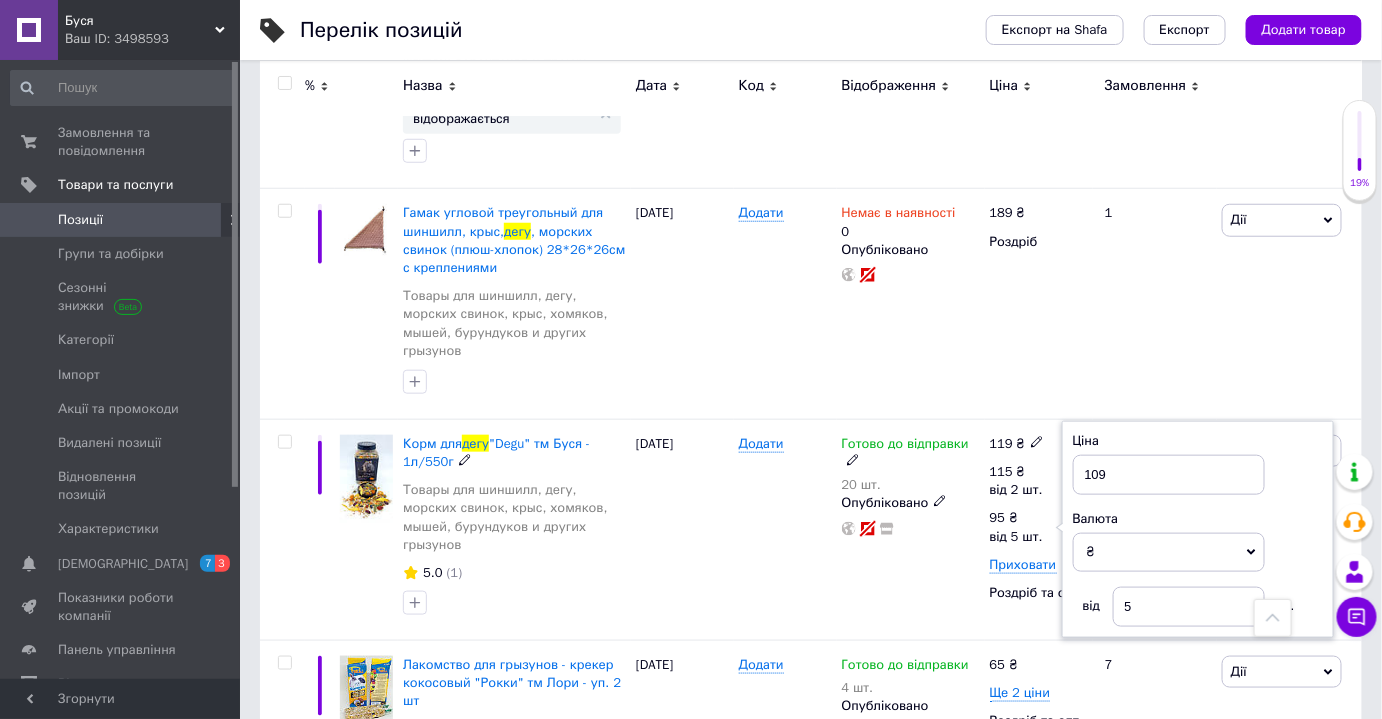 click on "Готово до відправки 20 шт. Опубліковано" at bounding box center (911, 529) 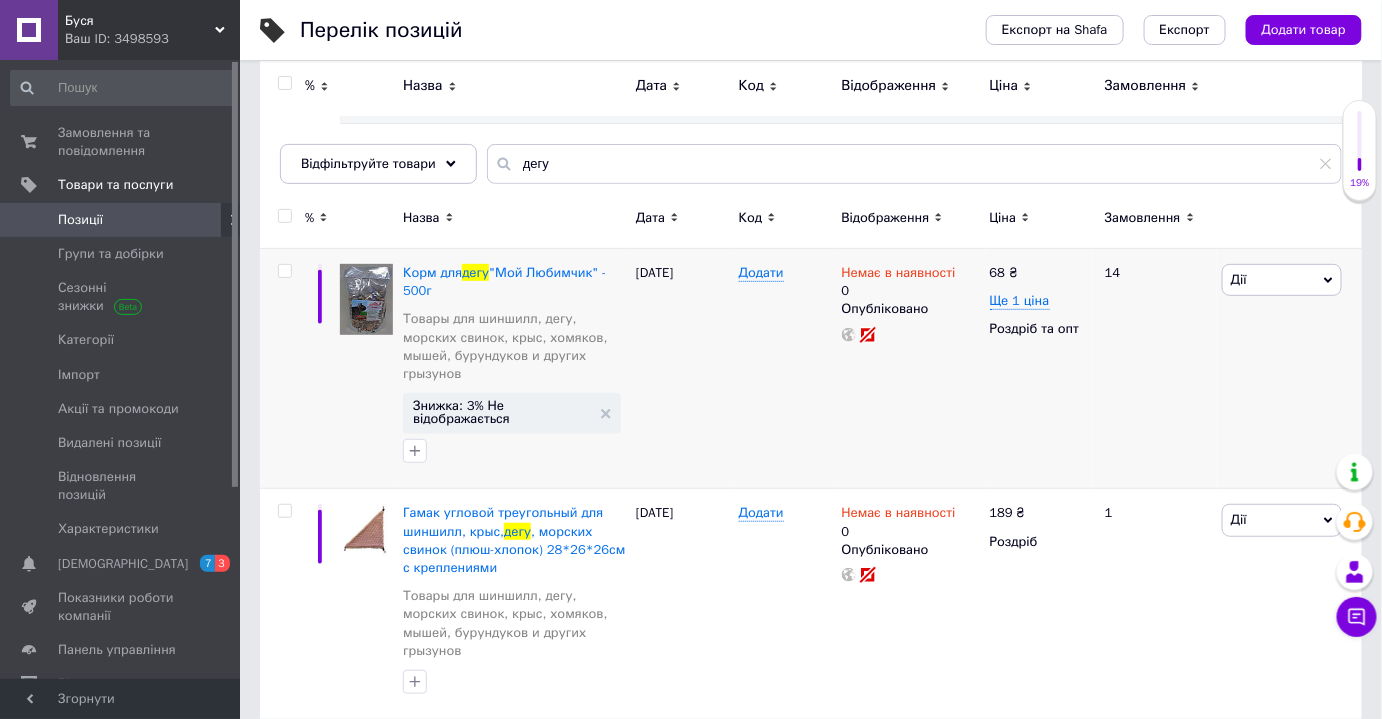 scroll, scrollTop: 0, scrollLeft: 0, axis: both 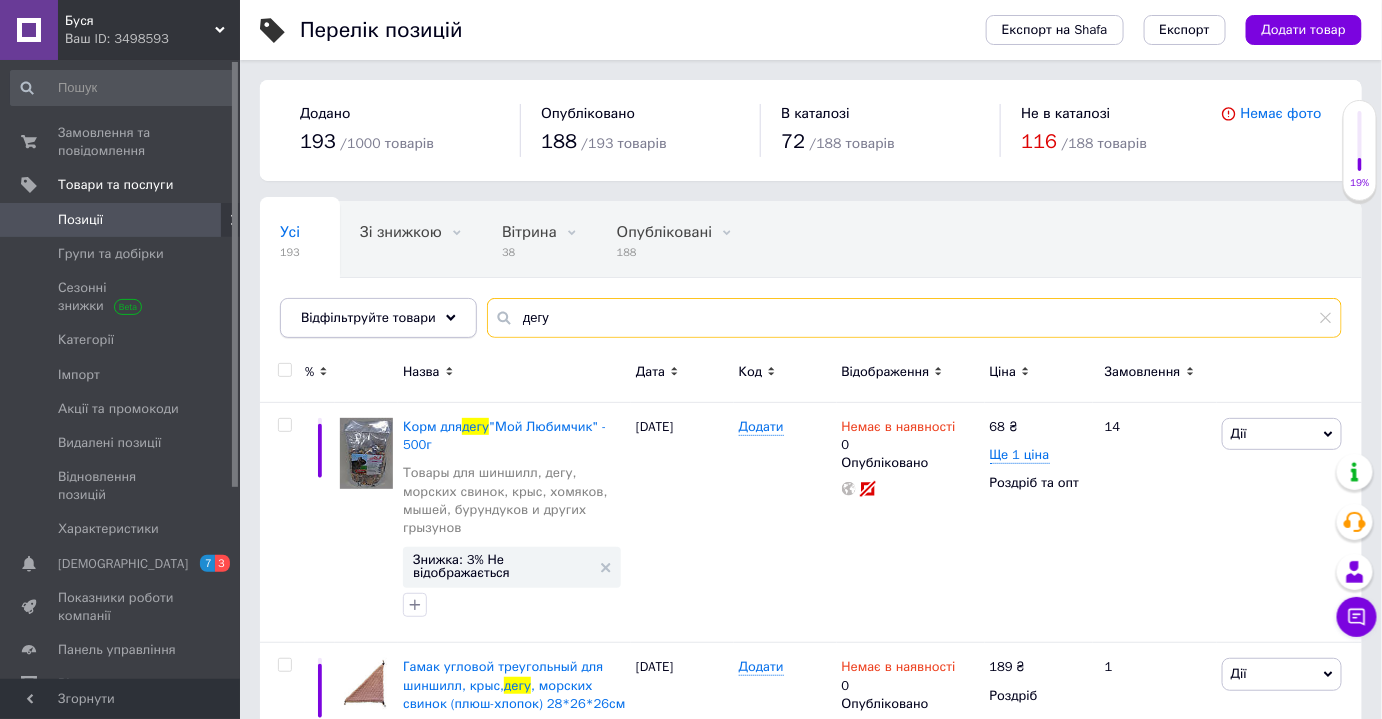 drag, startPoint x: 544, startPoint y: 317, endPoint x: 416, endPoint y: 296, distance: 129.71121 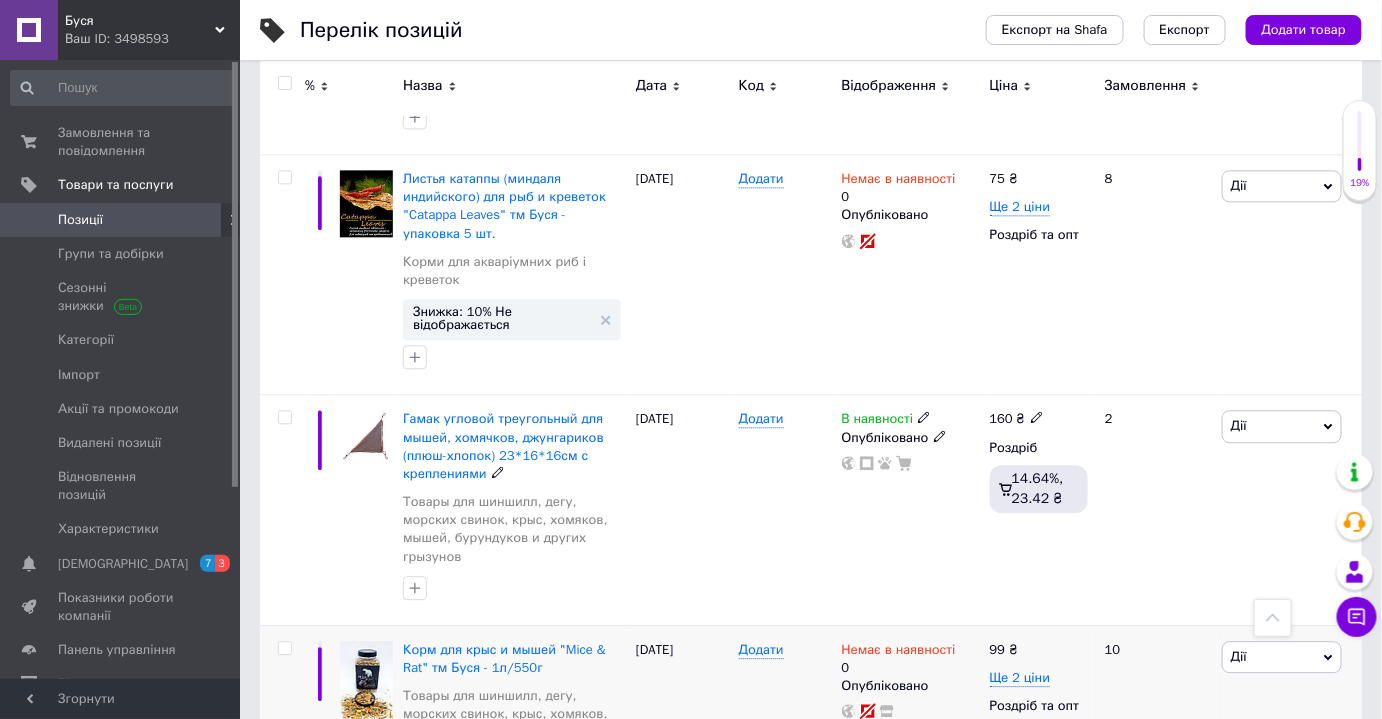 scroll, scrollTop: 1454, scrollLeft: 0, axis: vertical 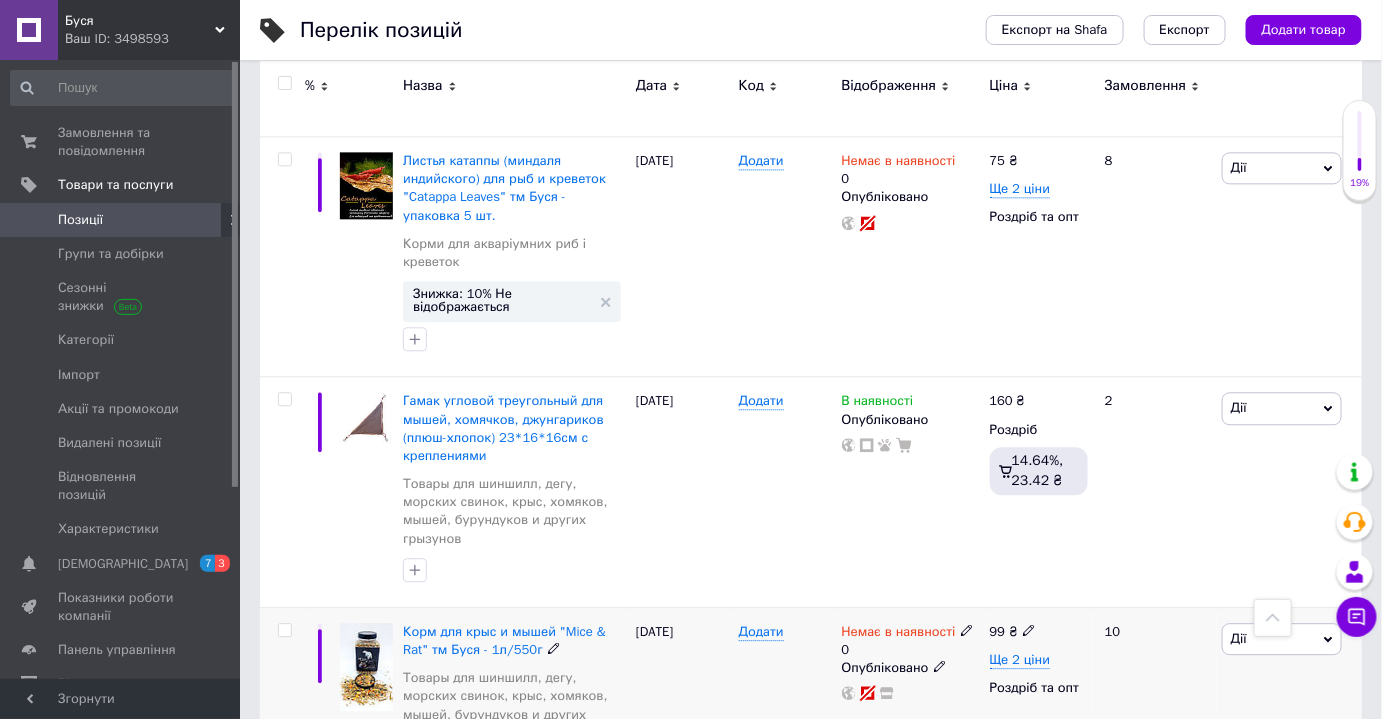 type on "мише" 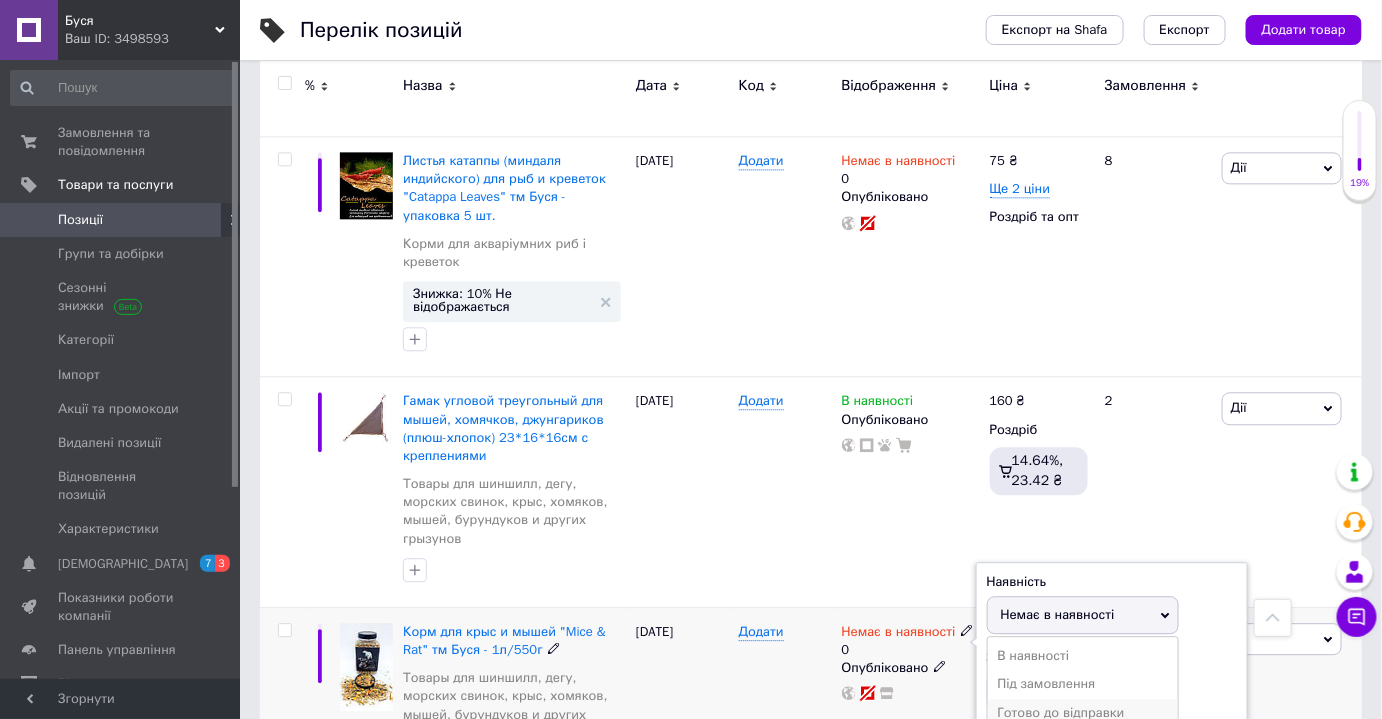 click on "Готово до відправки" at bounding box center [1083, 713] 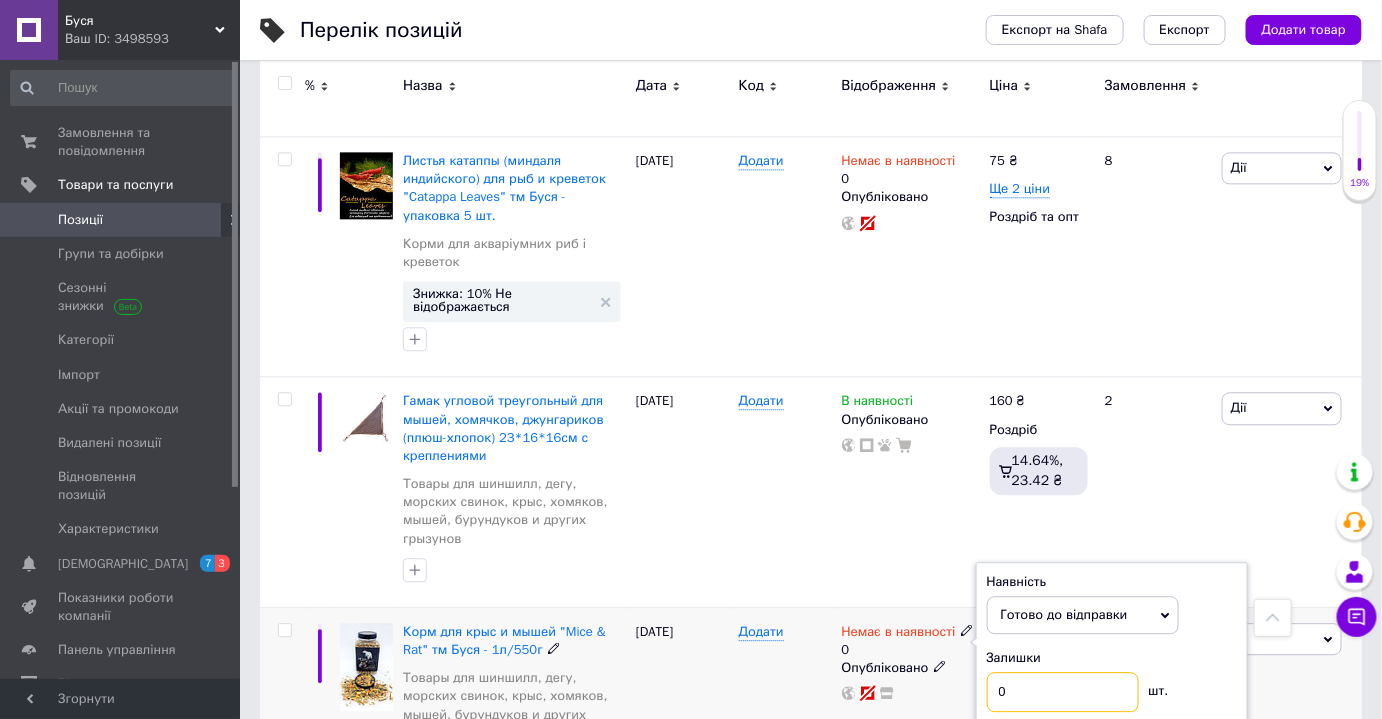 drag, startPoint x: 1021, startPoint y: 591, endPoint x: 972, endPoint y: 577, distance: 50.96077 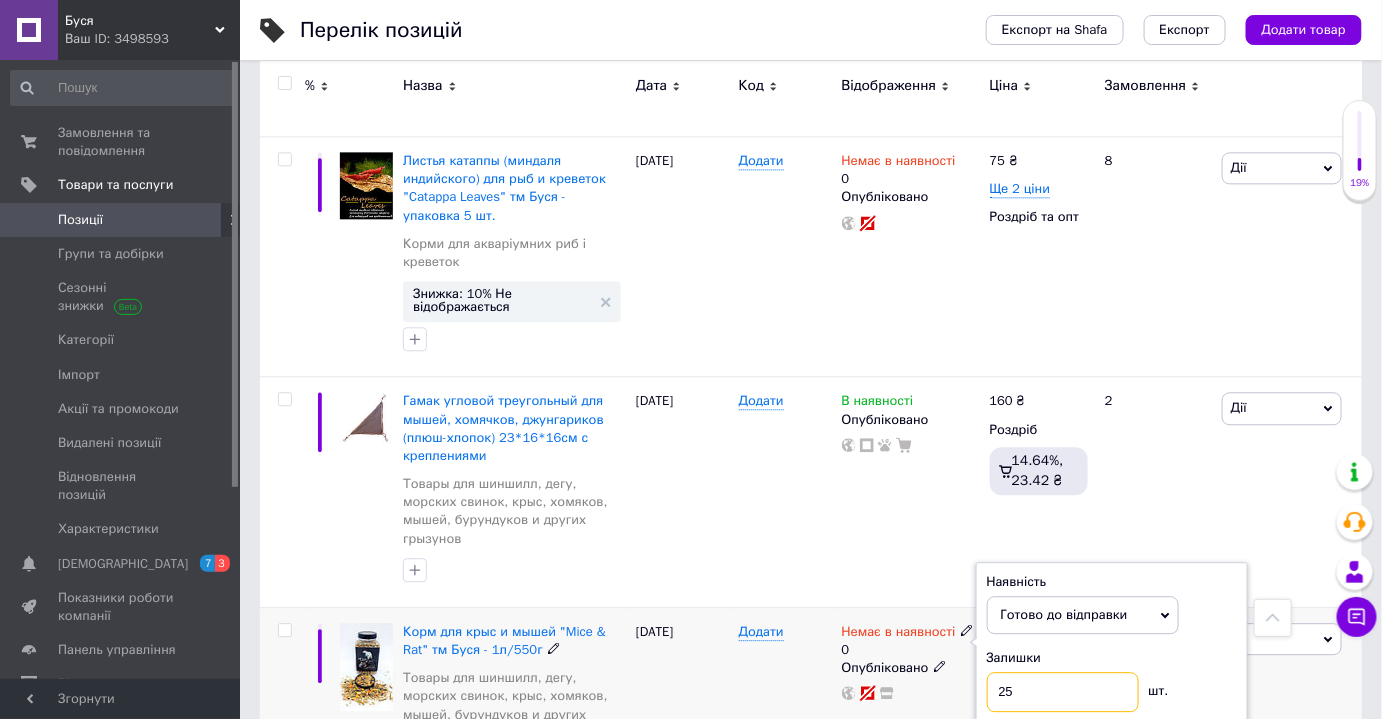 type on "25" 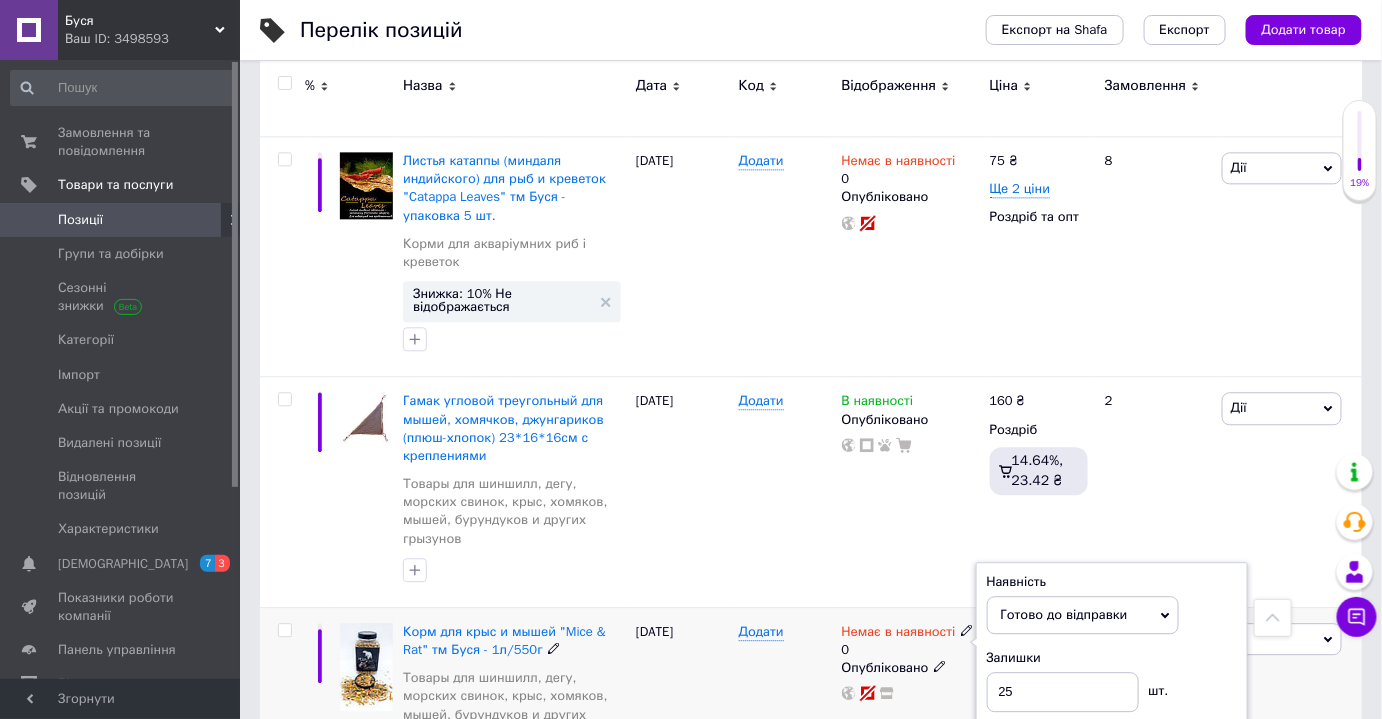 click on "Немає в наявності 0 Наявність [PERSON_NAME] до відправки В наявності Немає в наявності Під замовлення Залишки 25 шт. Опубліковано" at bounding box center (911, 717) 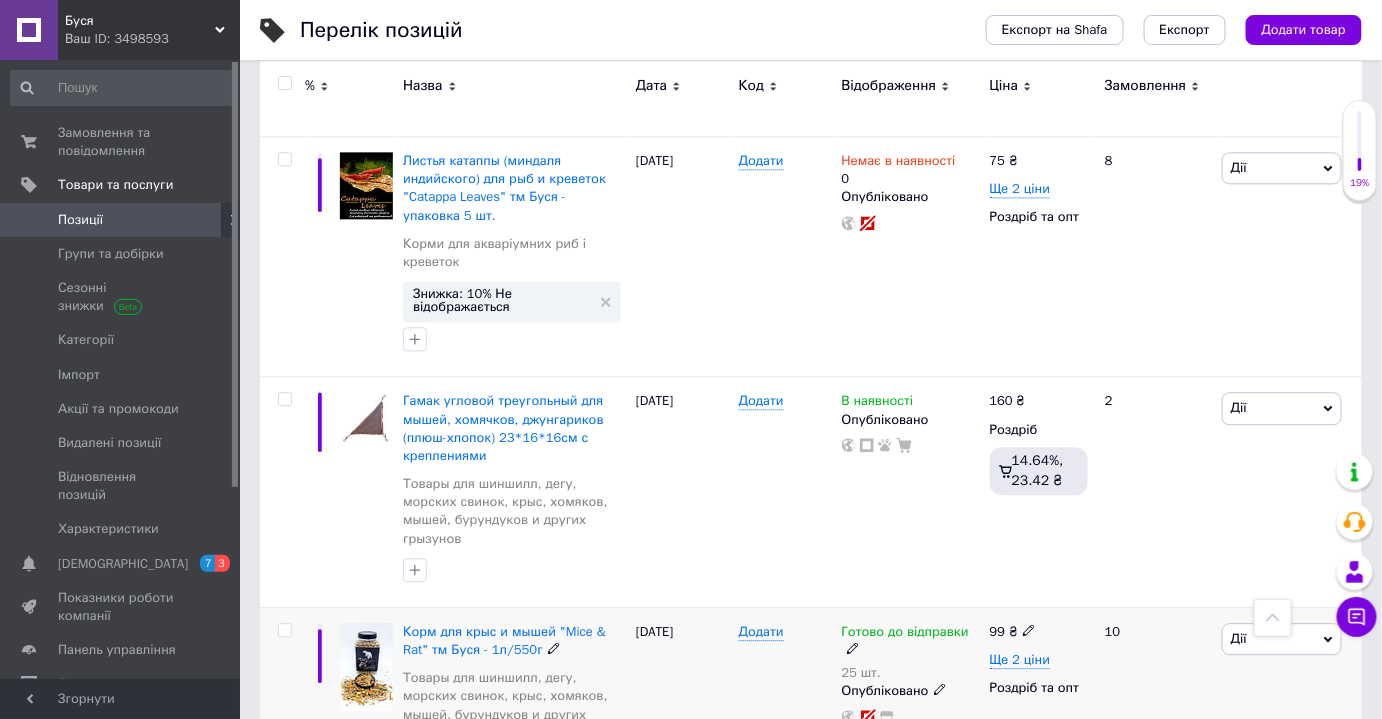 click 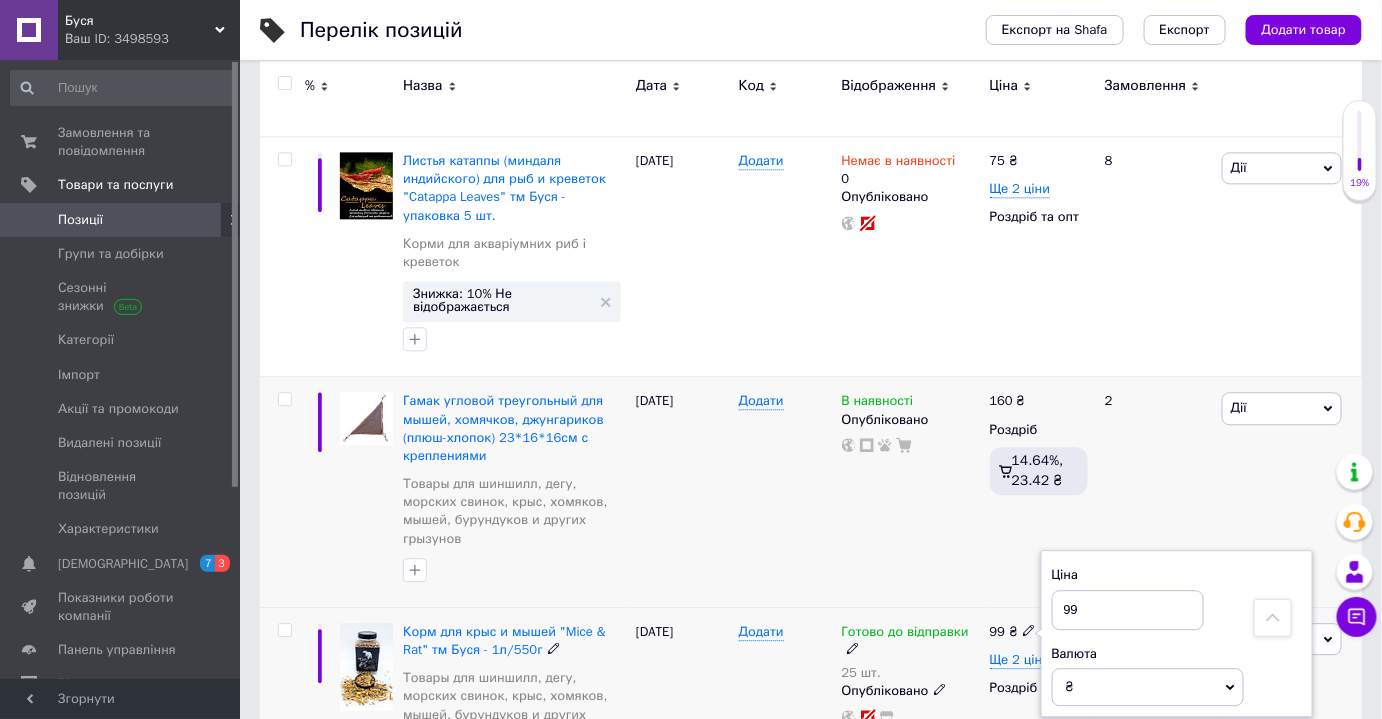 drag, startPoint x: 1085, startPoint y: 490, endPoint x: 996, endPoint y: 487, distance: 89.050545 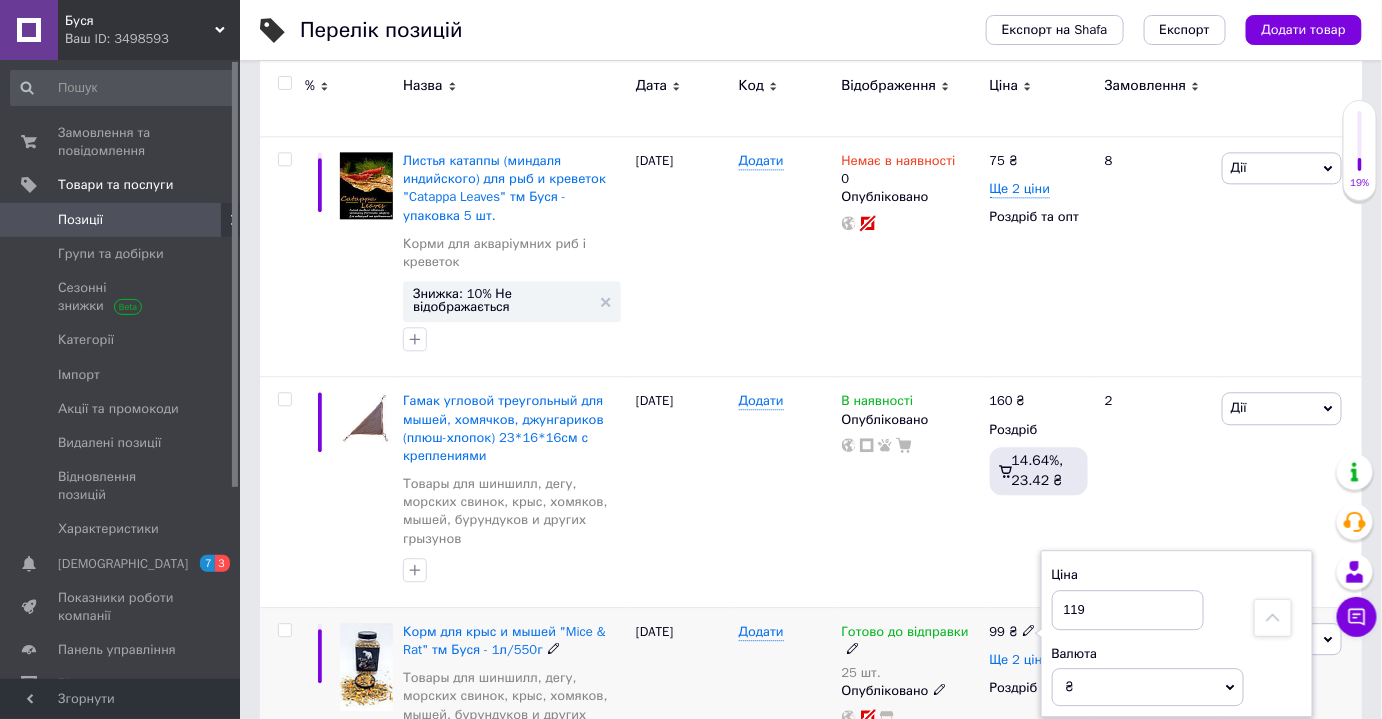 type on "119" 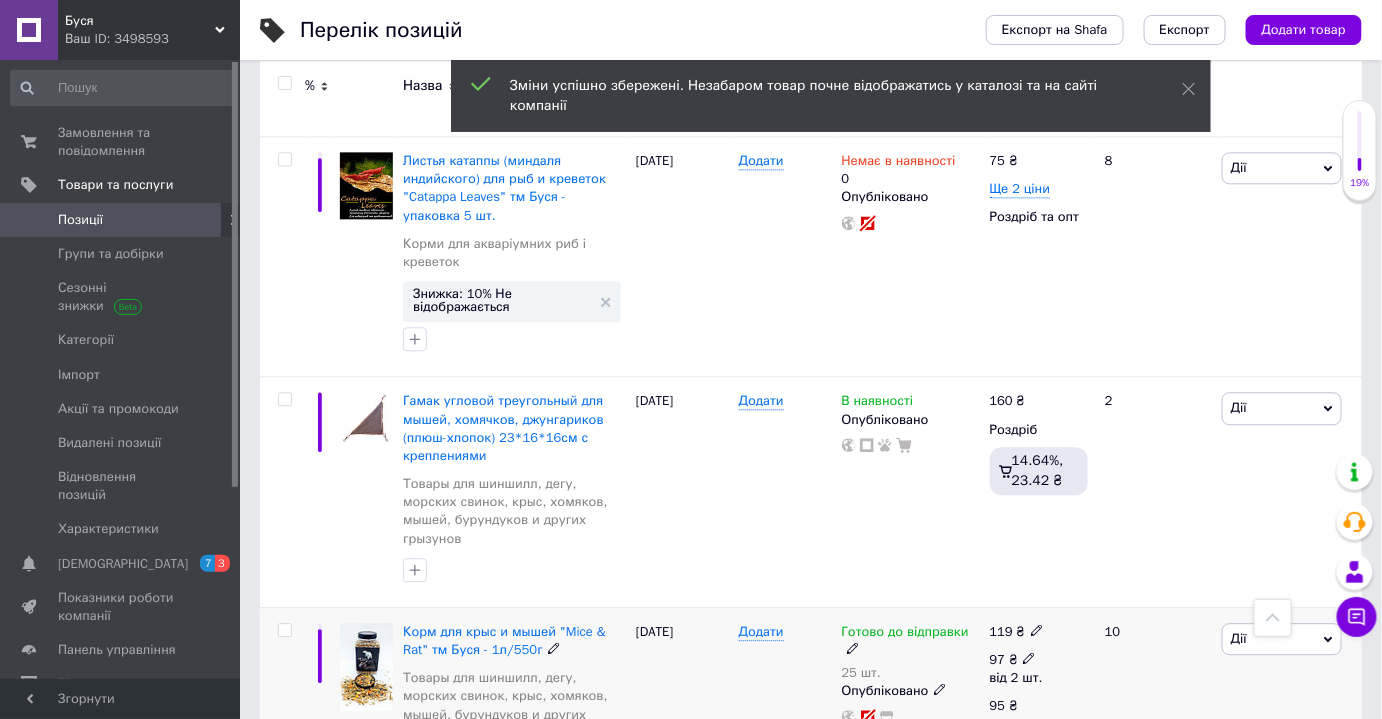 click 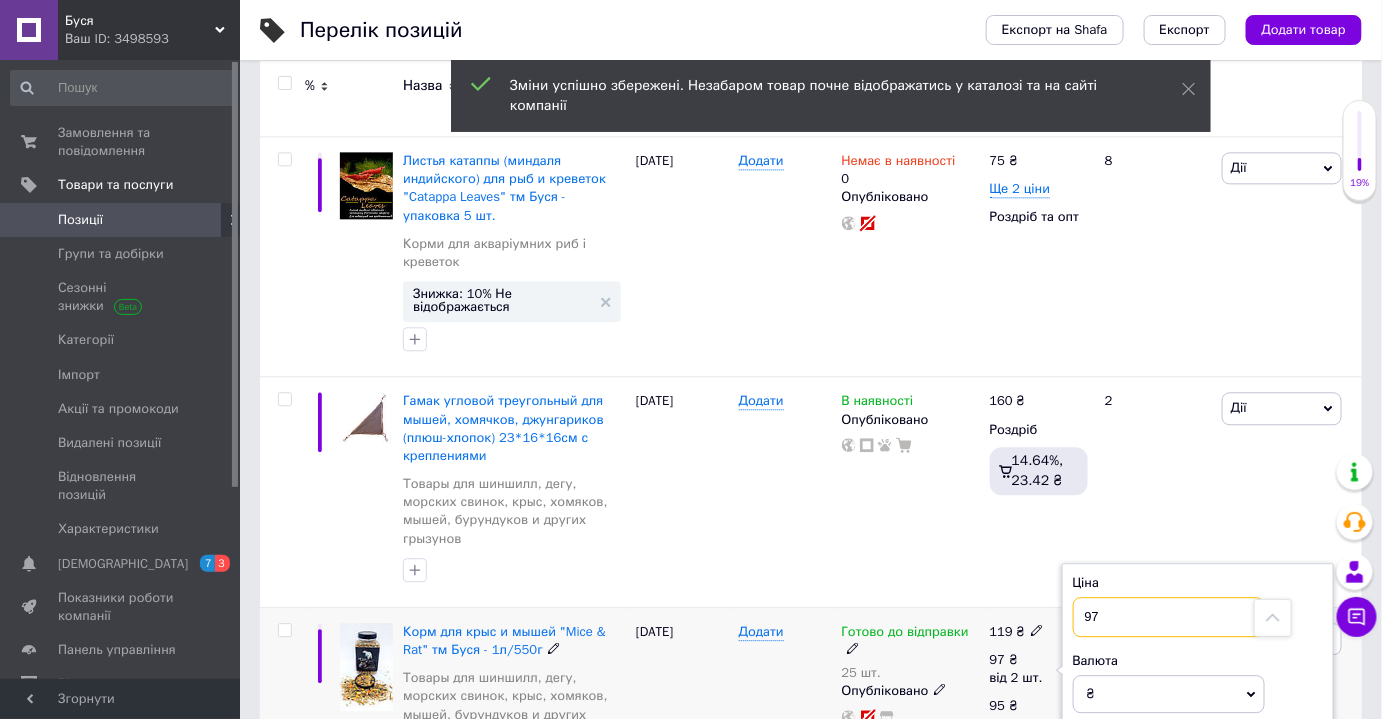 drag, startPoint x: 1132, startPoint y: 494, endPoint x: 1053, endPoint y: 493, distance: 79.00633 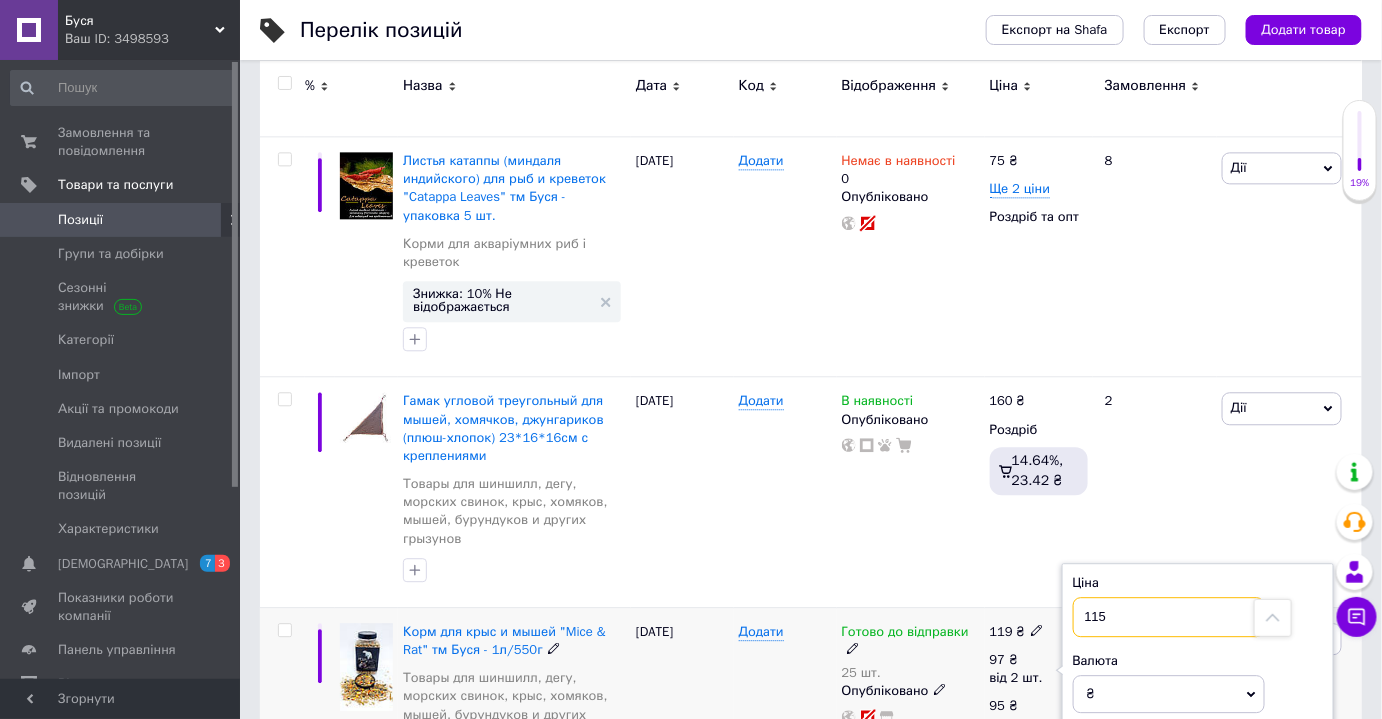 type on "115" 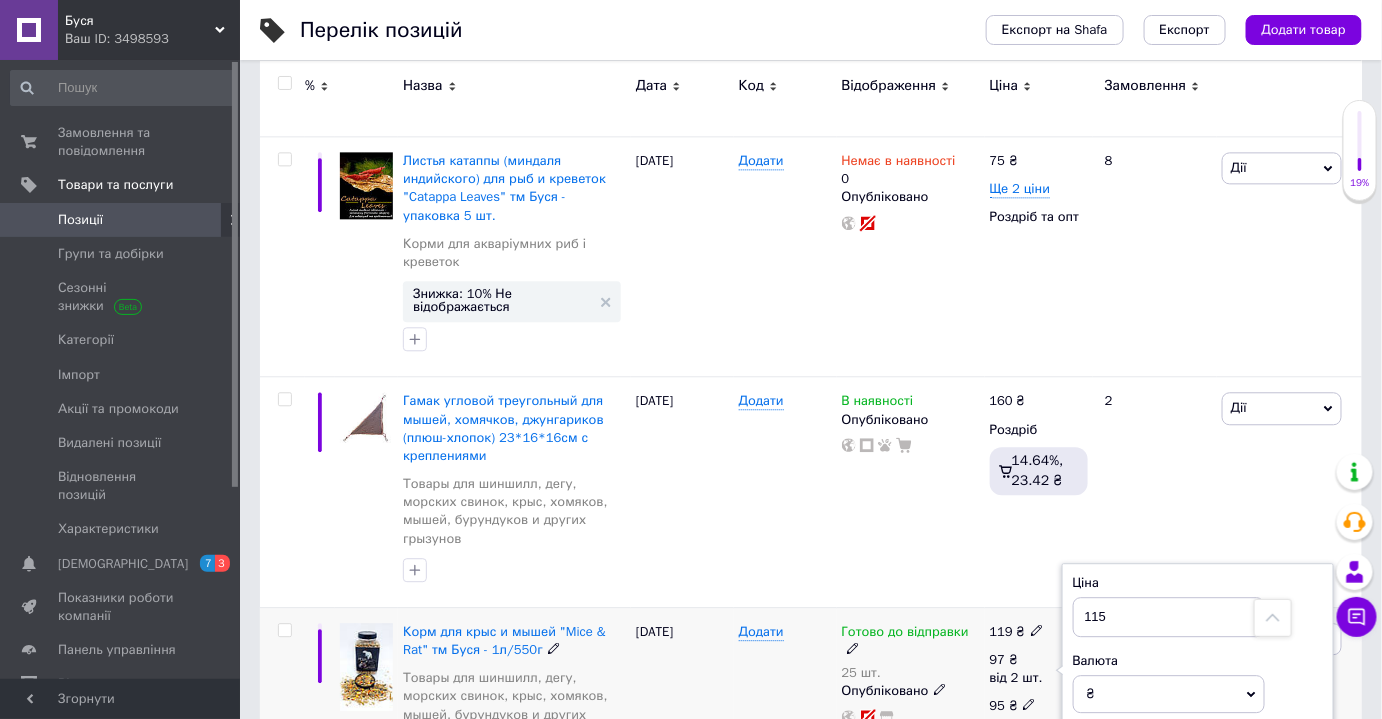 click on "95" at bounding box center (998, 705) 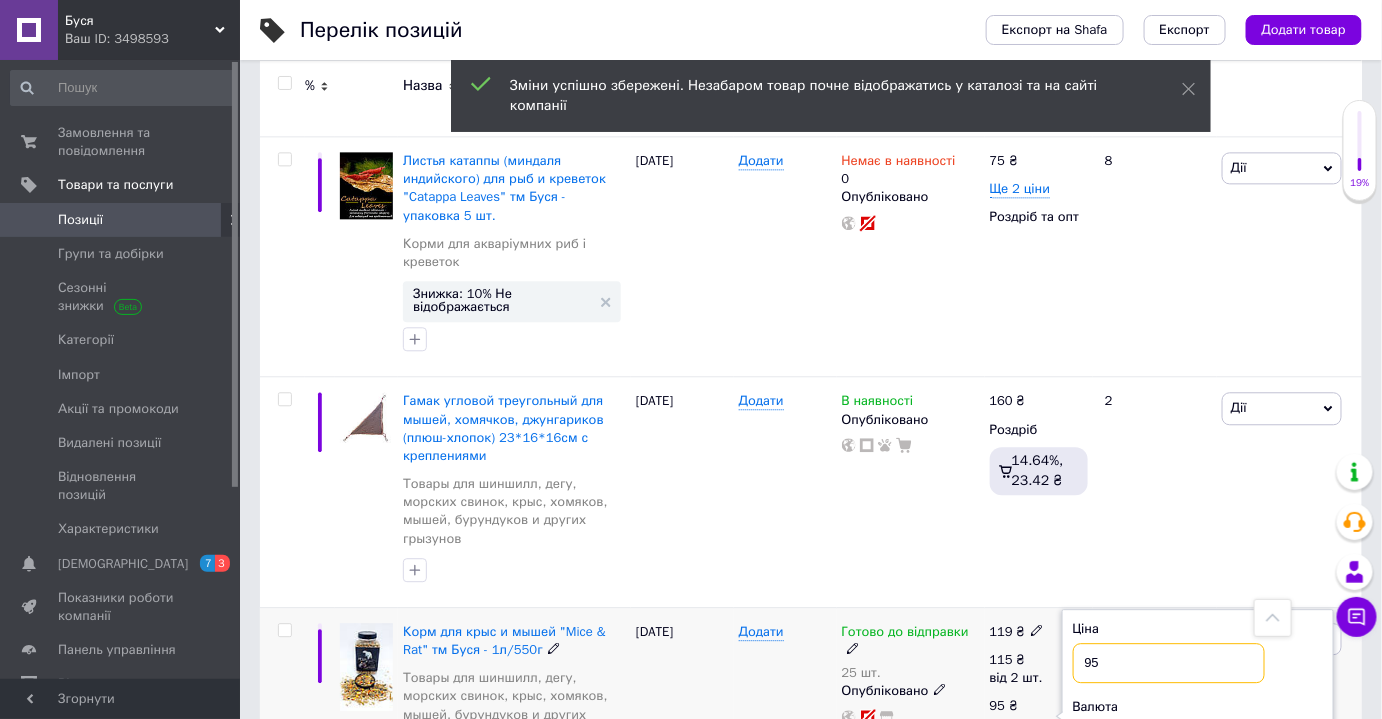 drag, startPoint x: 1120, startPoint y: 554, endPoint x: 1008, endPoint y: 538, distance: 113.137085 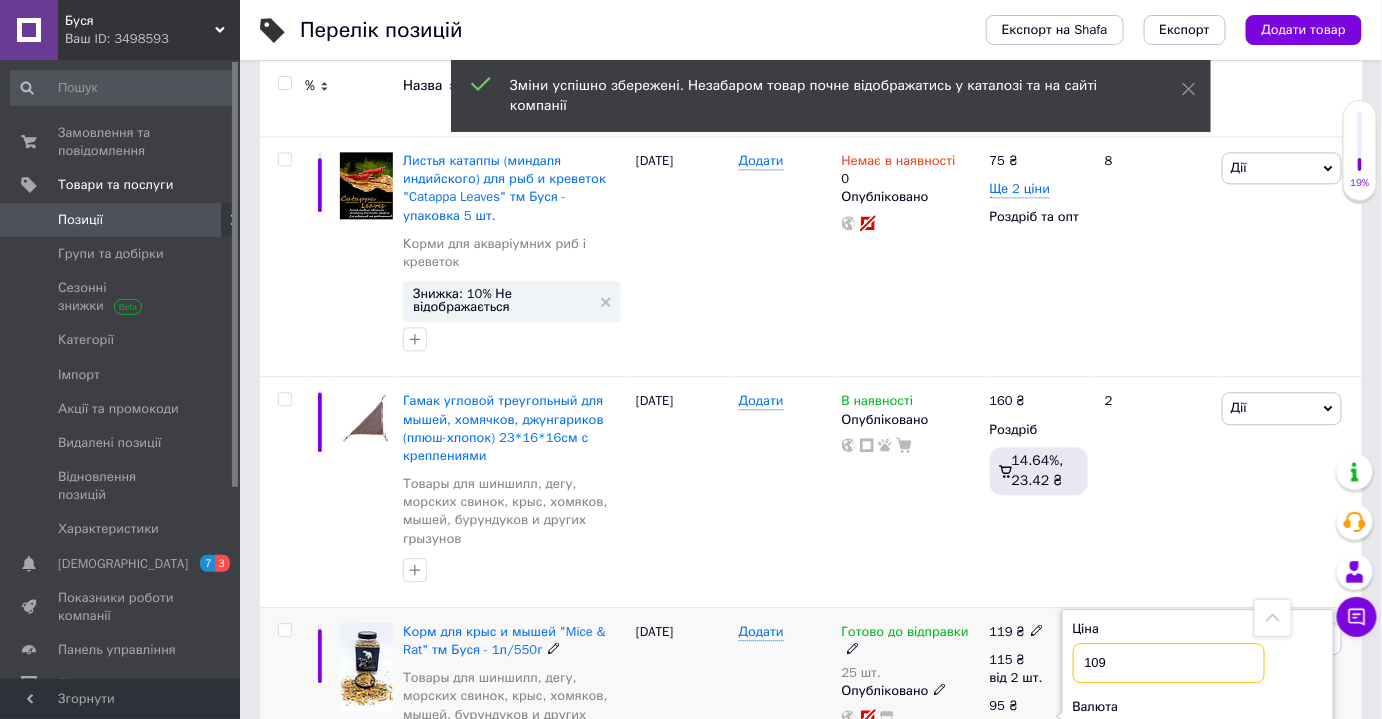 type on "109" 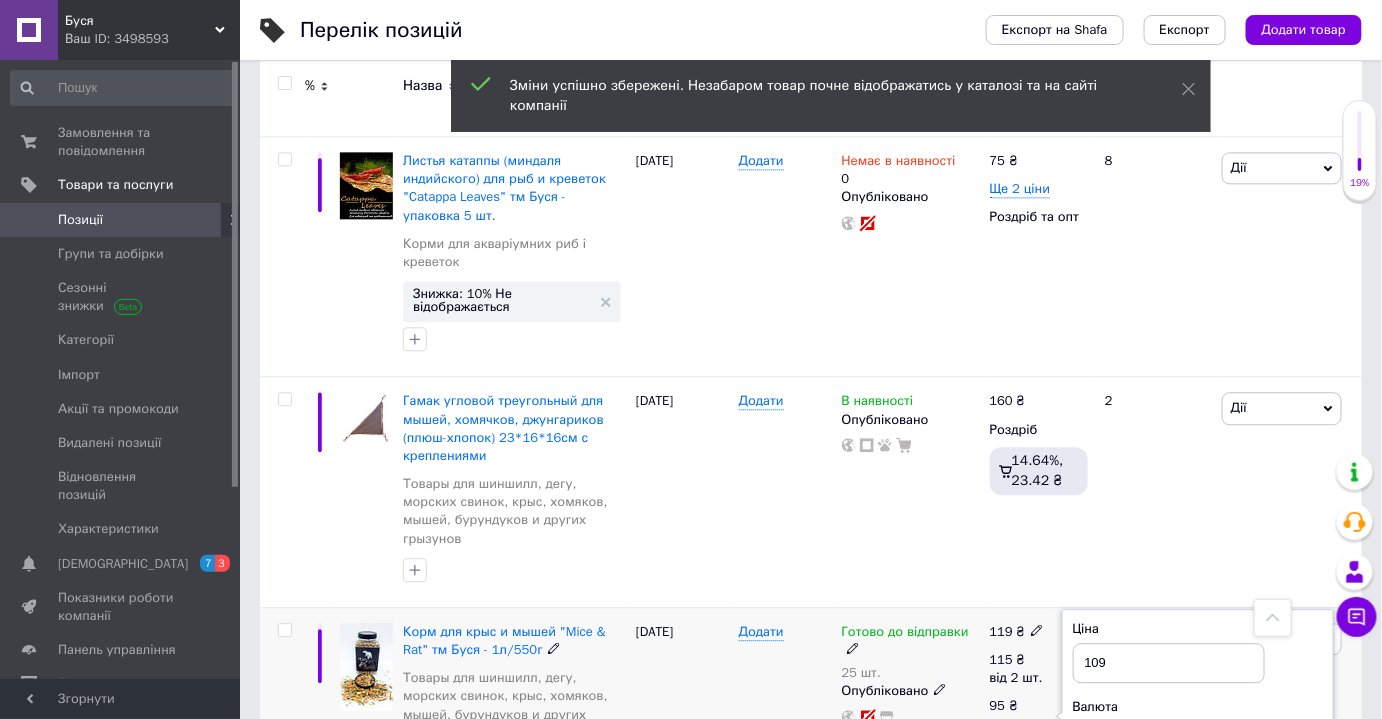 click on "Додати" at bounding box center (785, 717) 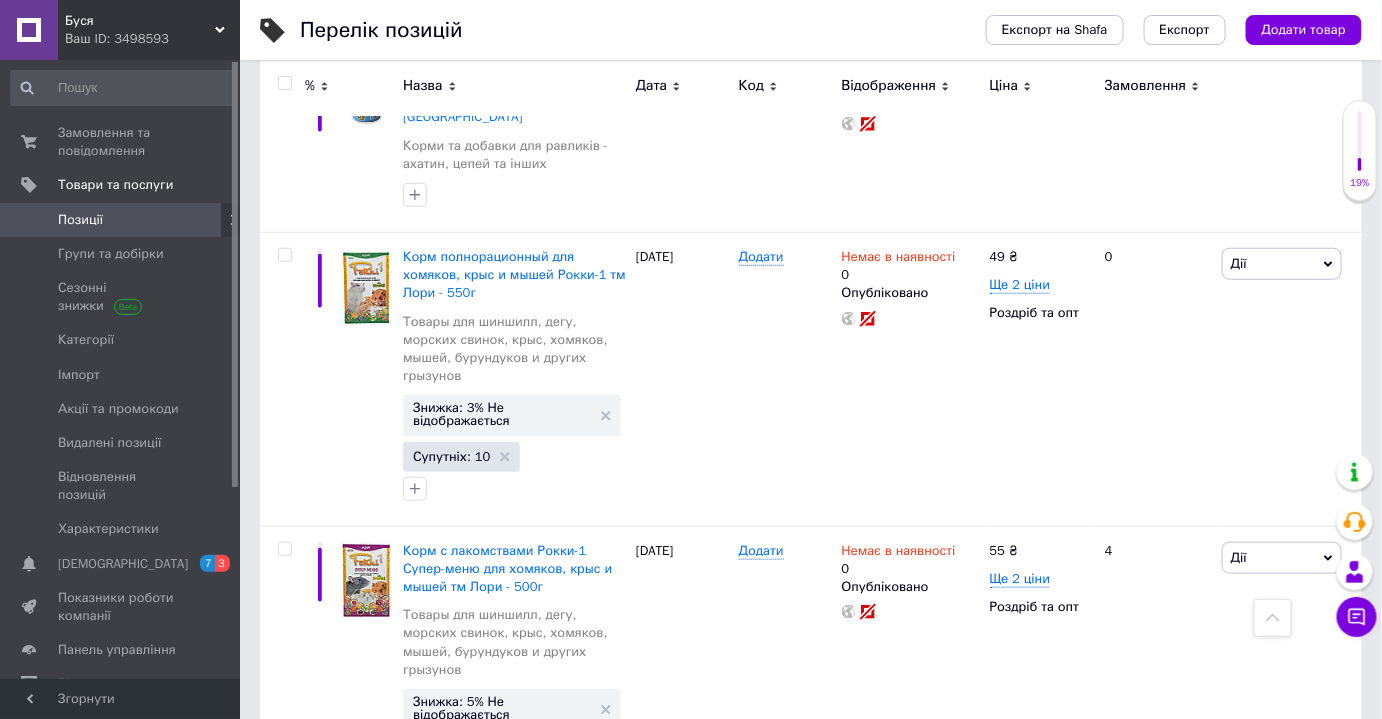 scroll, scrollTop: 0, scrollLeft: 0, axis: both 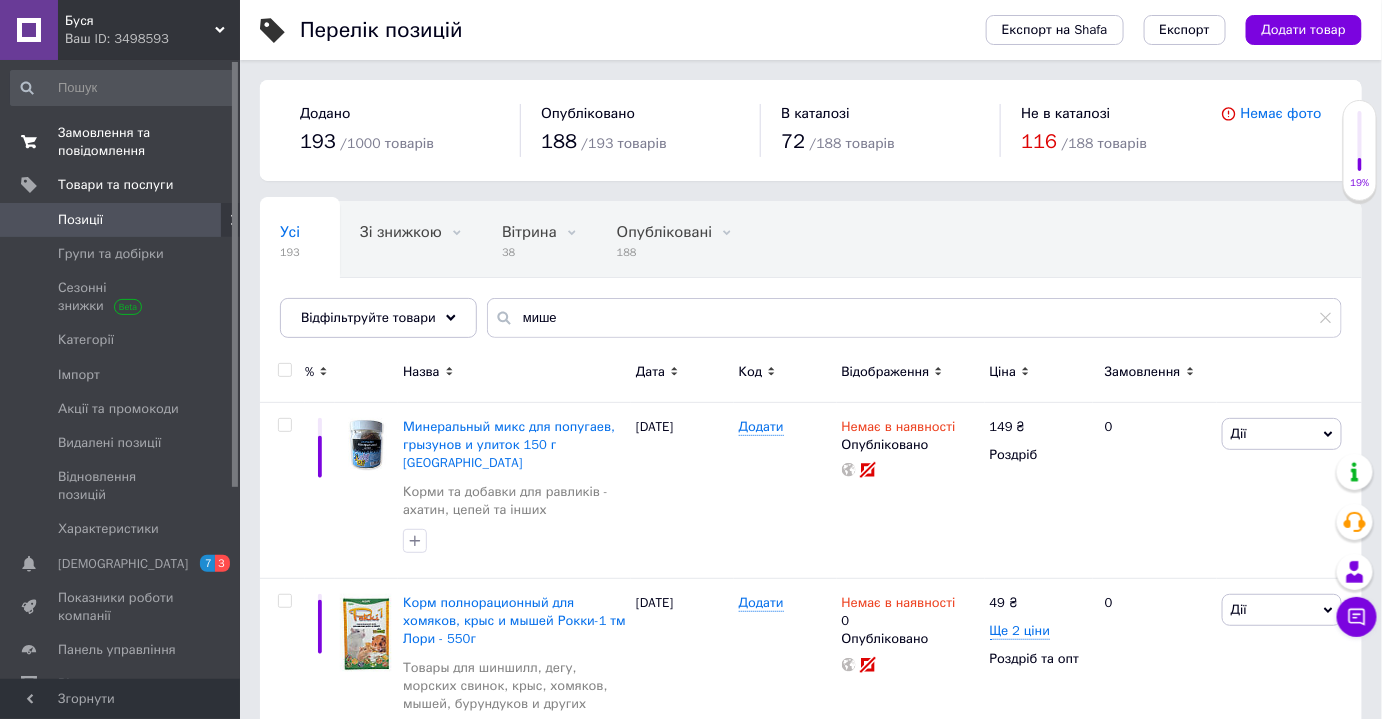 click on "Замовлення та повідомлення" at bounding box center (121, 142) 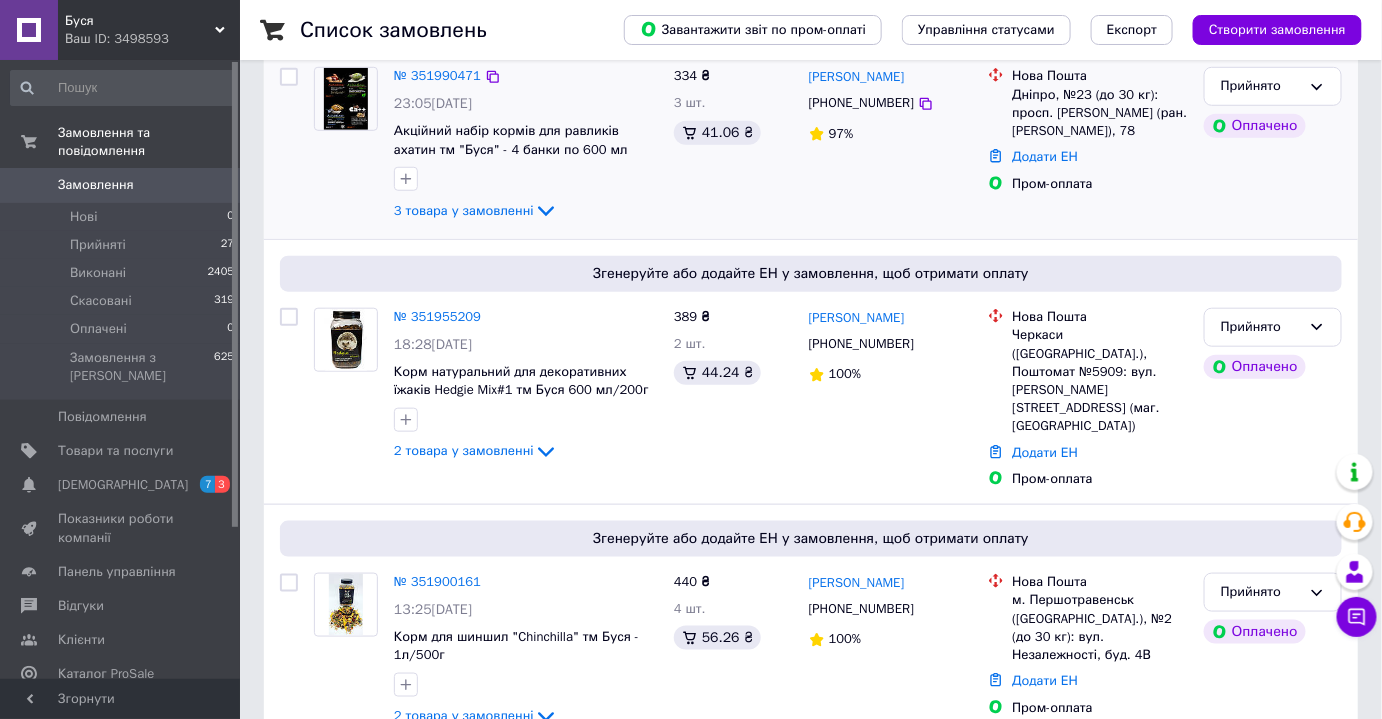 scroll, scrollTop: 727, scrollLeft: 0, axis: vertical 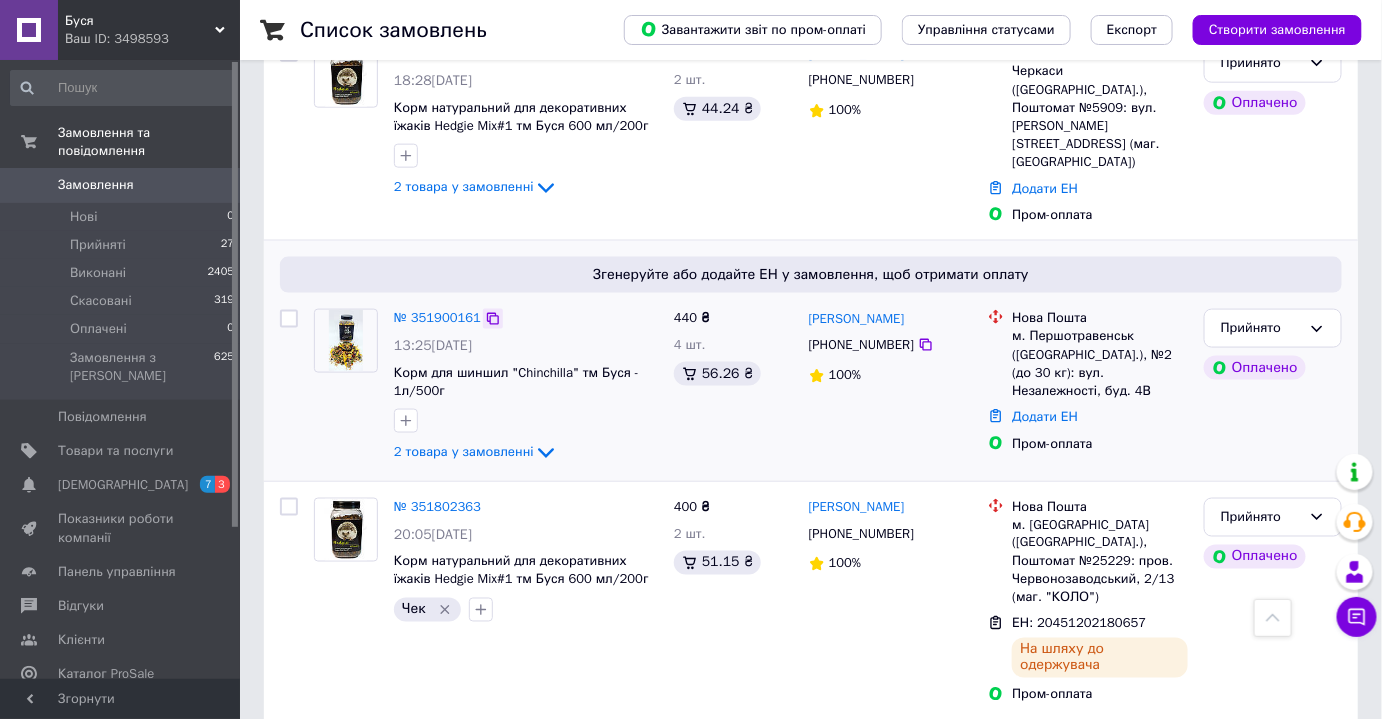 click 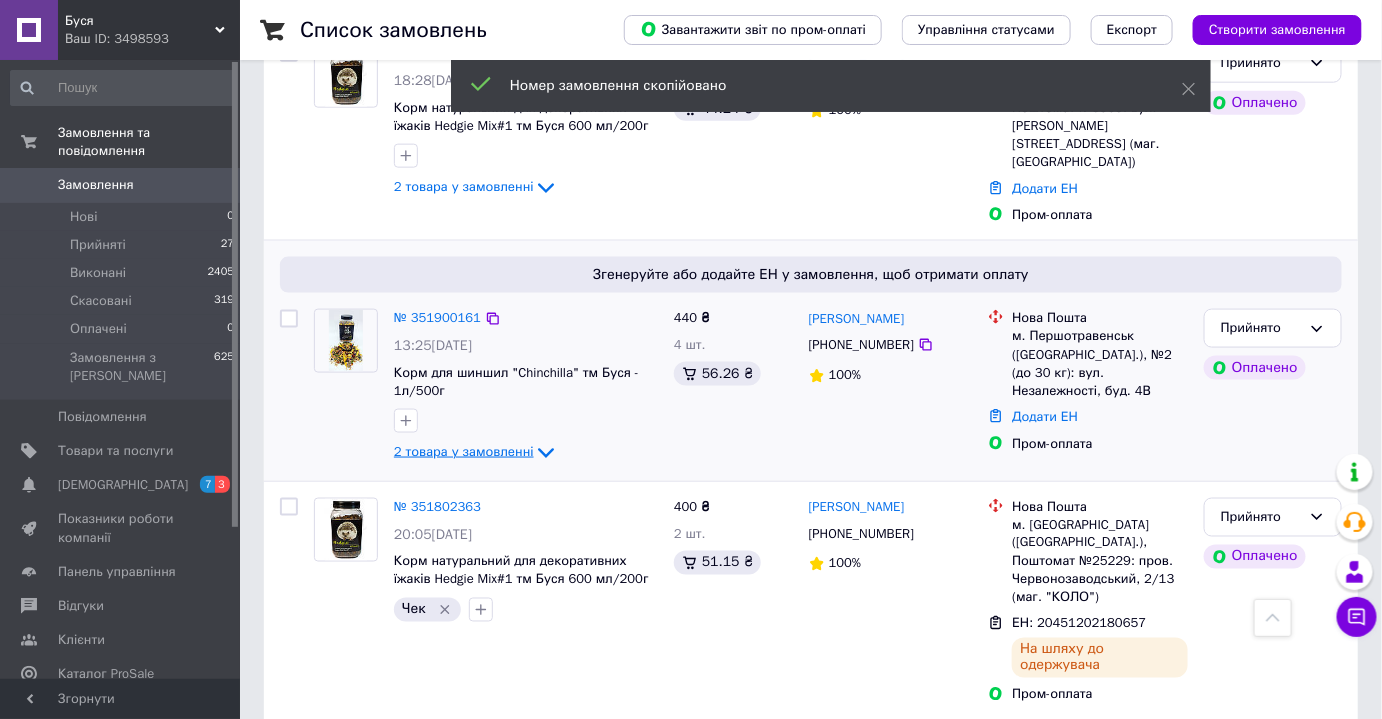 click 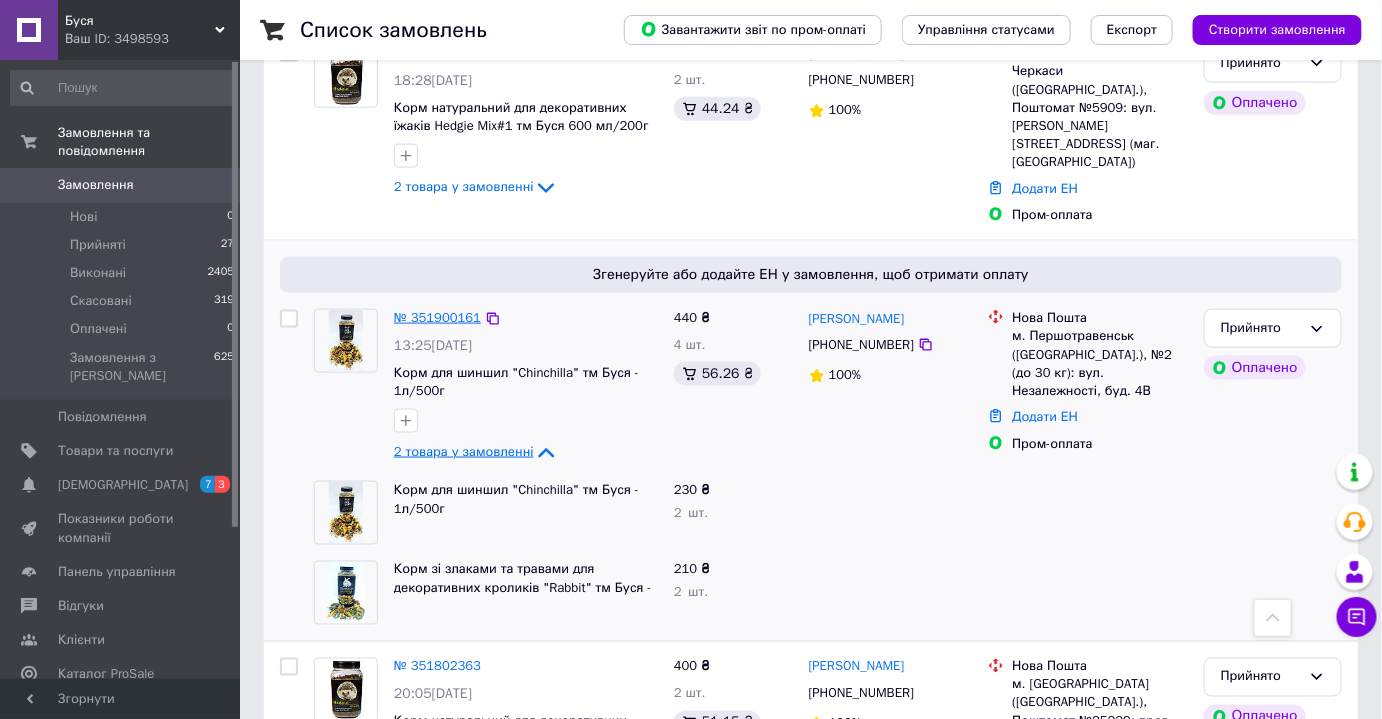 click on "№ 351900161" at bounding box center [437, 317] 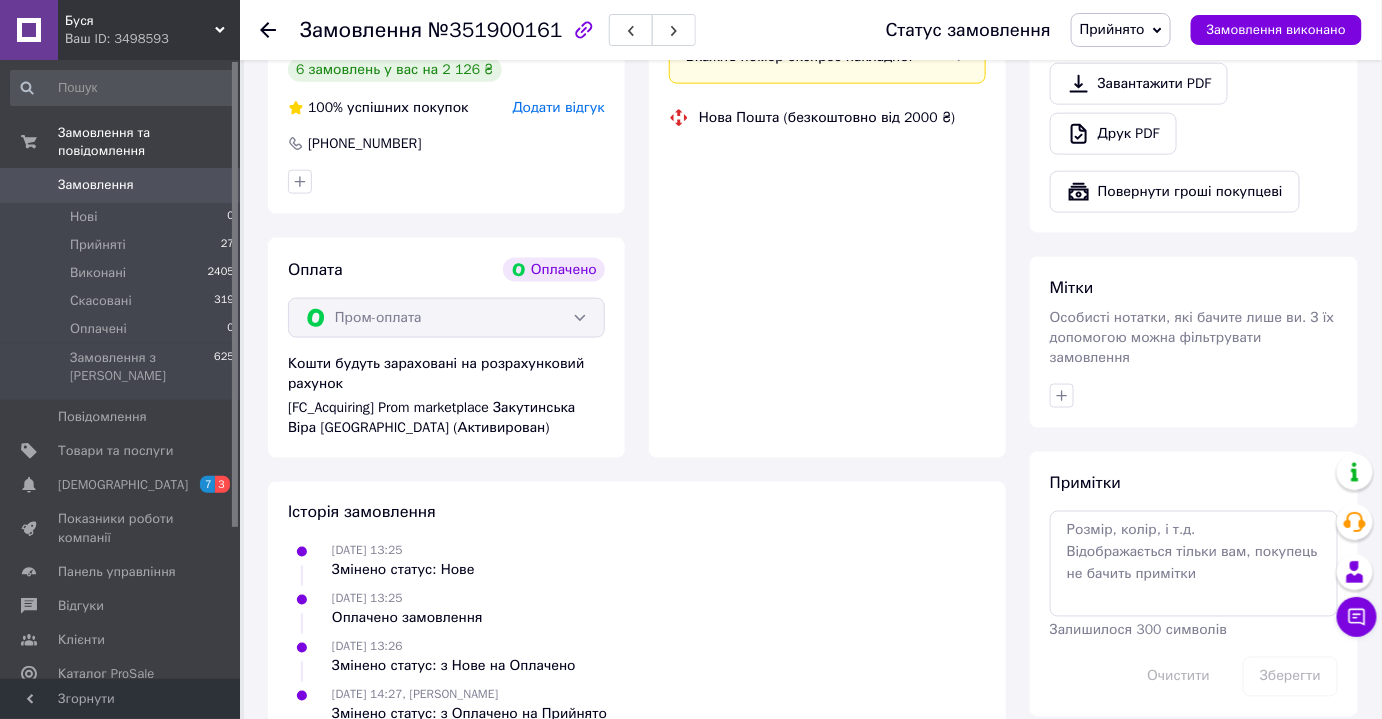 scroll, scrollTop: 792, scrollLeft: 0, axis: vertical 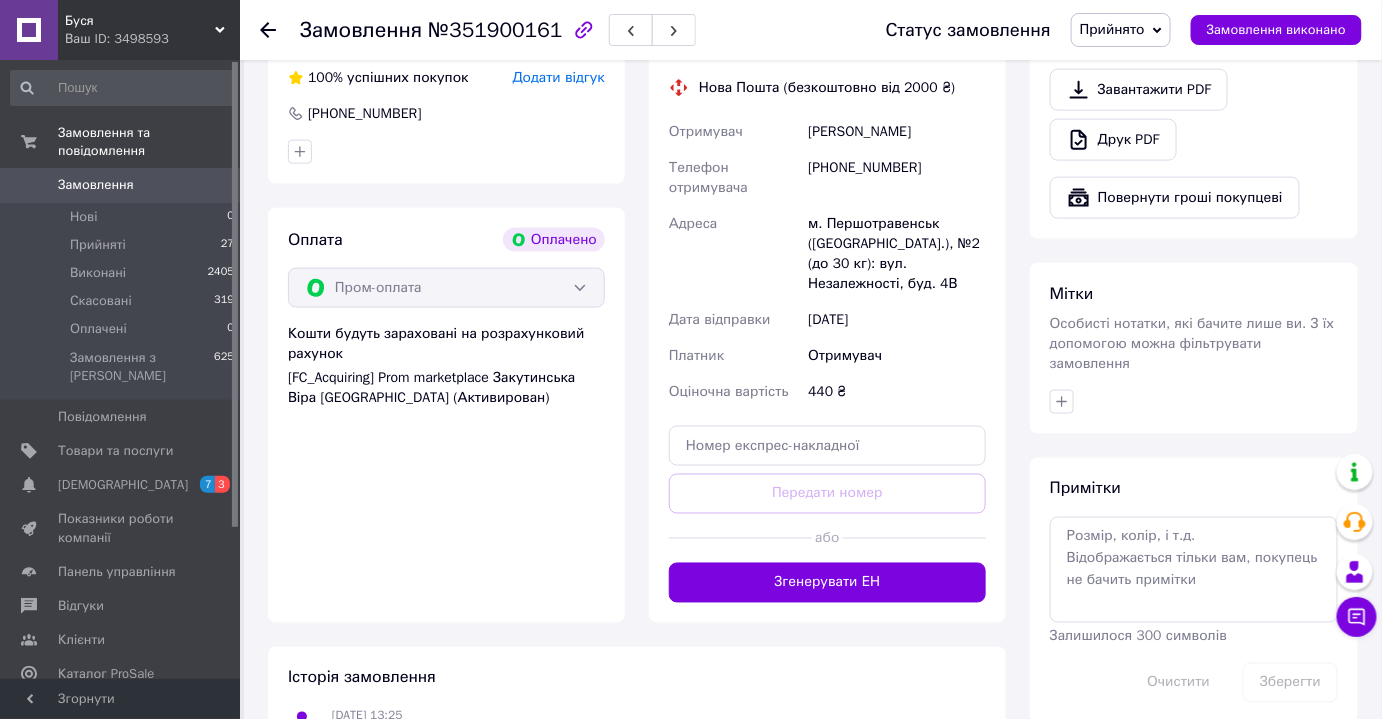 click on "Примітки Залишилося 300 символів Очистити Зберегти" at bounding box center [1194, 590] 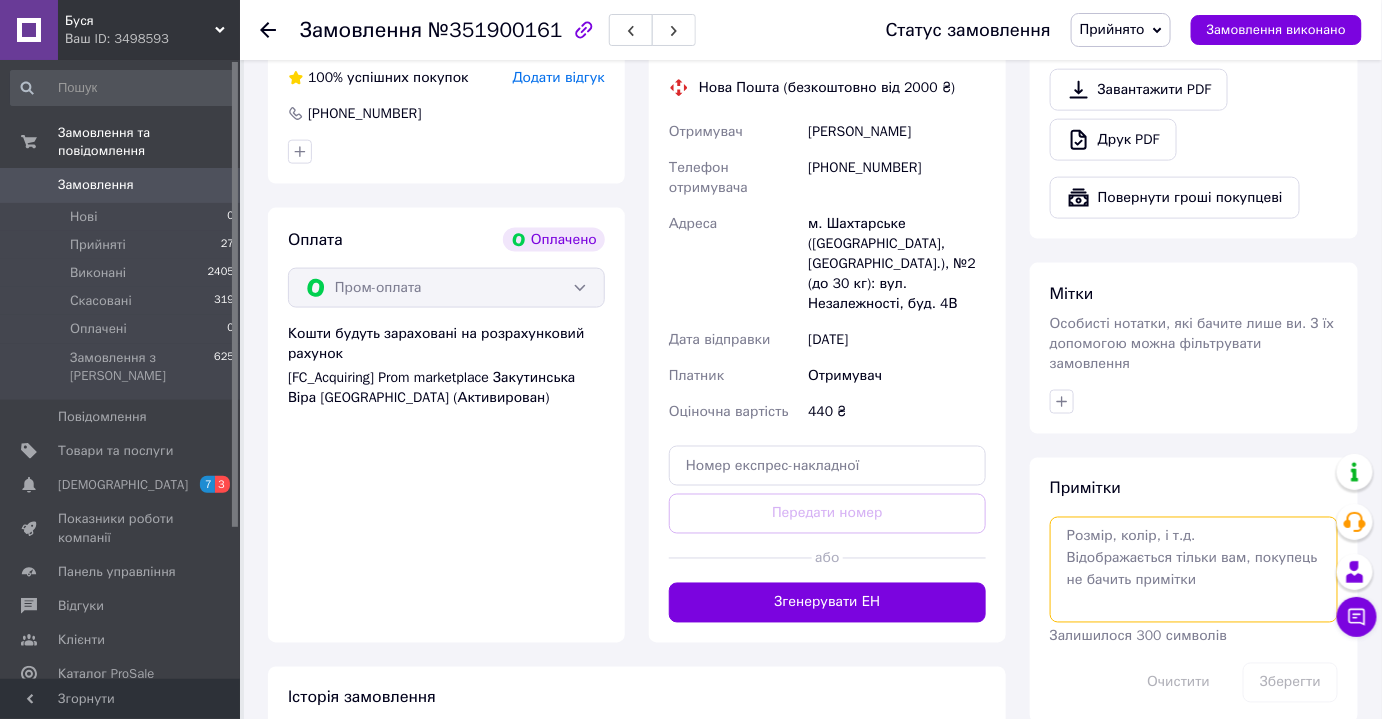 click at bounding box center (1194, 570) 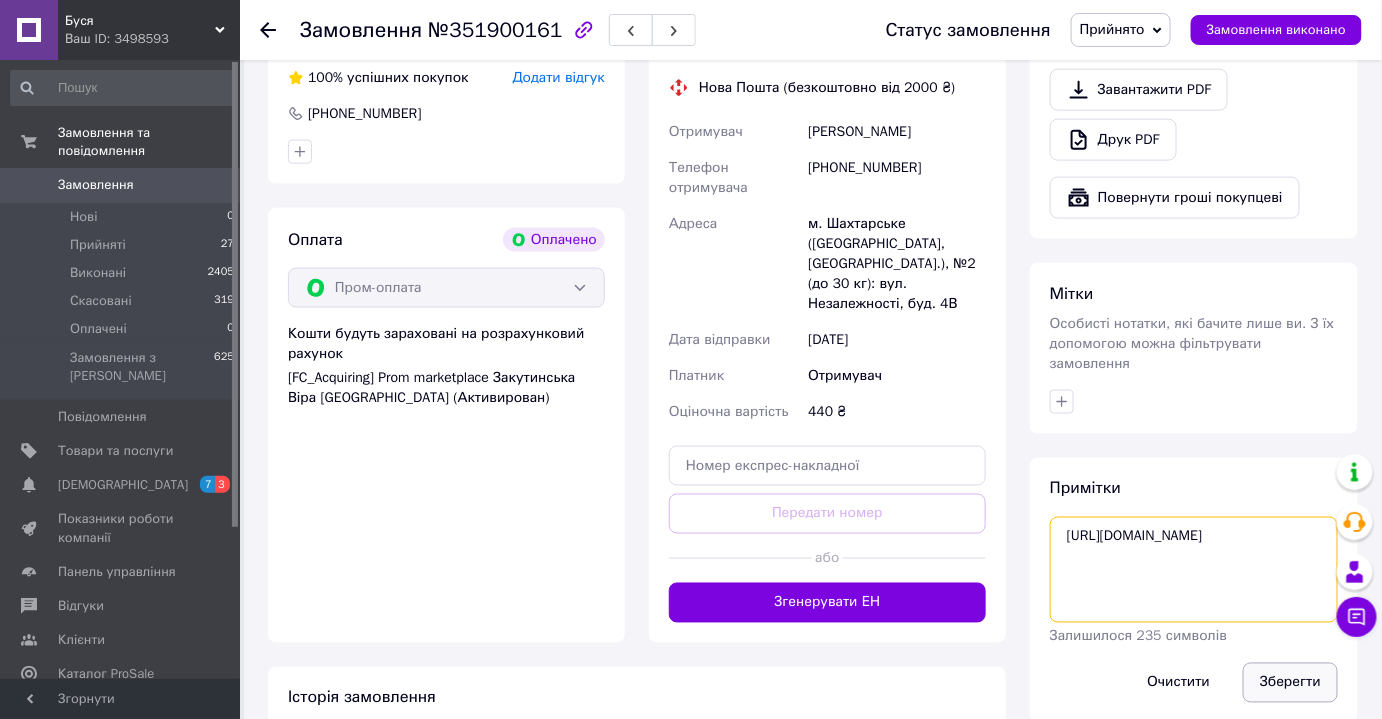 type on "[URL][DOMAIN_NAME]" 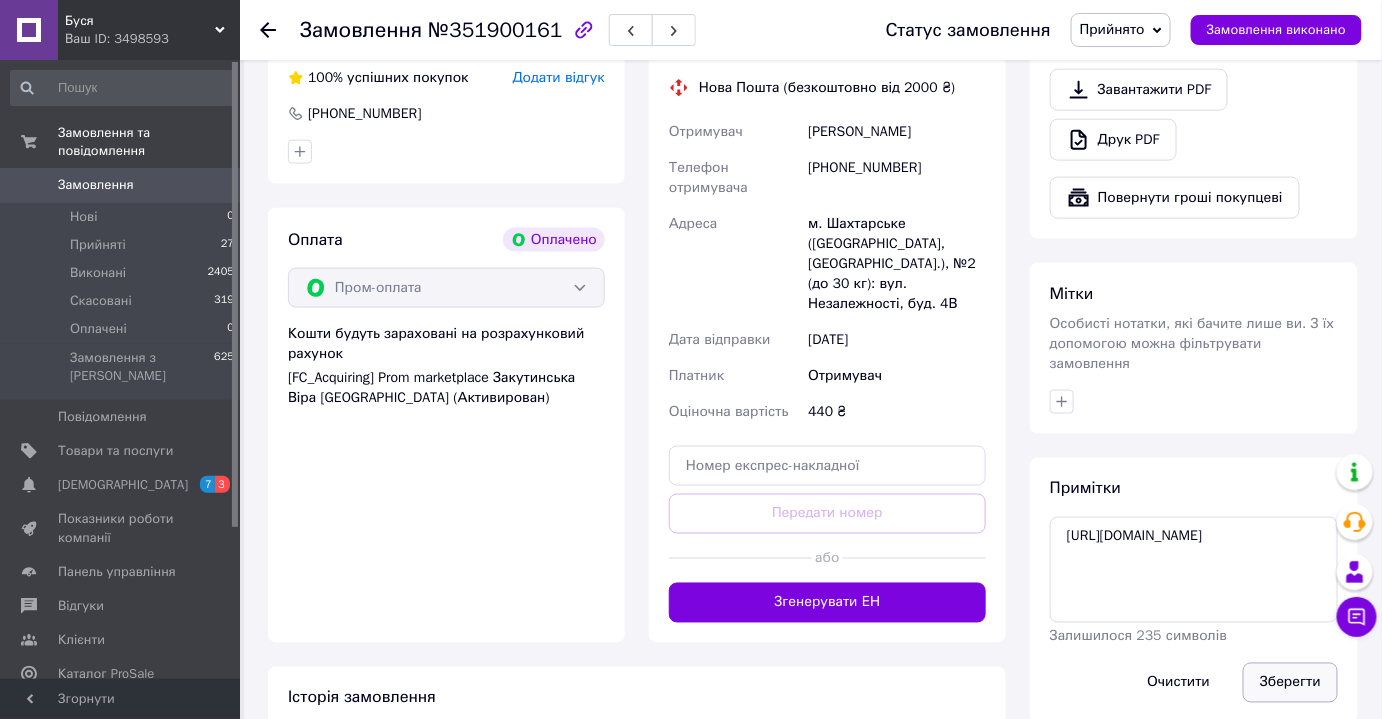 click on "Зберегти" at bounding box center [1290, 683] 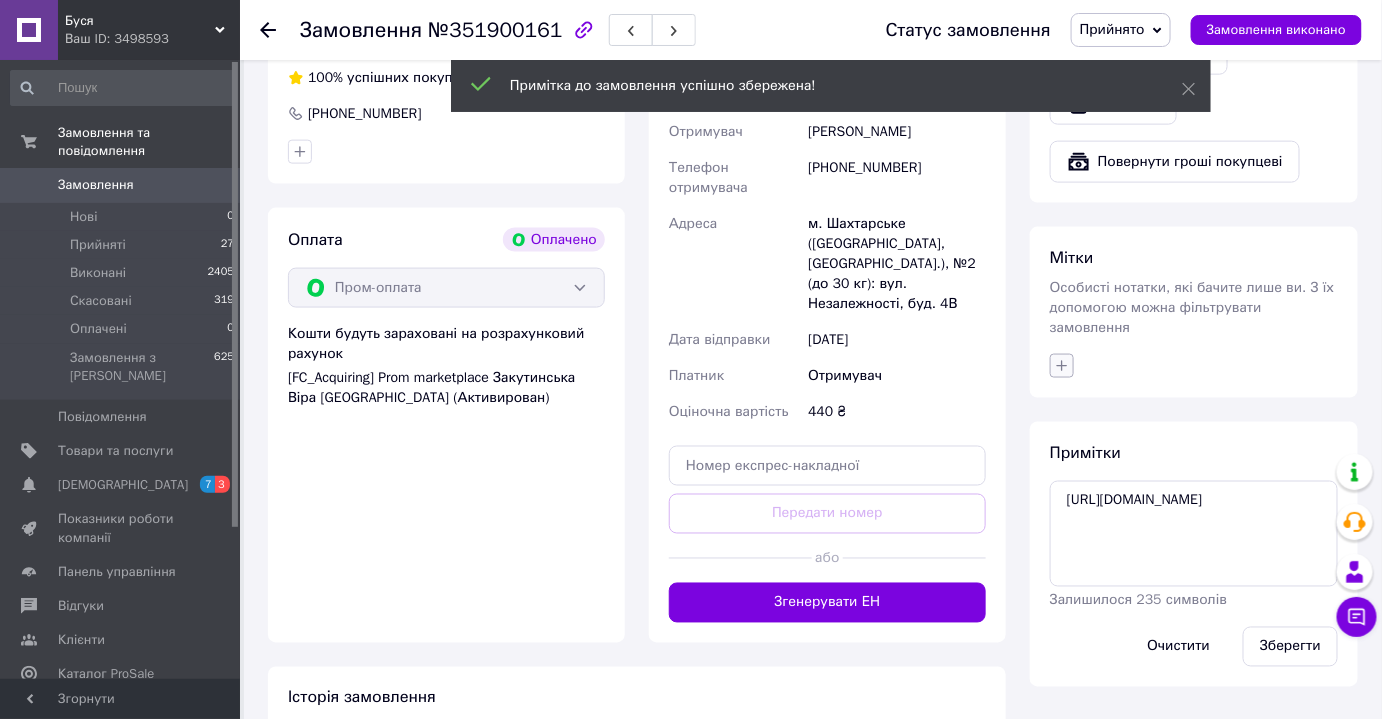 click 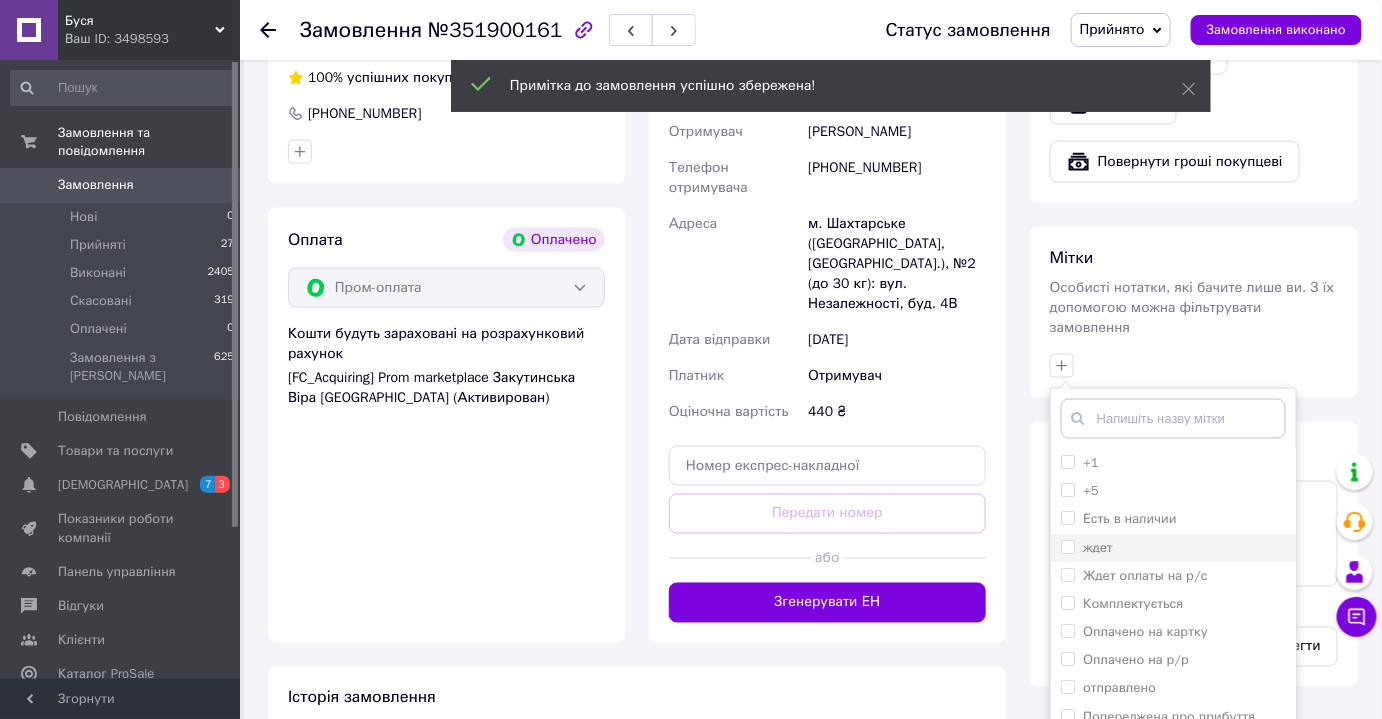 scroll, scrollTop: 225, scrollLeft: 0, axis: vertical 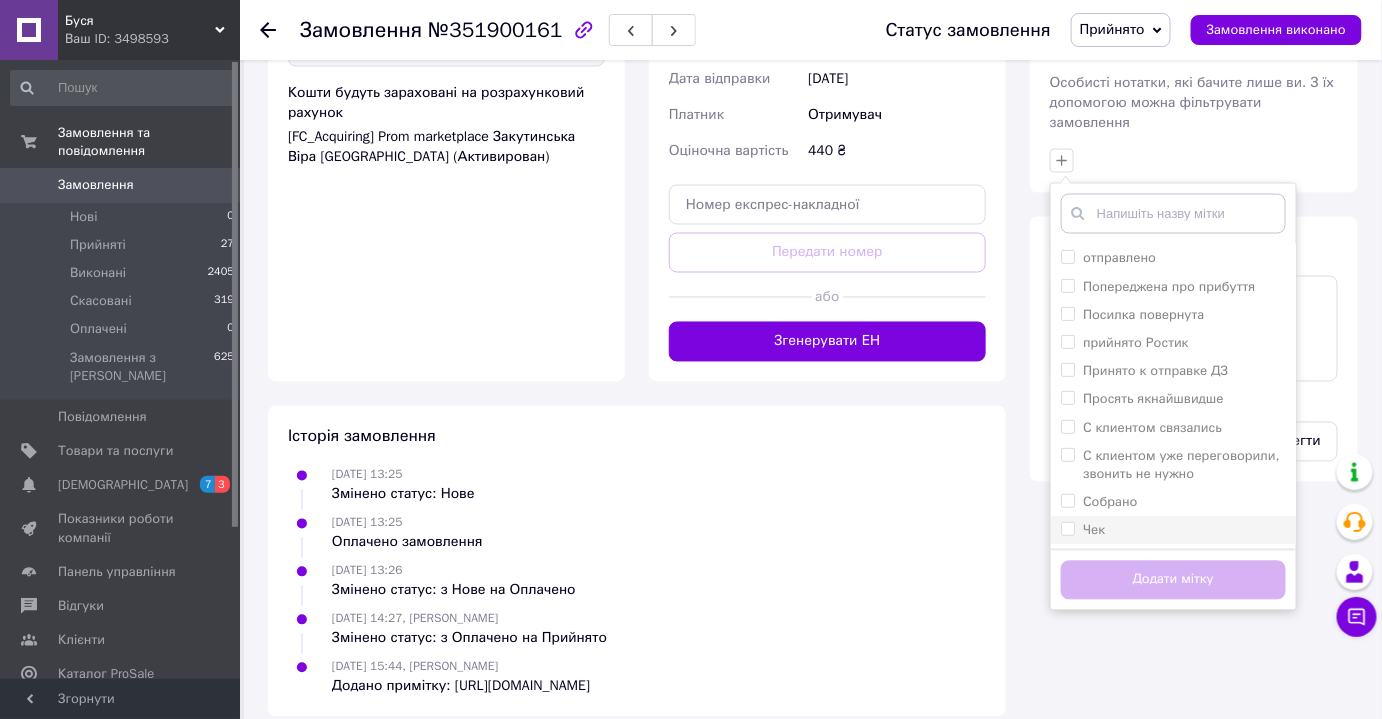 click on "Чек" at bounding box center (1067, 528) 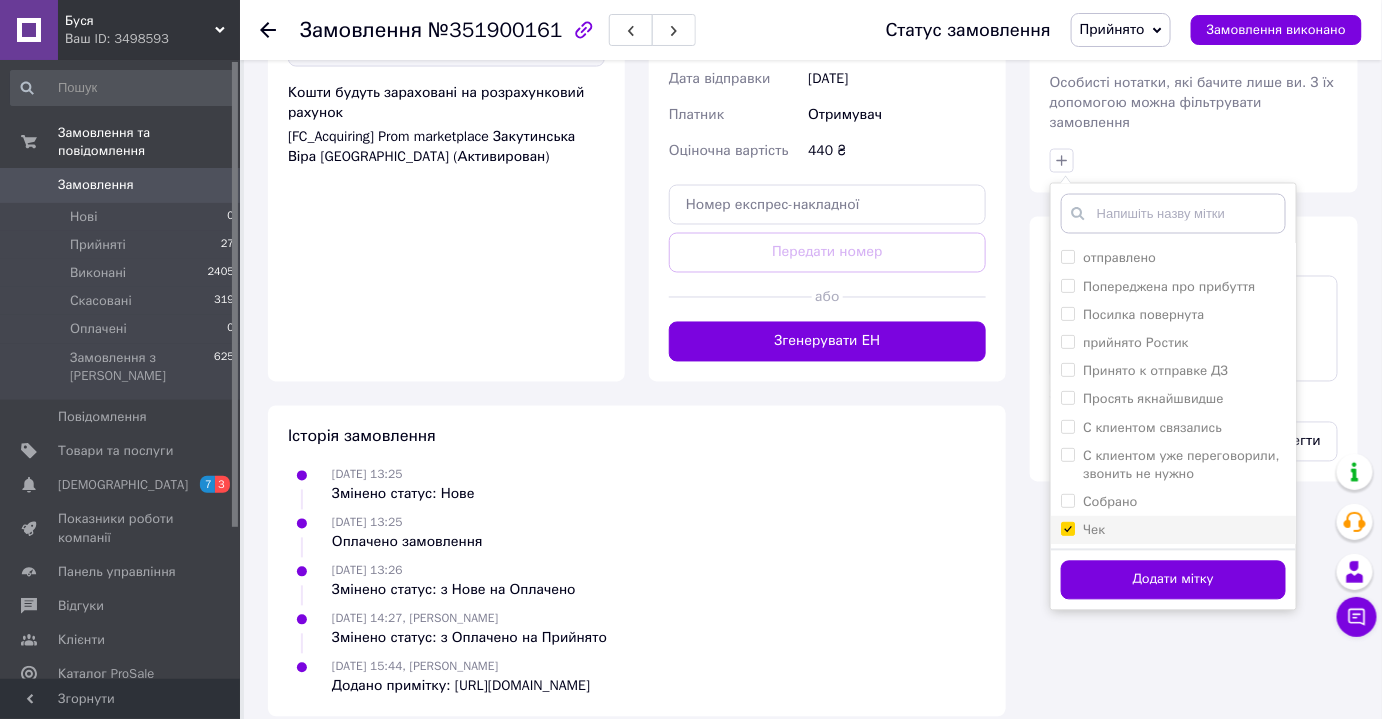 drag, startPoint x: 1074, startPoint y: 474, endPoint x: 1090, endPoint y: 500, distance: 30.528675 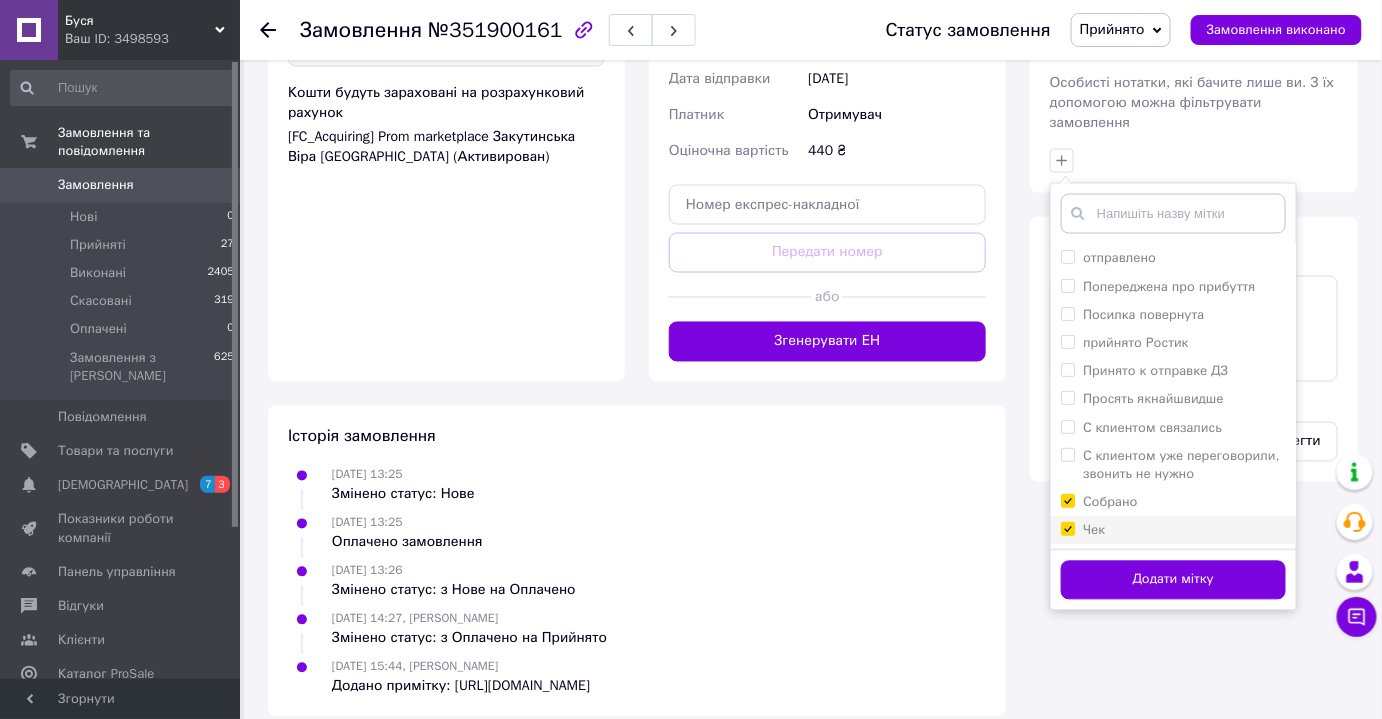 click on "Собрано" at bounding box center (1067, 500) 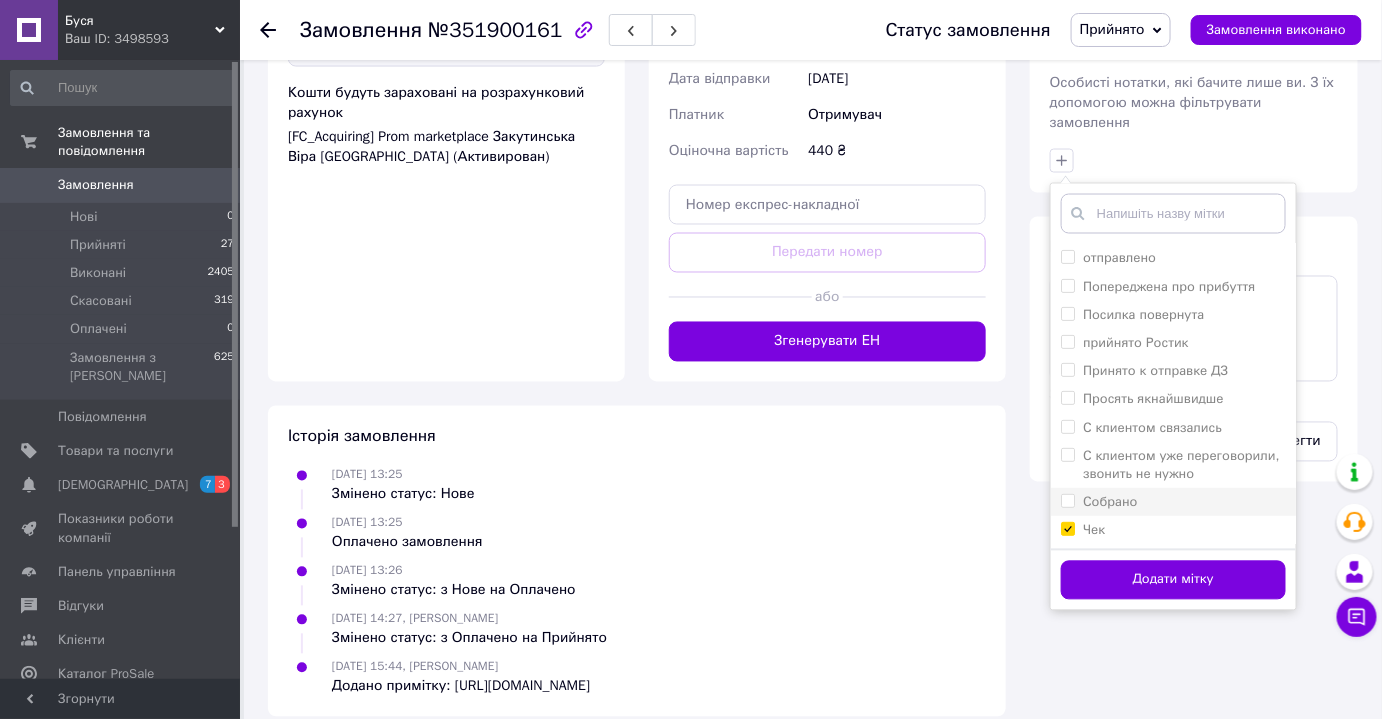 drag, startPoint x: 1061, startPoint y: 471, endPoint x: 1072, endPoint y: 484, distance: 17.029387 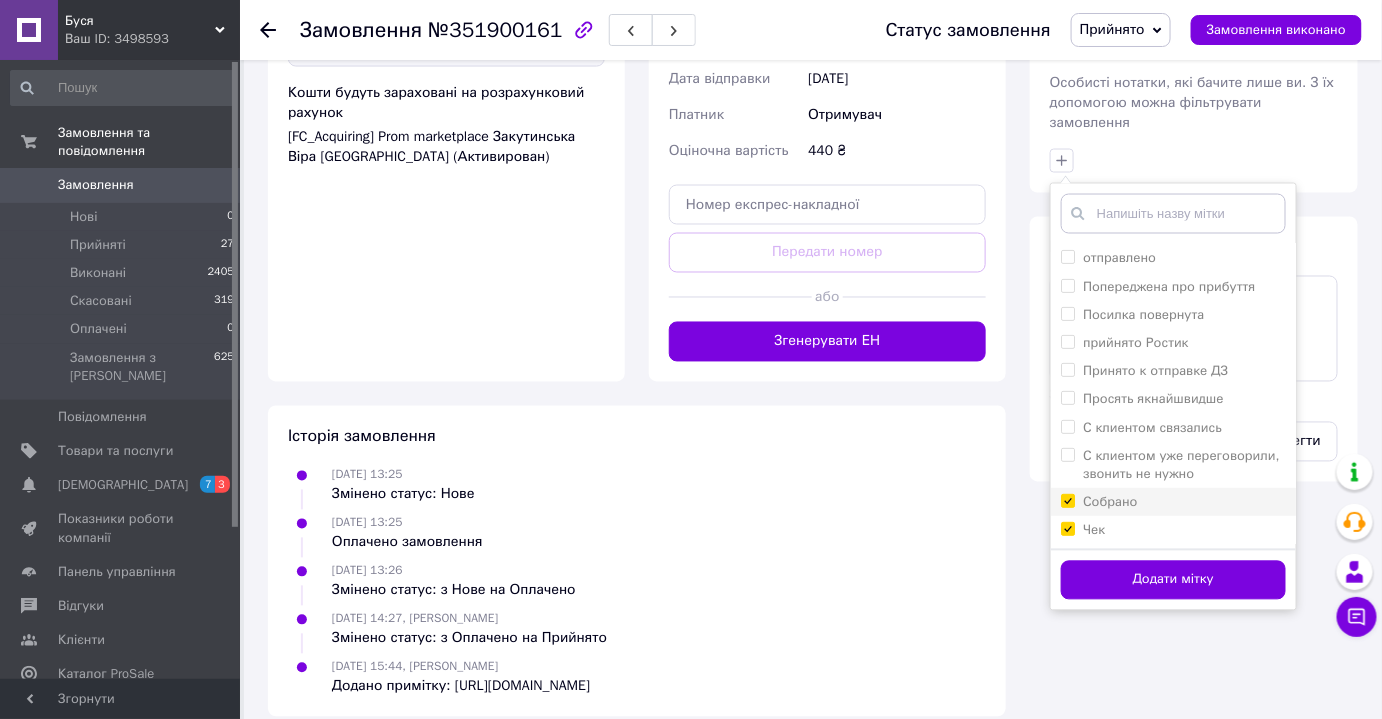 checkbox on "true" 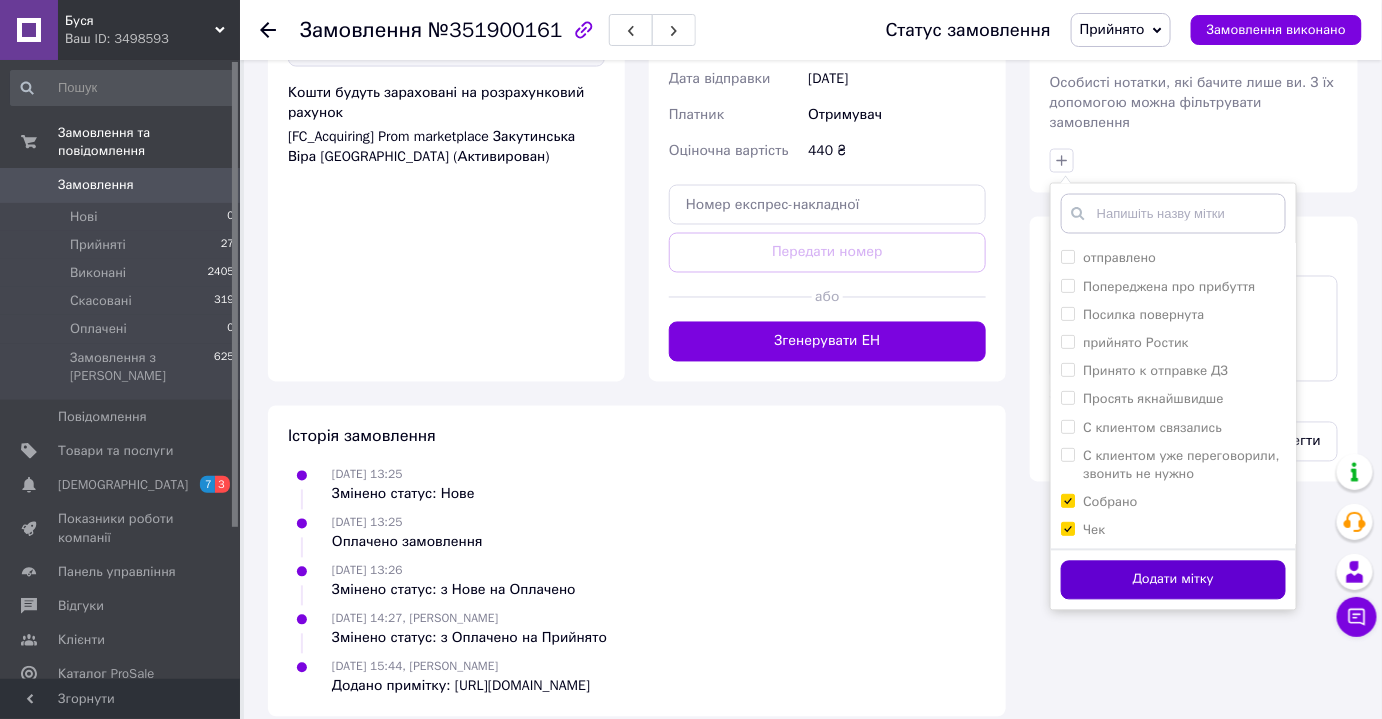 click on "Додати мітку" at bounding box center [1173, 580] 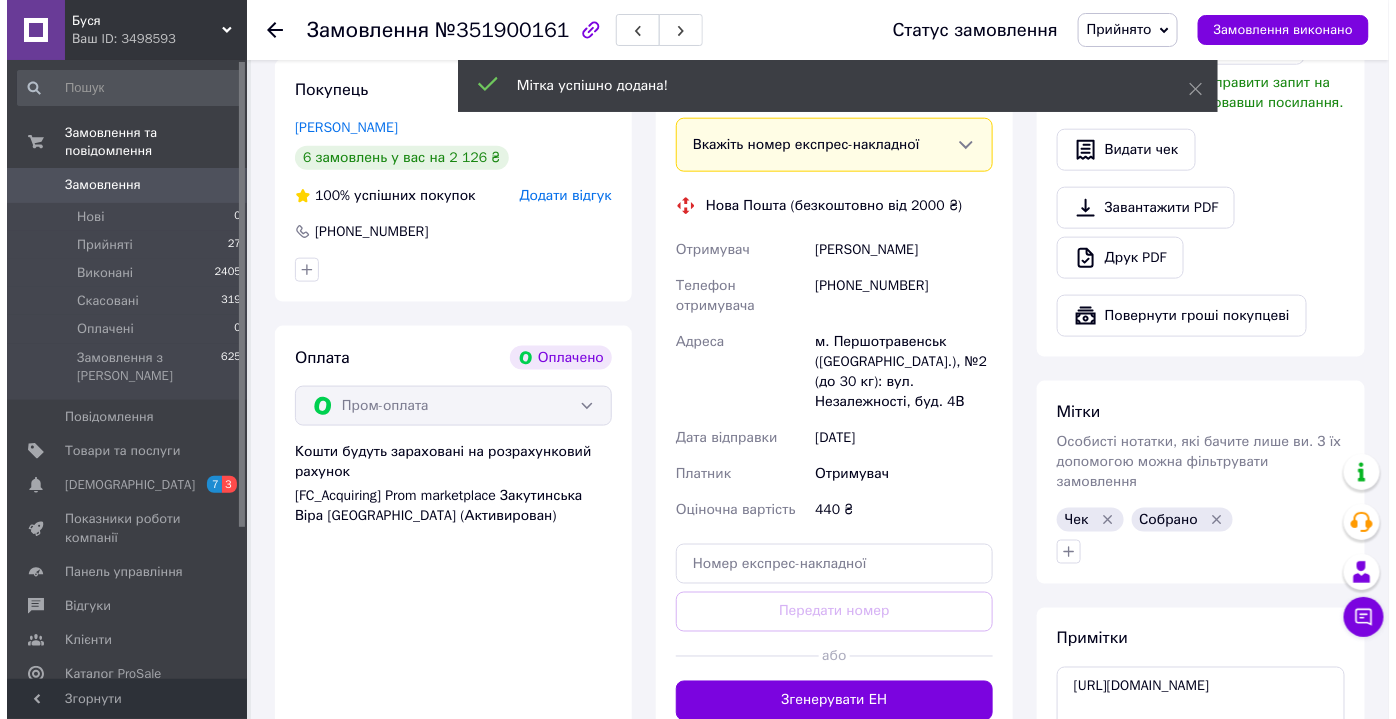 scroll, scrollTop: 578, scrollLeft: 0, axis: vertical 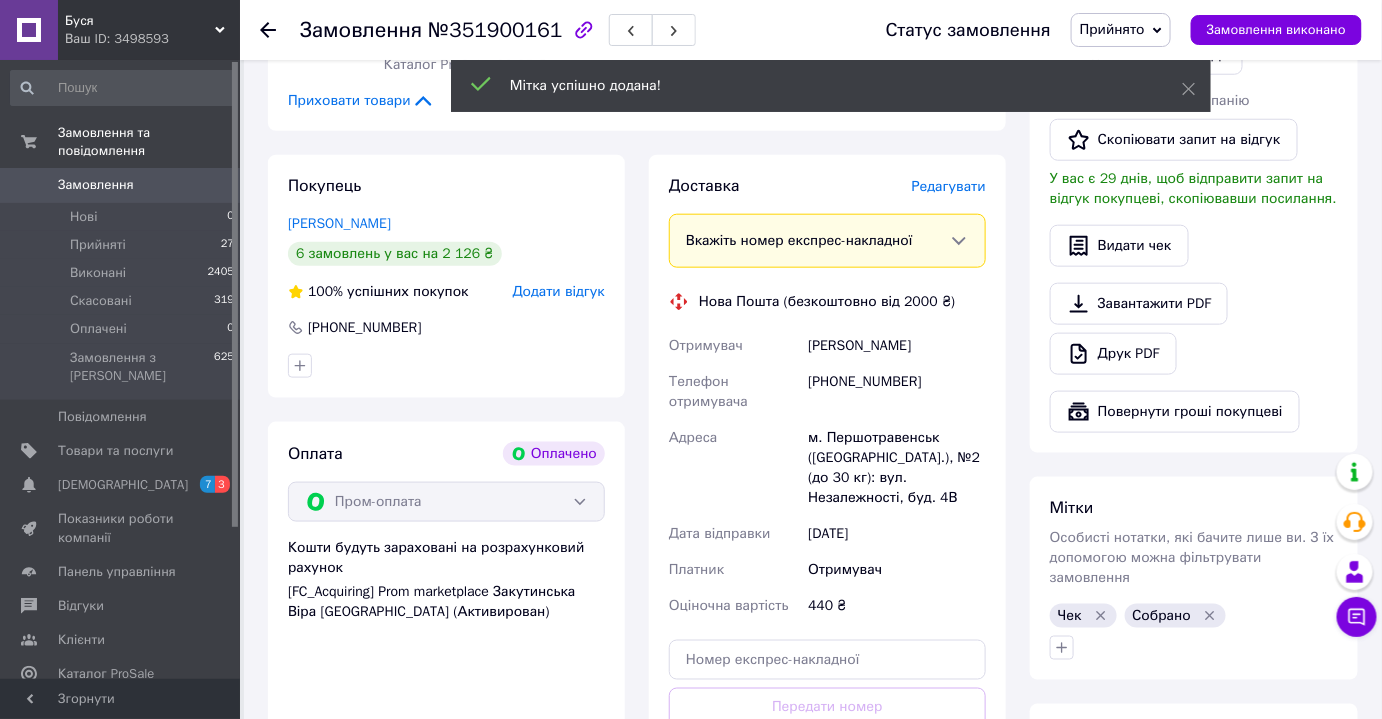 click on "Редагувати" at bounding box center [949, 186] 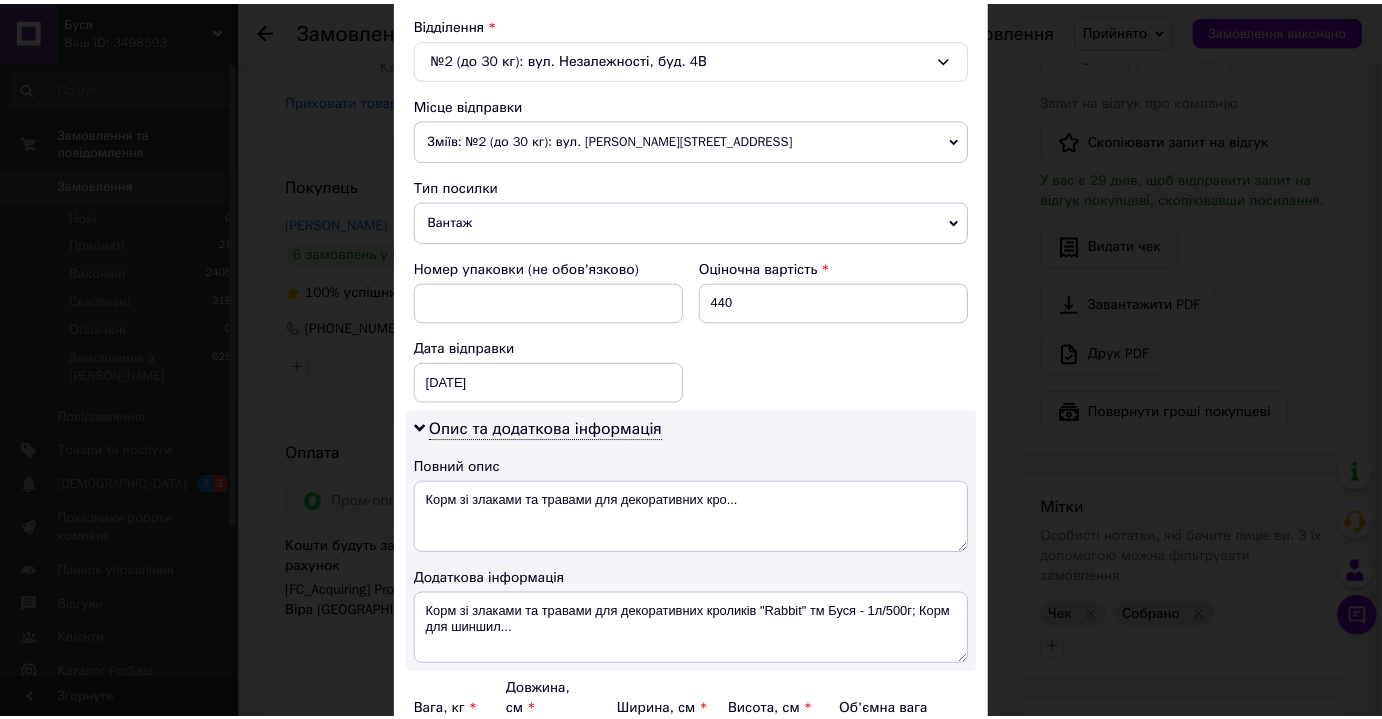scroll, scrollTop: 818, scrollLeft: 0, axis: vertical 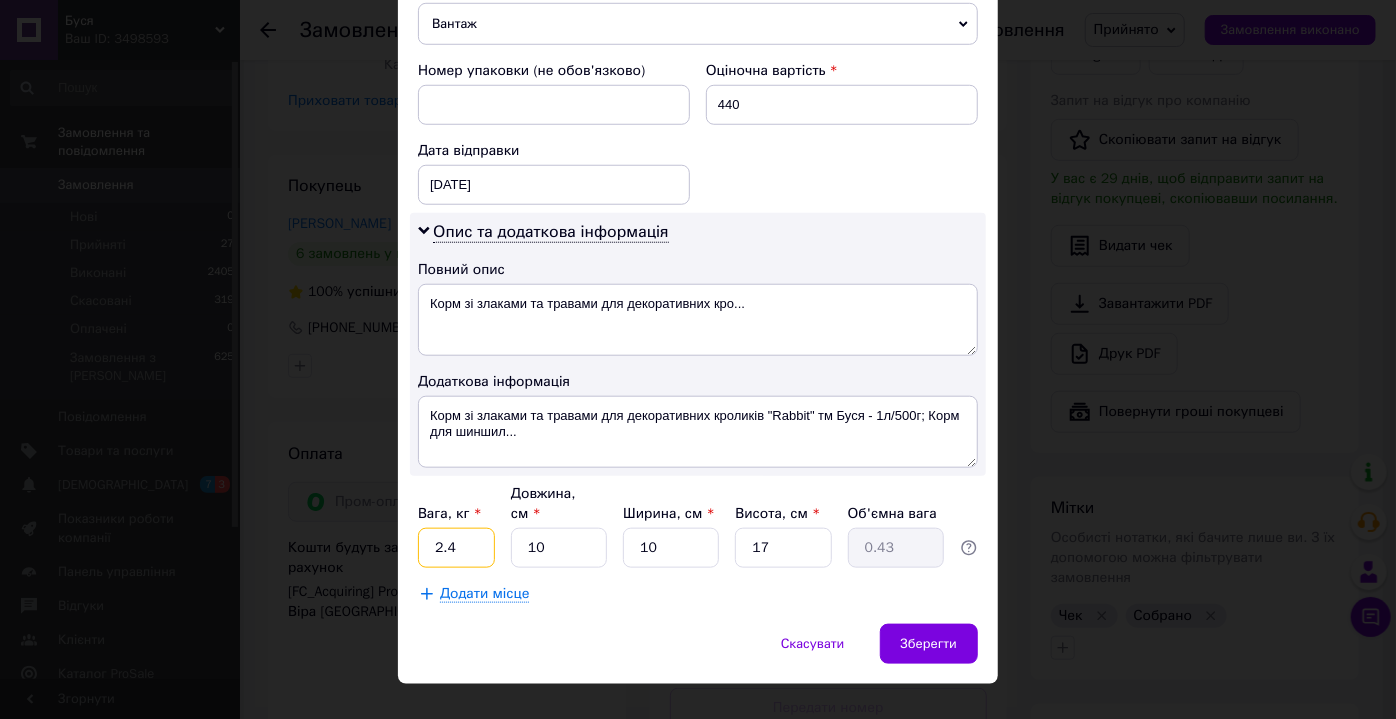 drag, startPoint x: 463, startPoint y: 518, endPoint x: 456, endPoint y: 506, distance: 13.892444 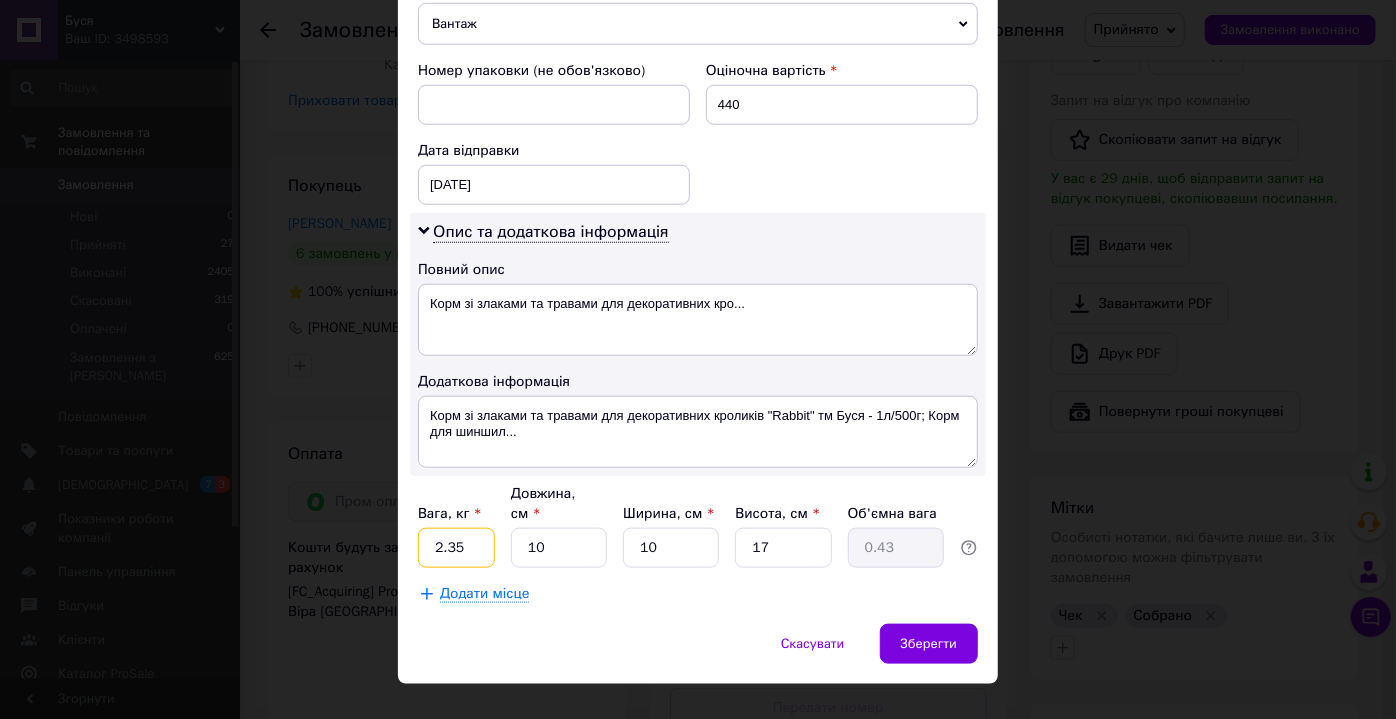 type on "2.35" 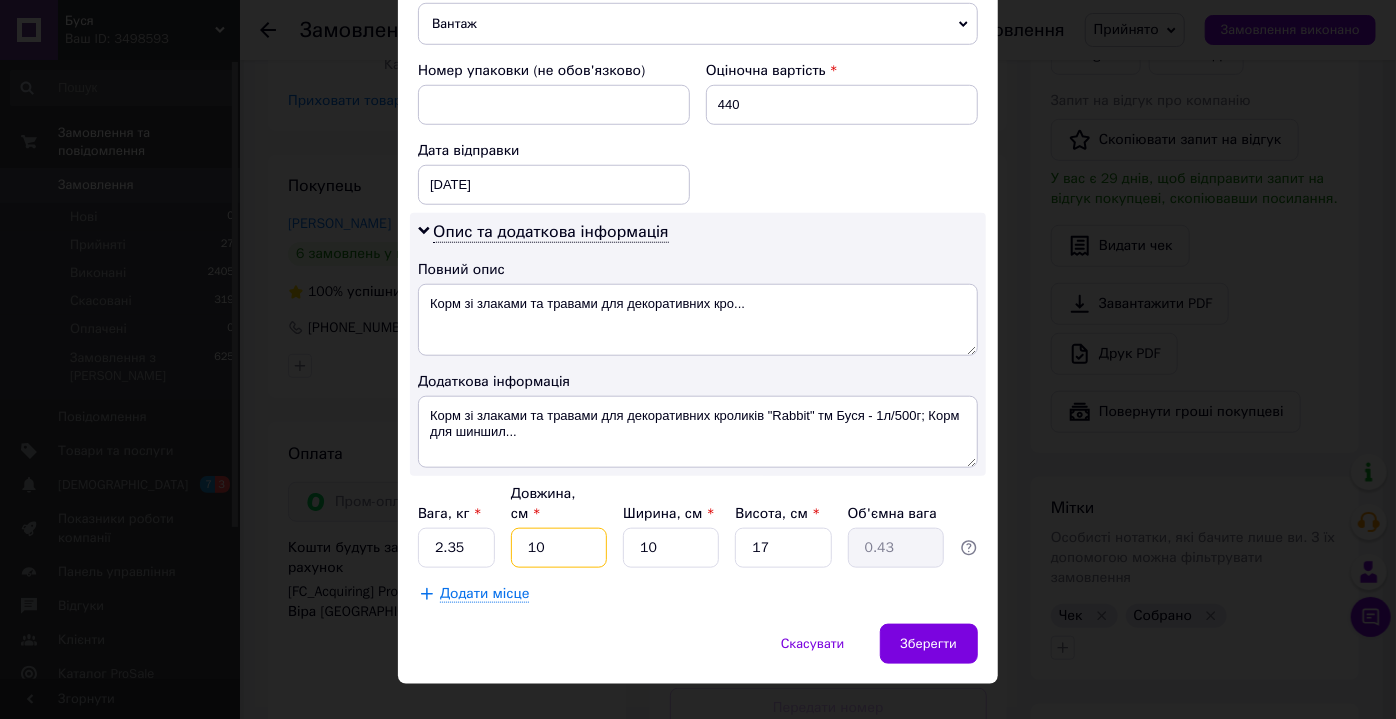 type on "2" 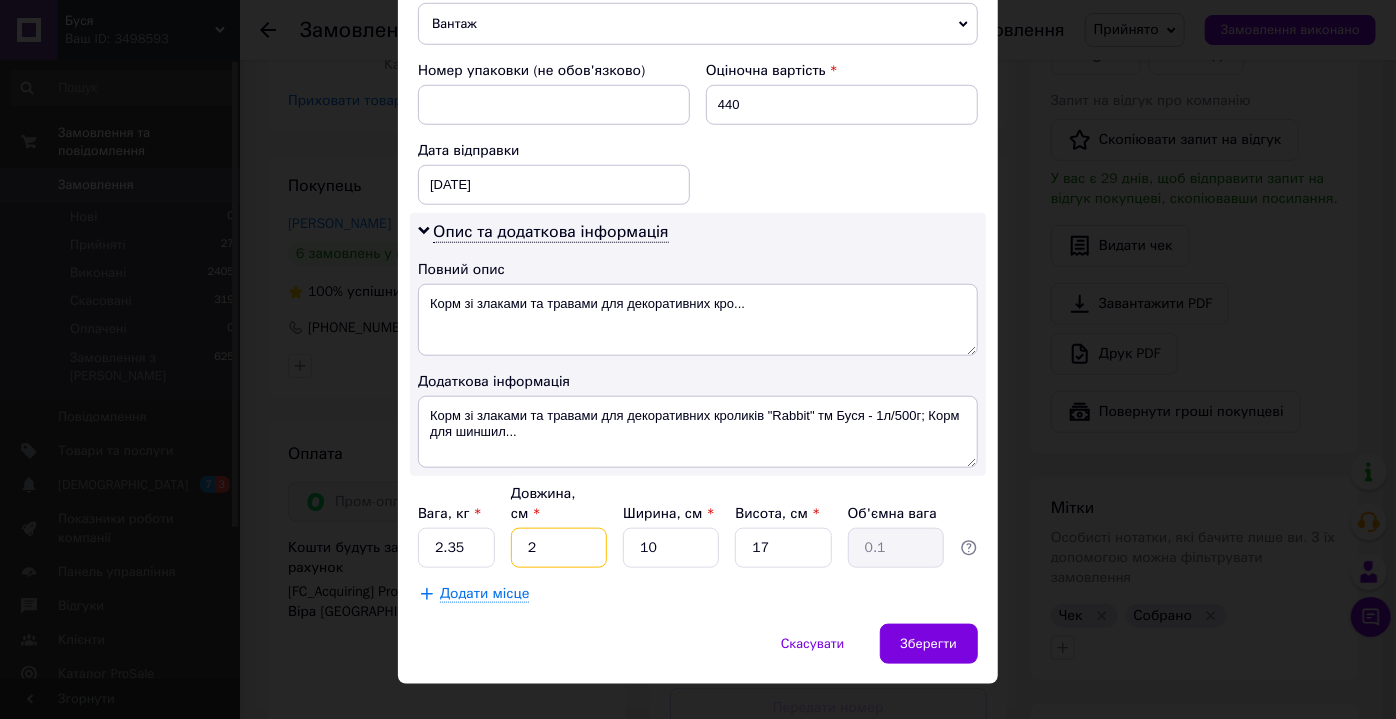 type on "25" 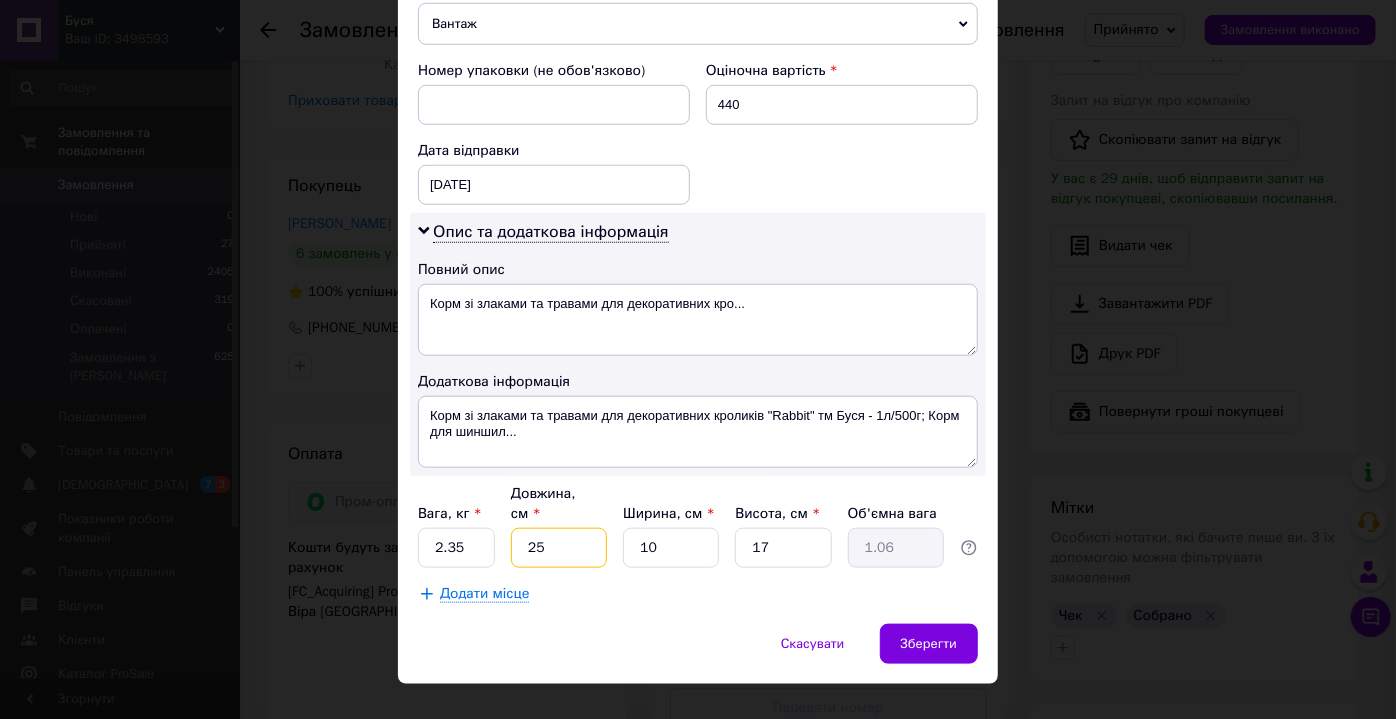 type on "25" 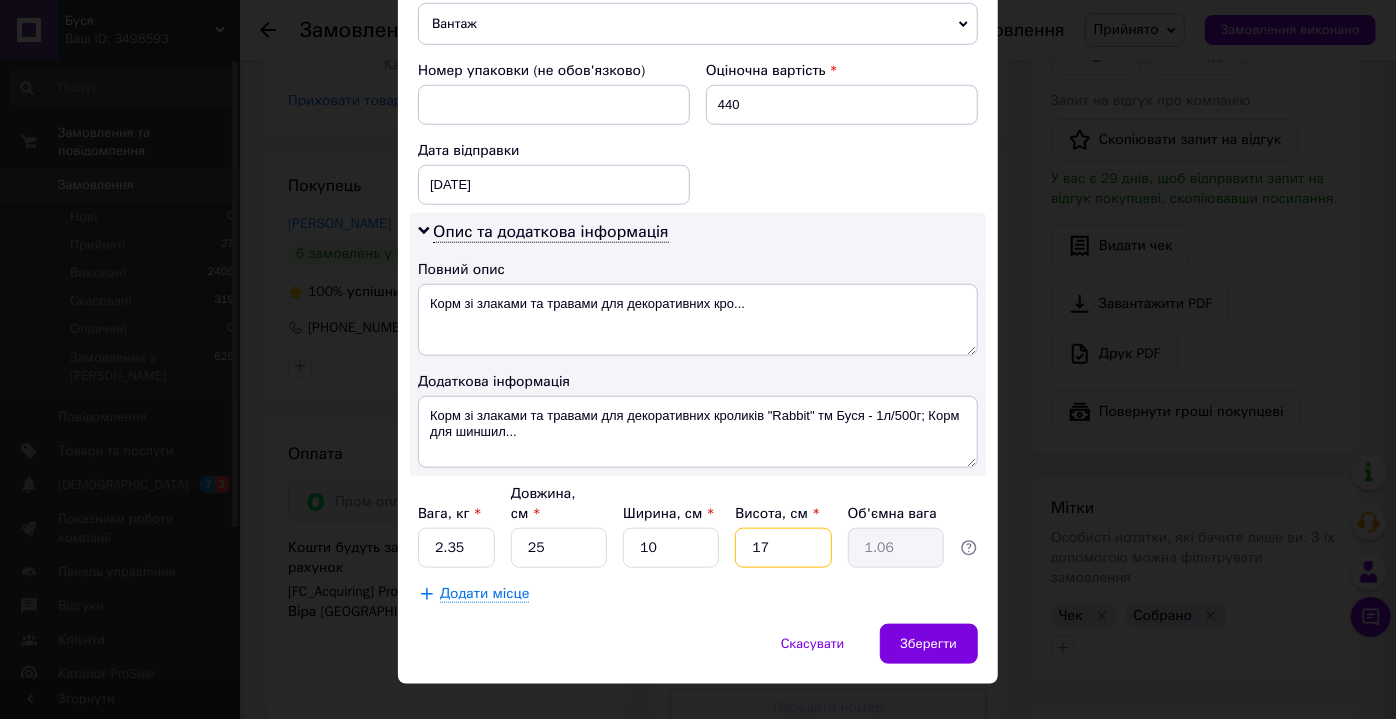 type on "1" 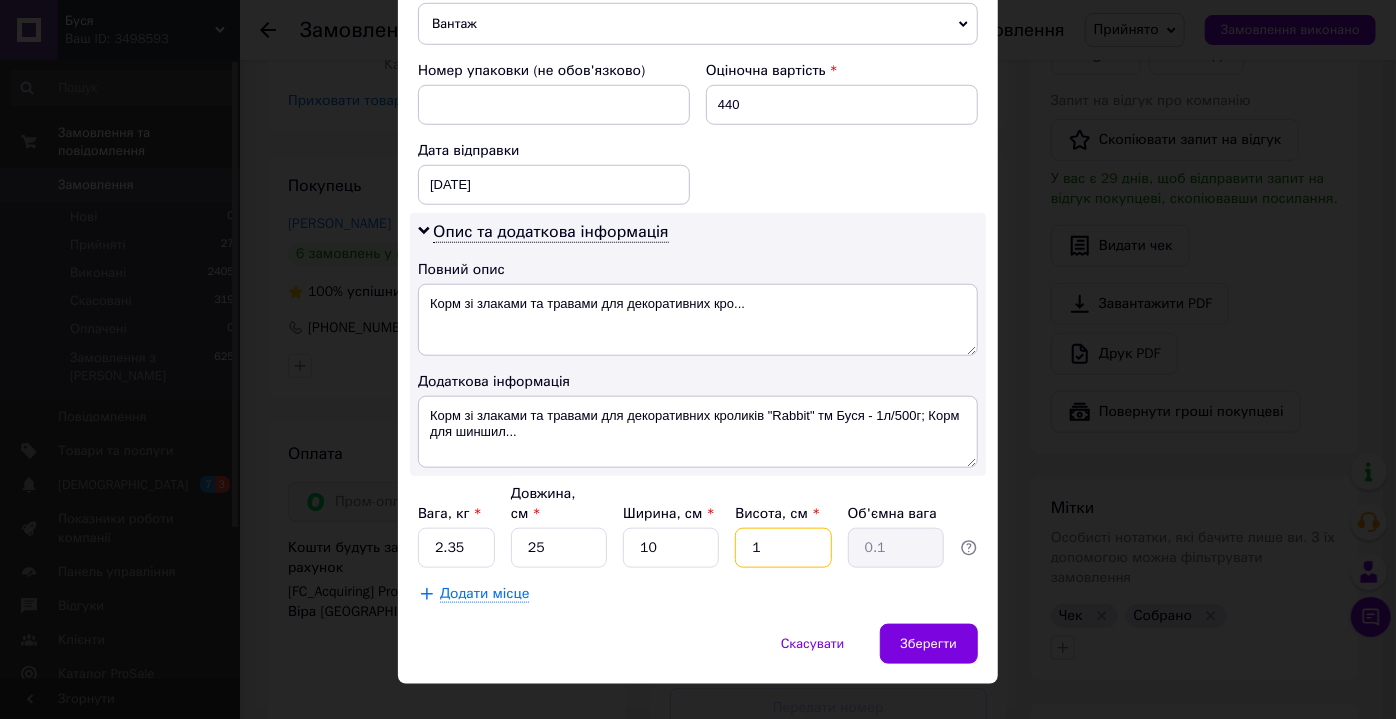 type on "16" 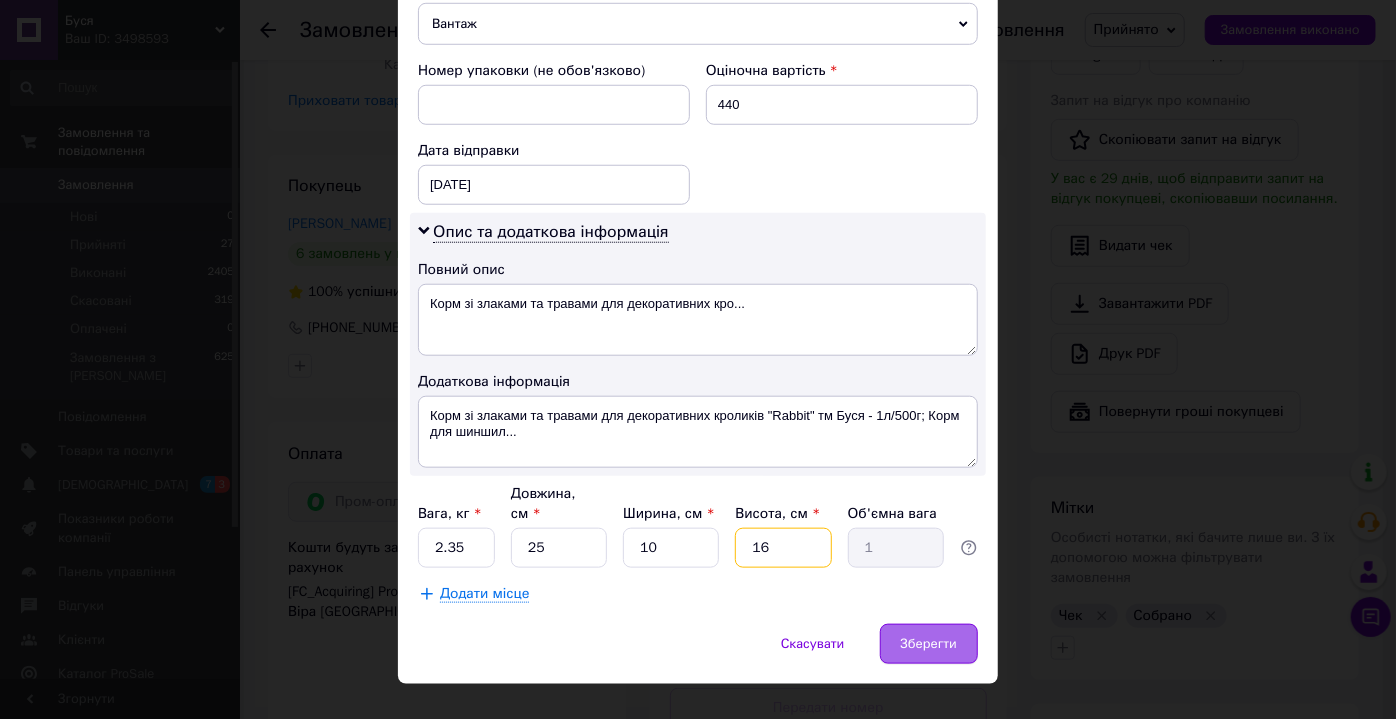 type on "16" 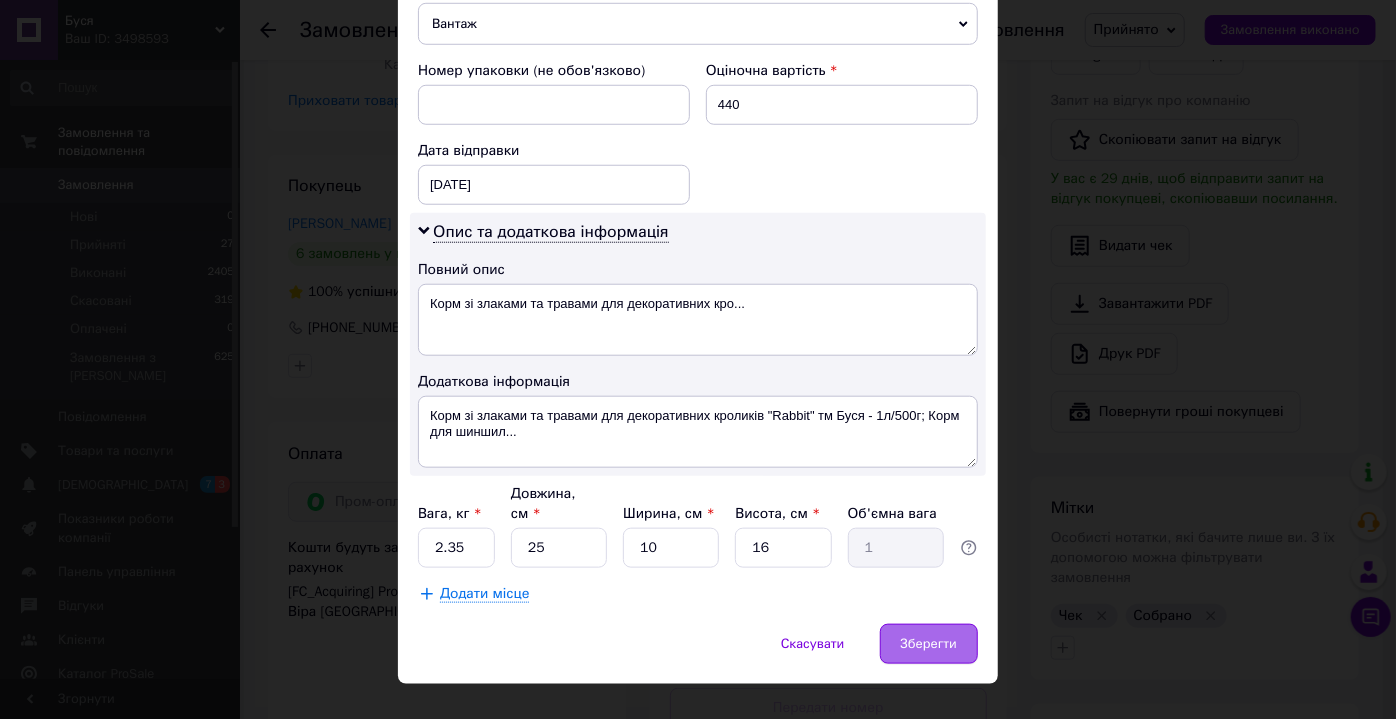 click on "Зберегти" at bounding box center (929, 644) 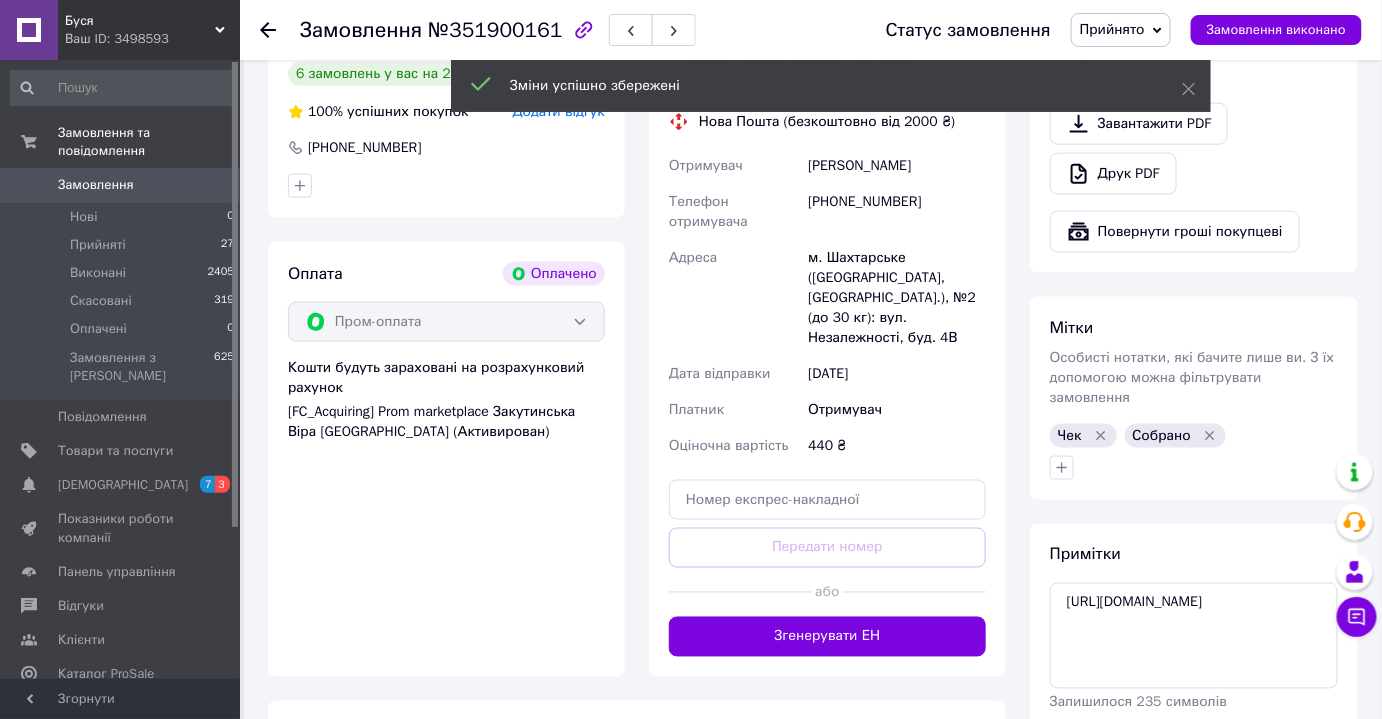 scroll, scrollTop: 760, scrollLeft: 0, axis: vertical 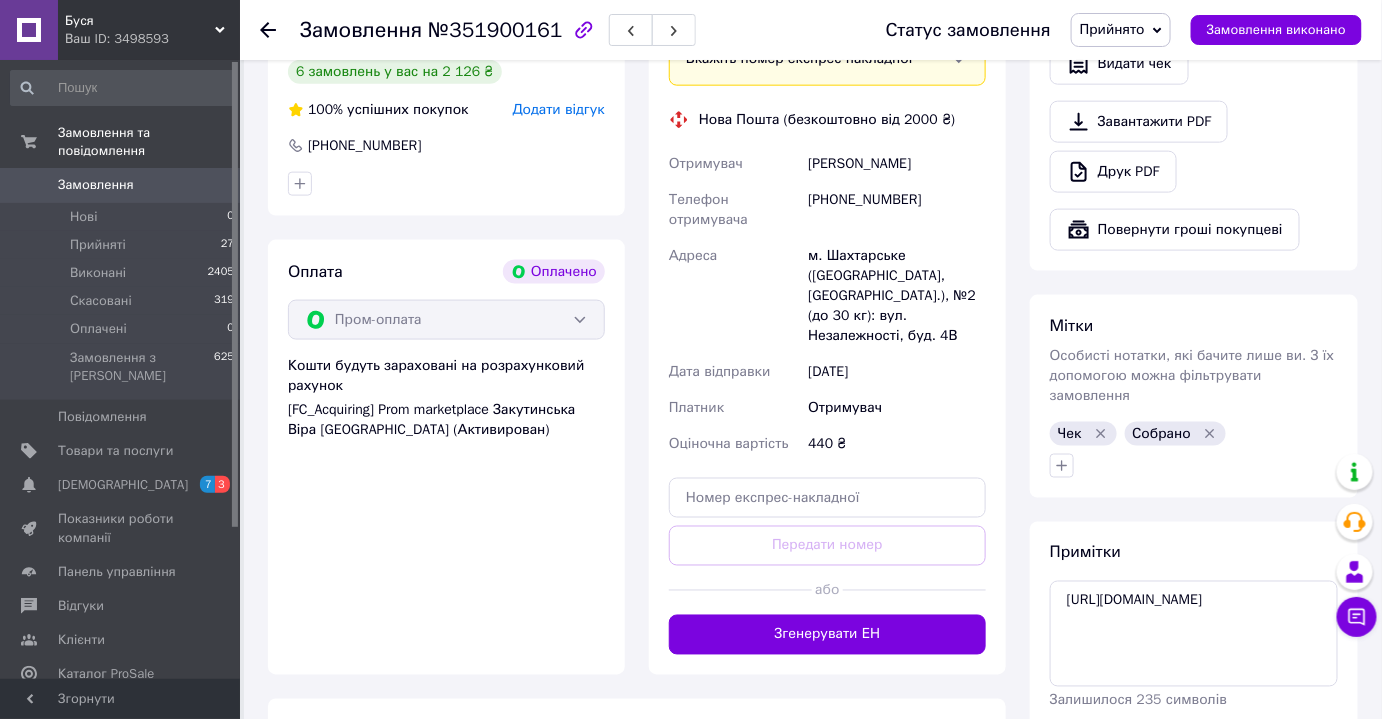 click on "Згенерувати ЕН" at bounding box center (827, 635) 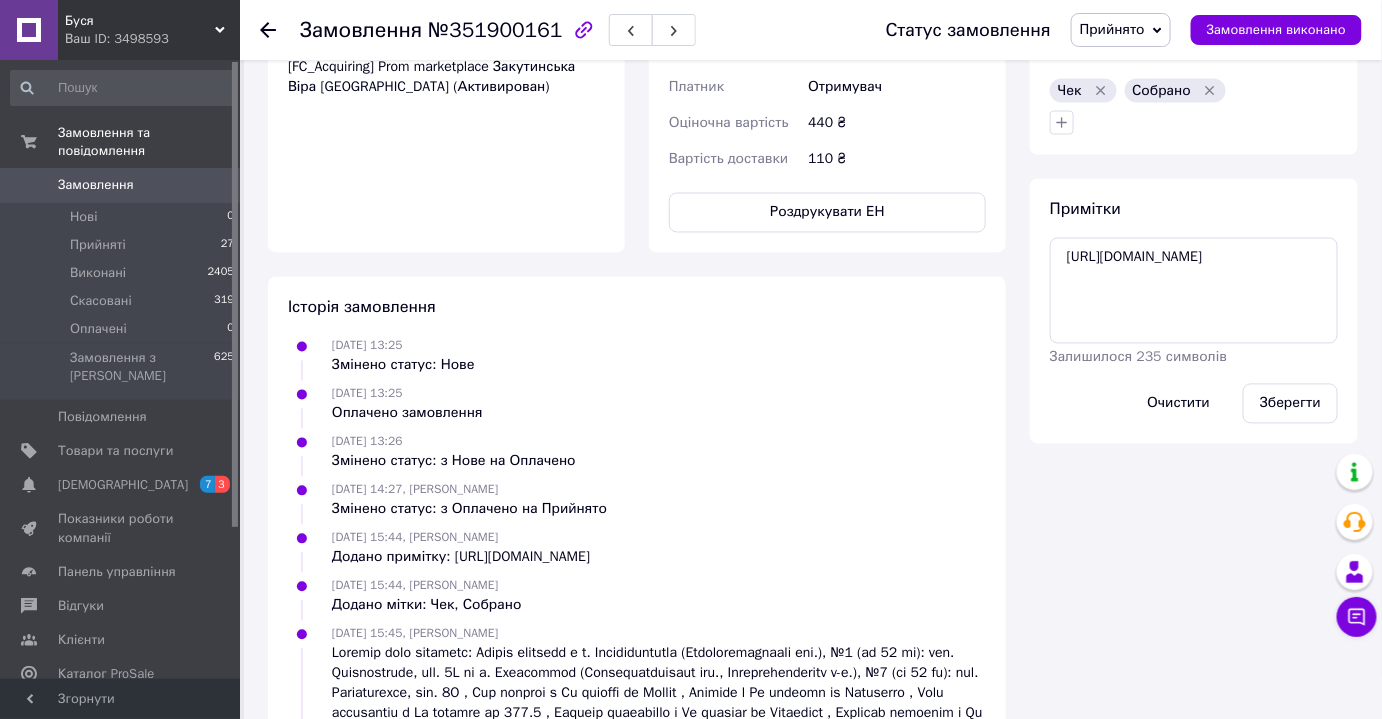scroll, scrollTop: 917, scrollLeft: 0, axis: vertical 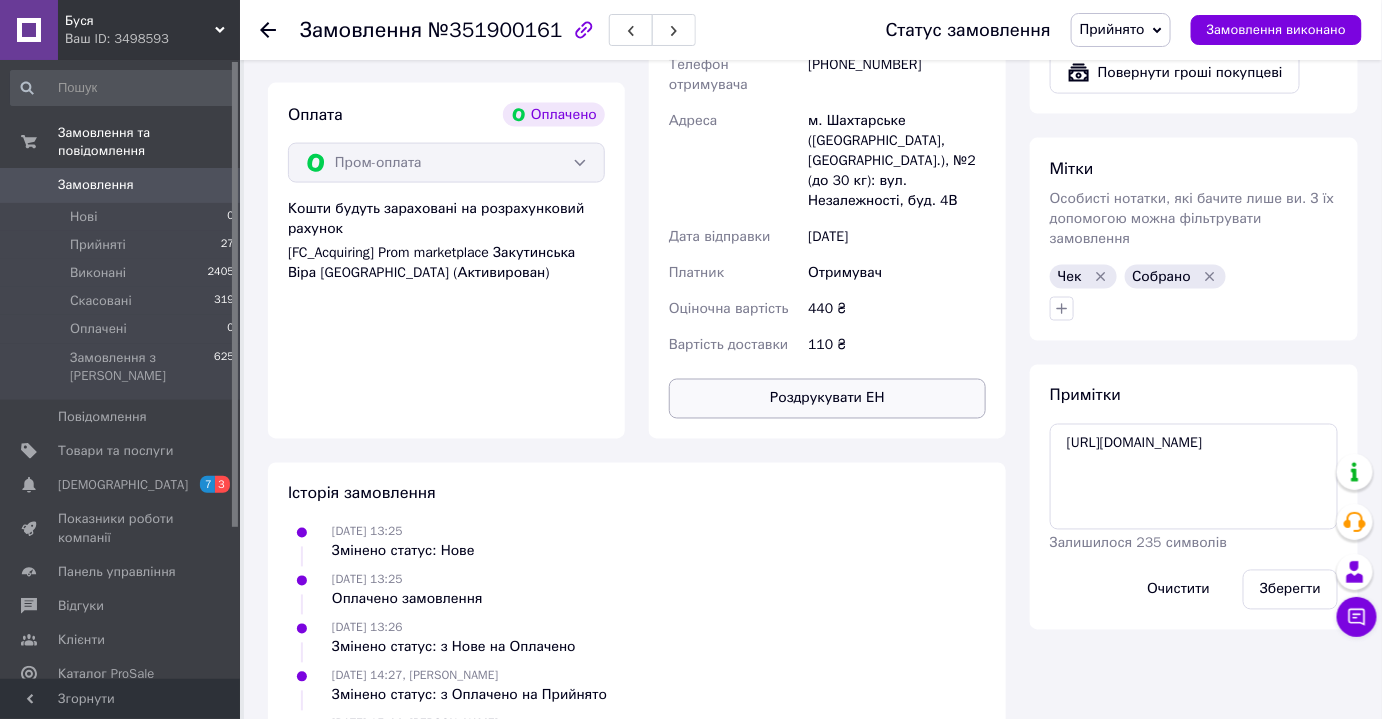 click on "Роздрукувати ЕН" at bounding box center [827, 399] 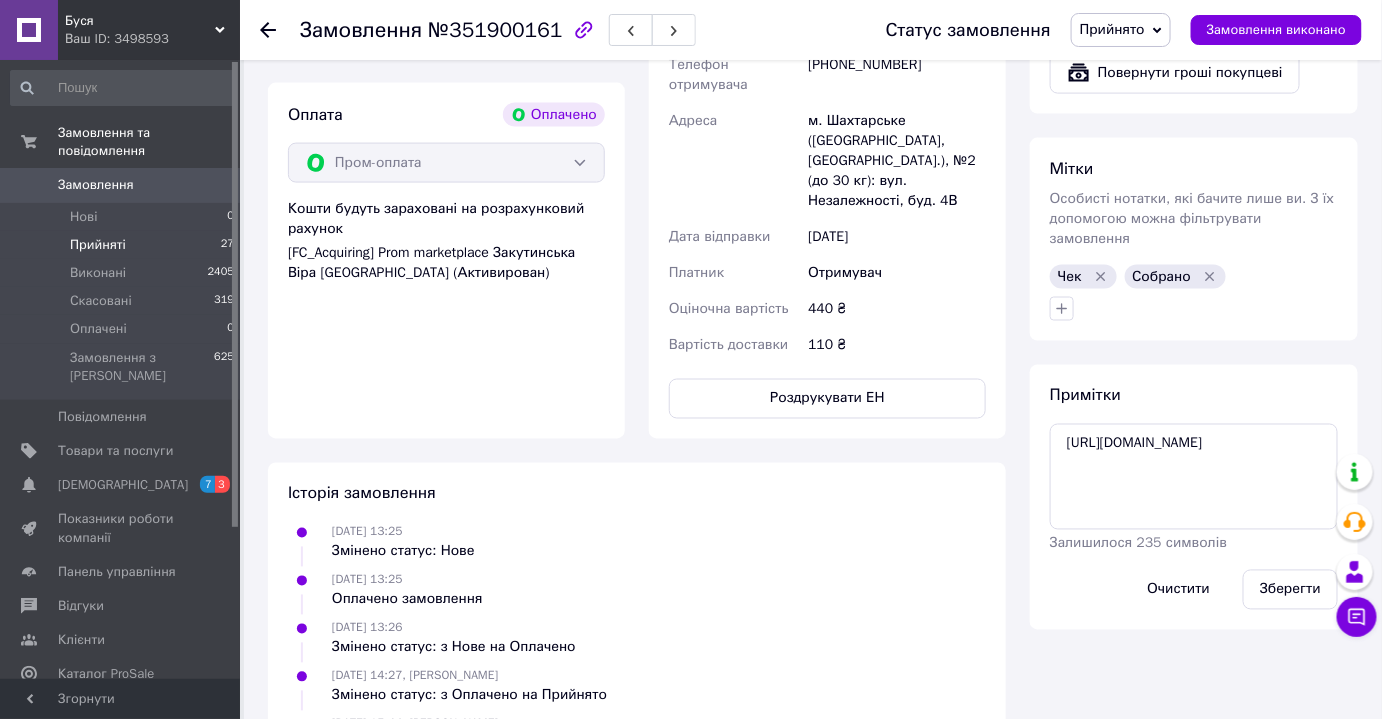 click on "Прийняті 27" at bounding box center [123, 245] 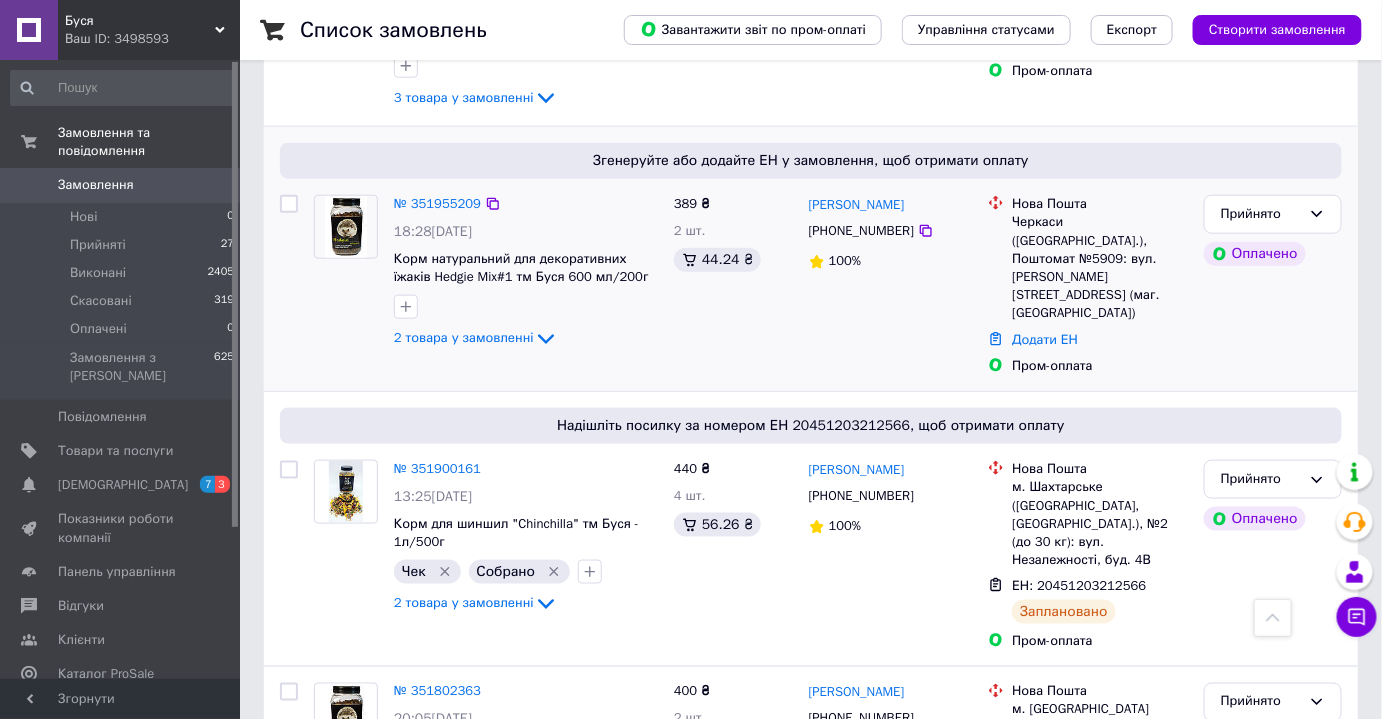 scroll, scrollTop: 545, scrollLeft: 0, axis: vertical 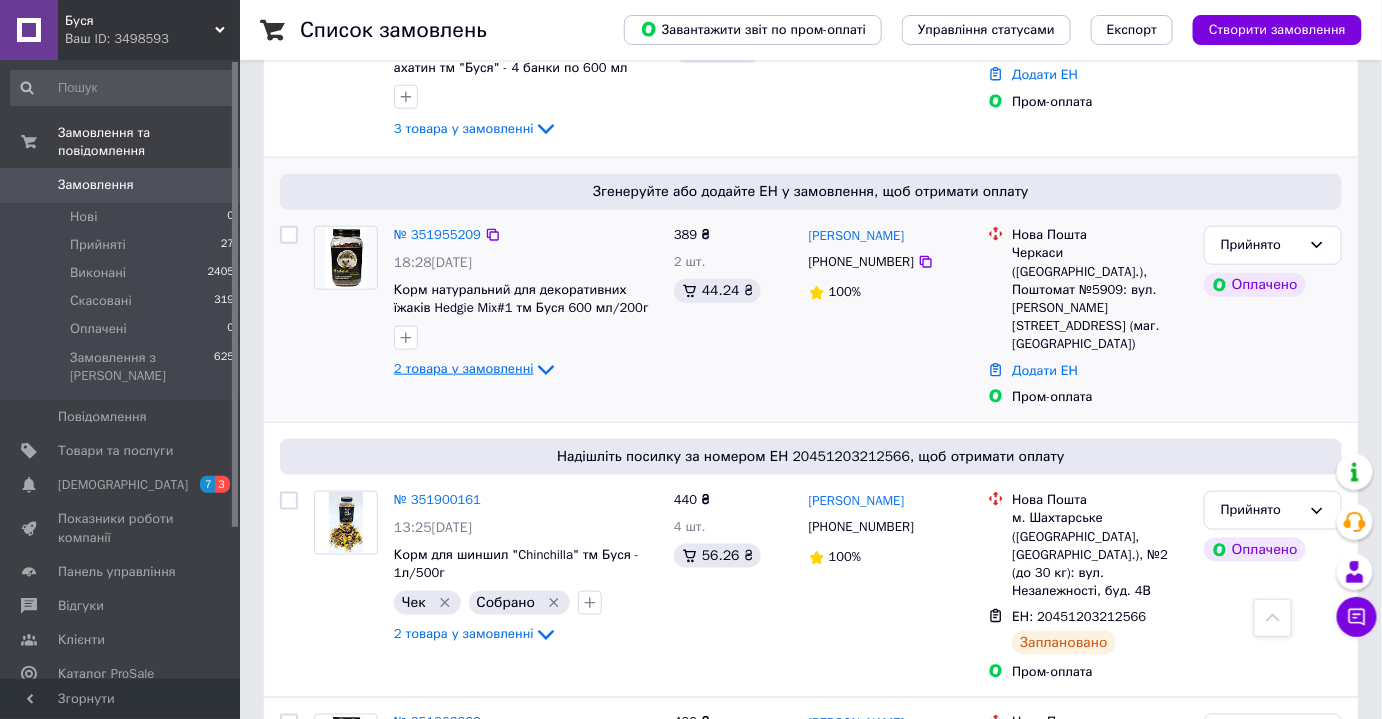 click 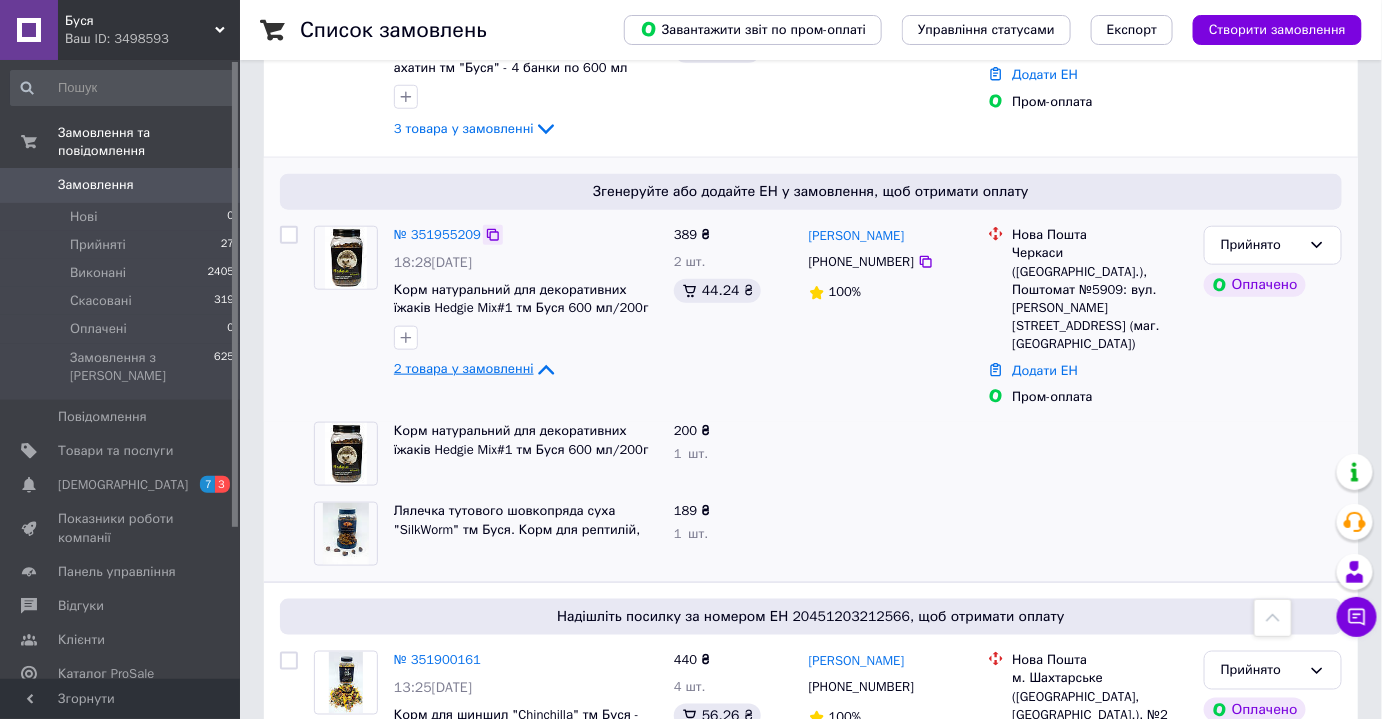 click 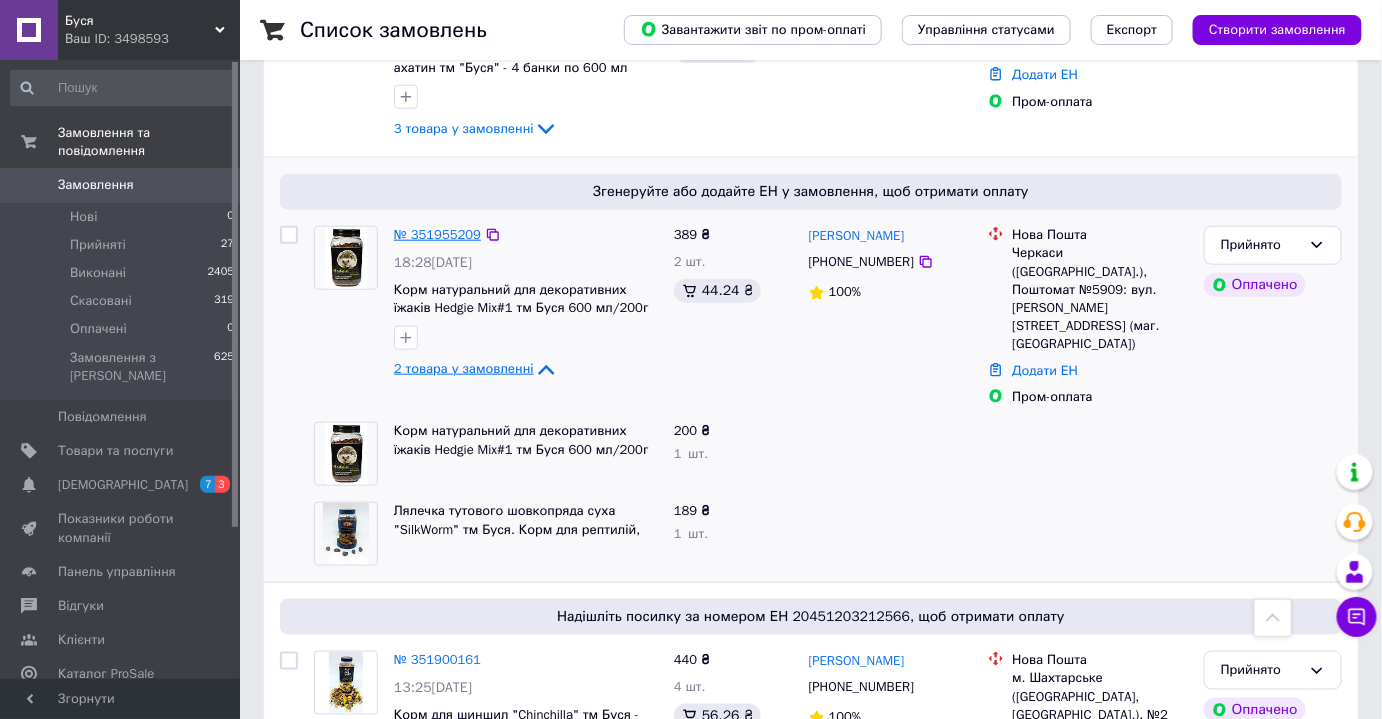 click on "№ 351955209" at bounding box center [437, 234] 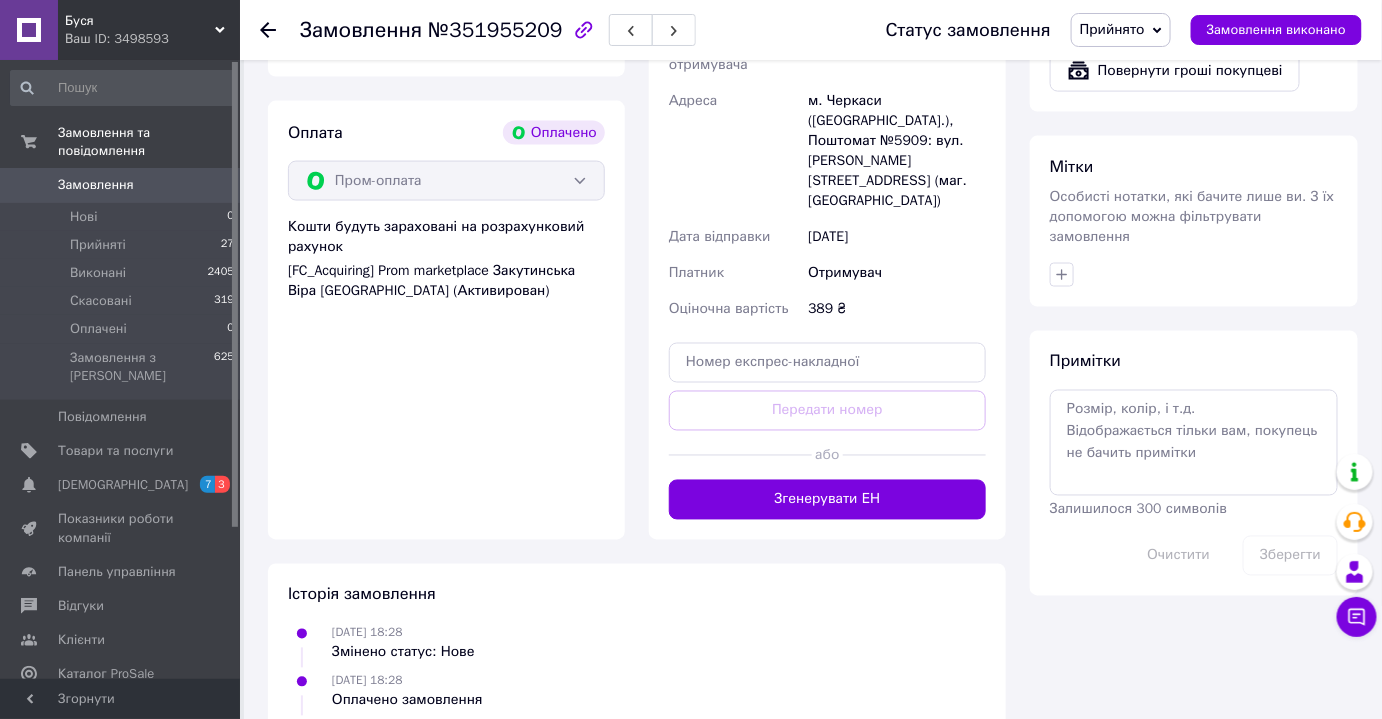 scroll, scrollTop: 989, scrollLeft: 0, axis: vertical 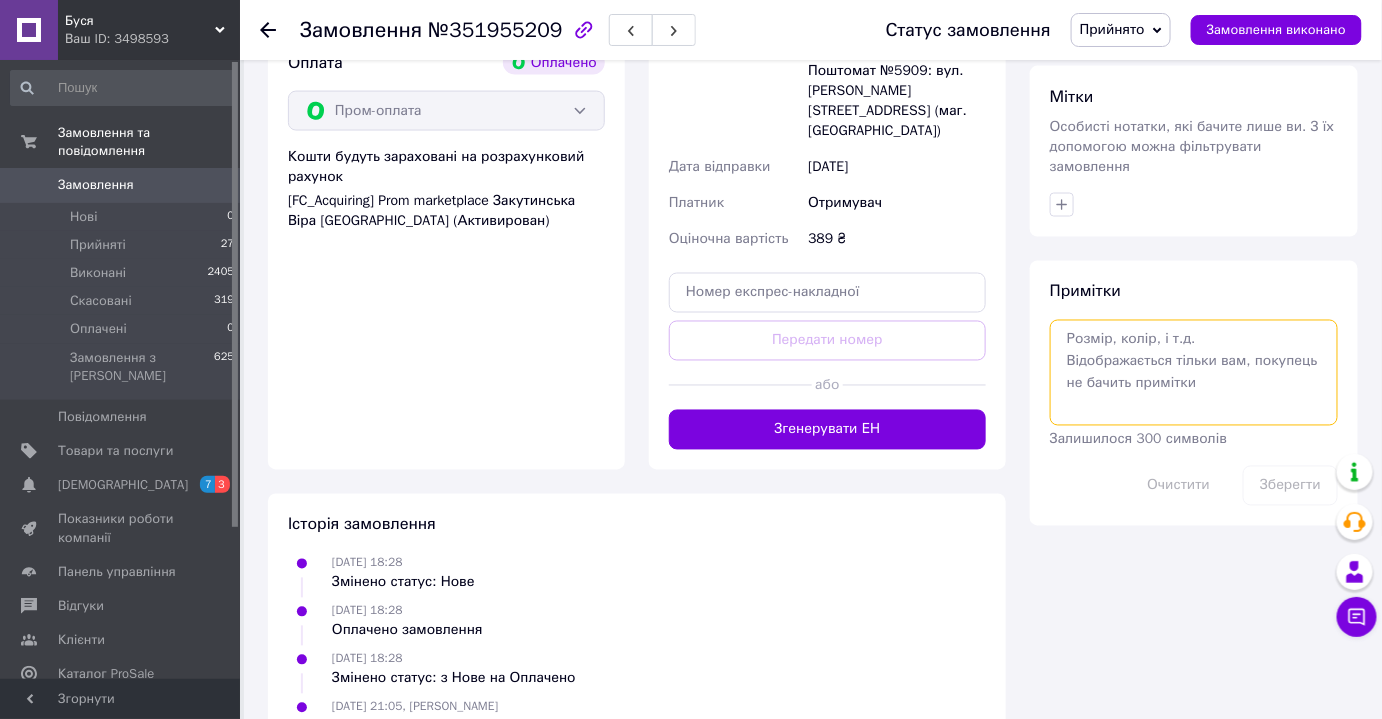 click at bounding box center (1194, 373) 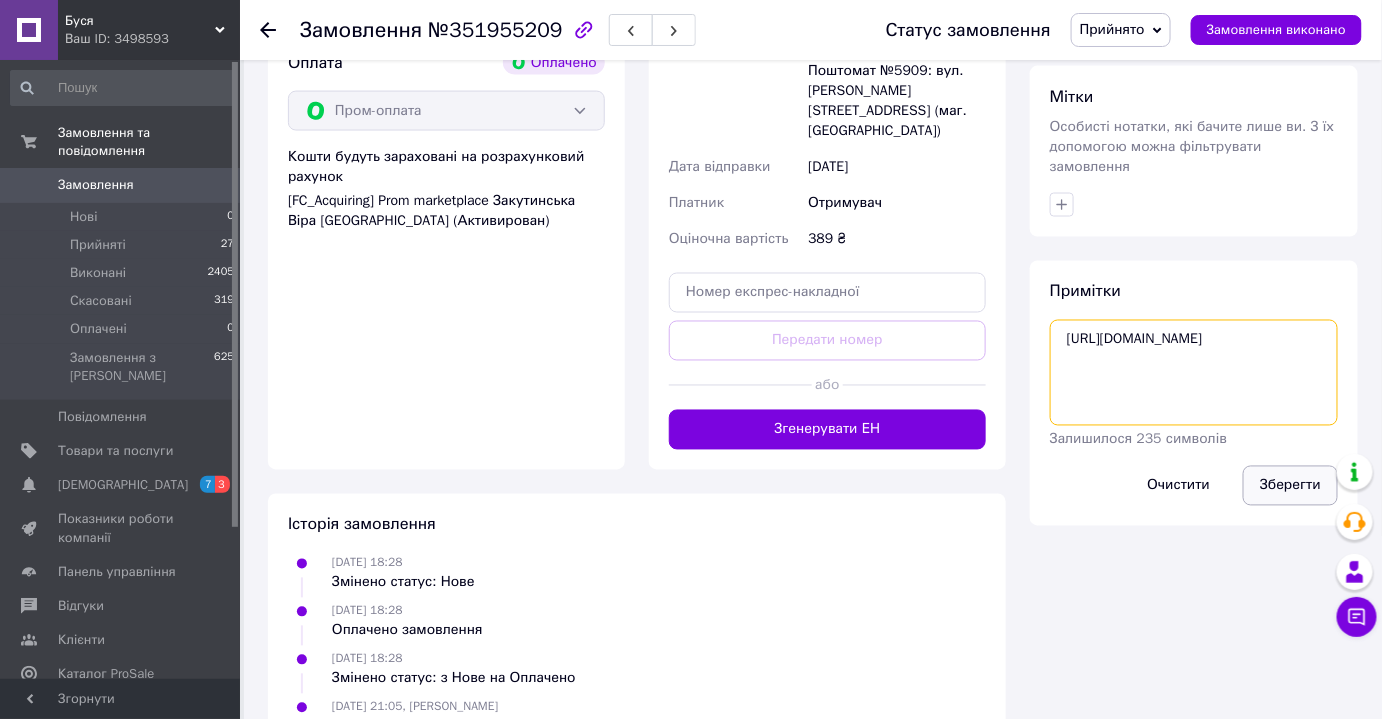 type on "[URL][DOMAIN_NAME]" 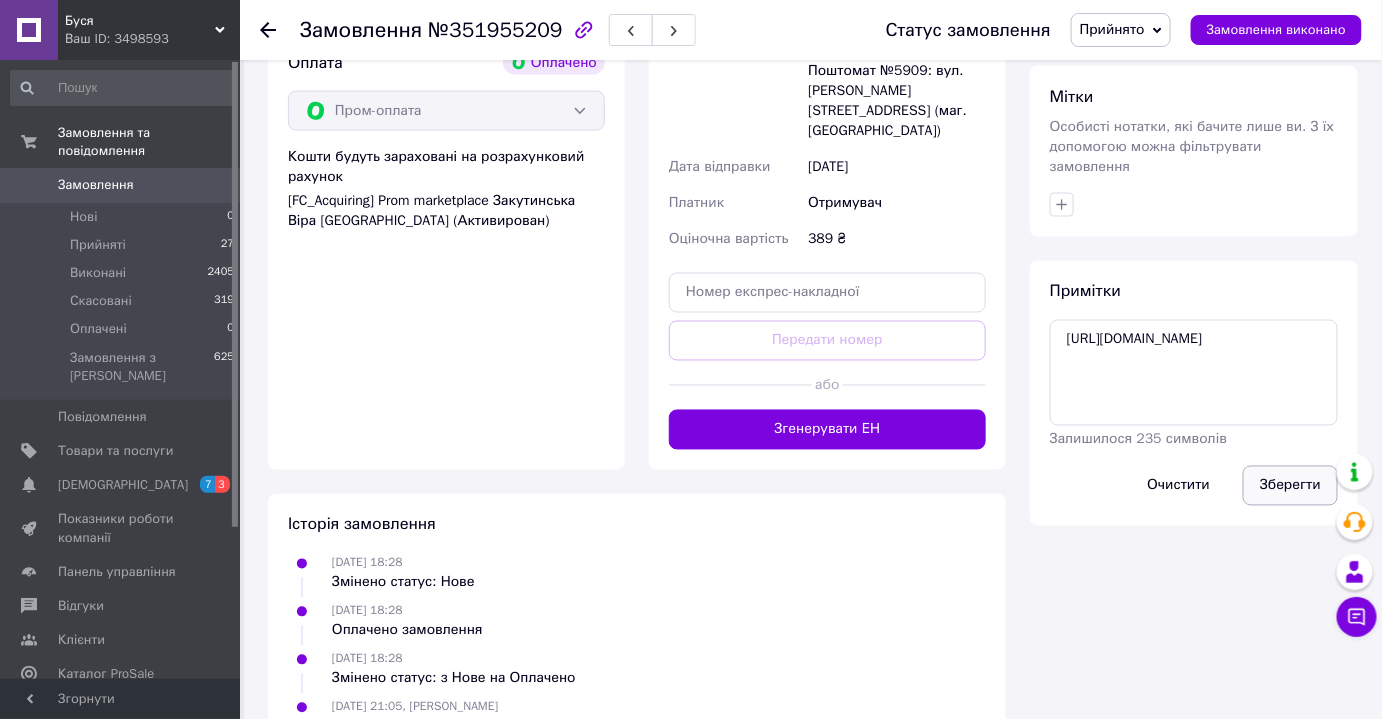 click on "Зберегти" at bounding box center [1290, 486] 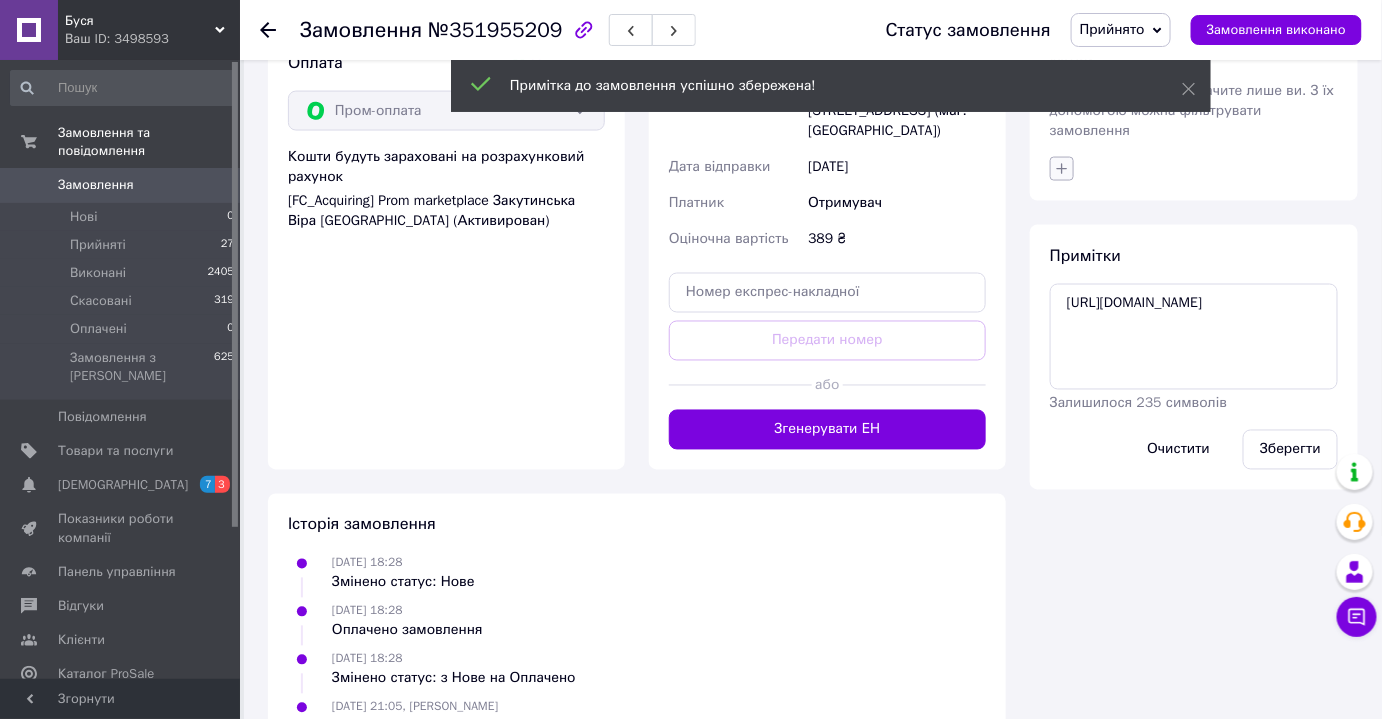 click at bounding box center (1062, 169) 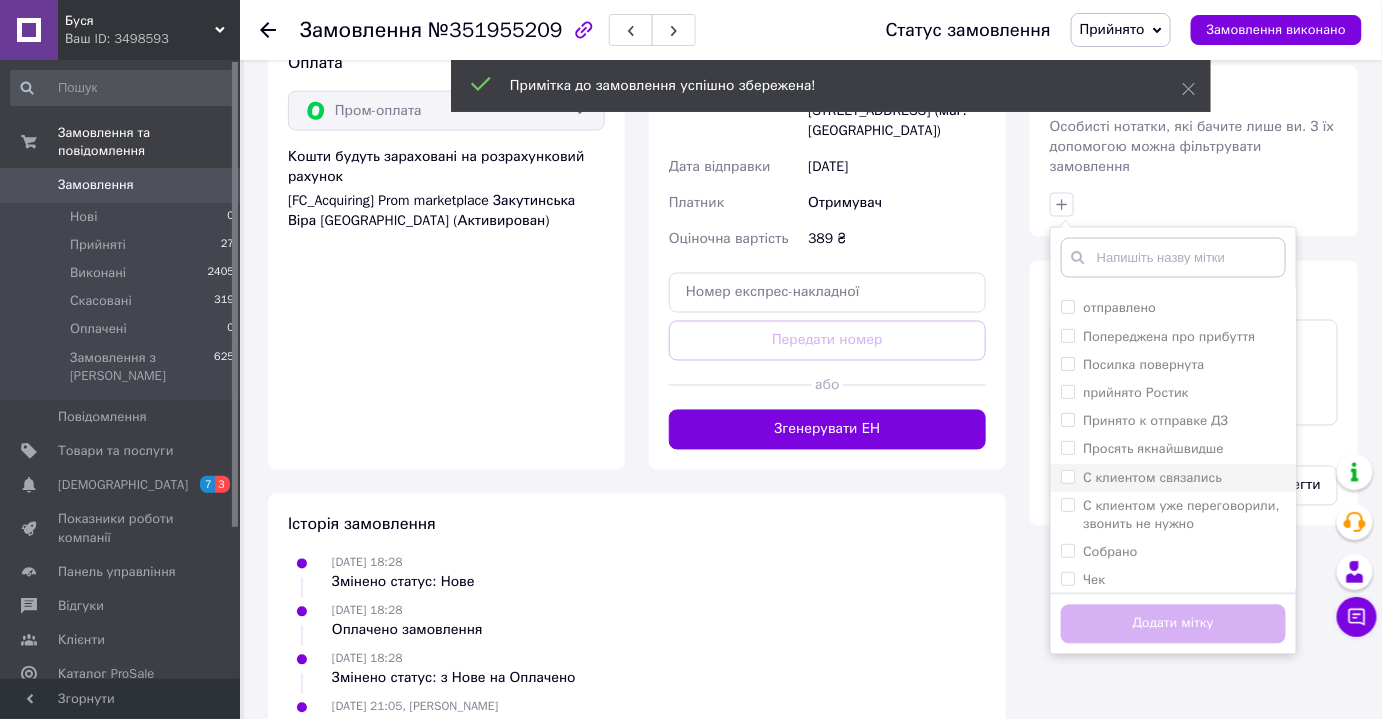 scroll, scrollTop: 225, scrollLeft: 0, axis: vertical 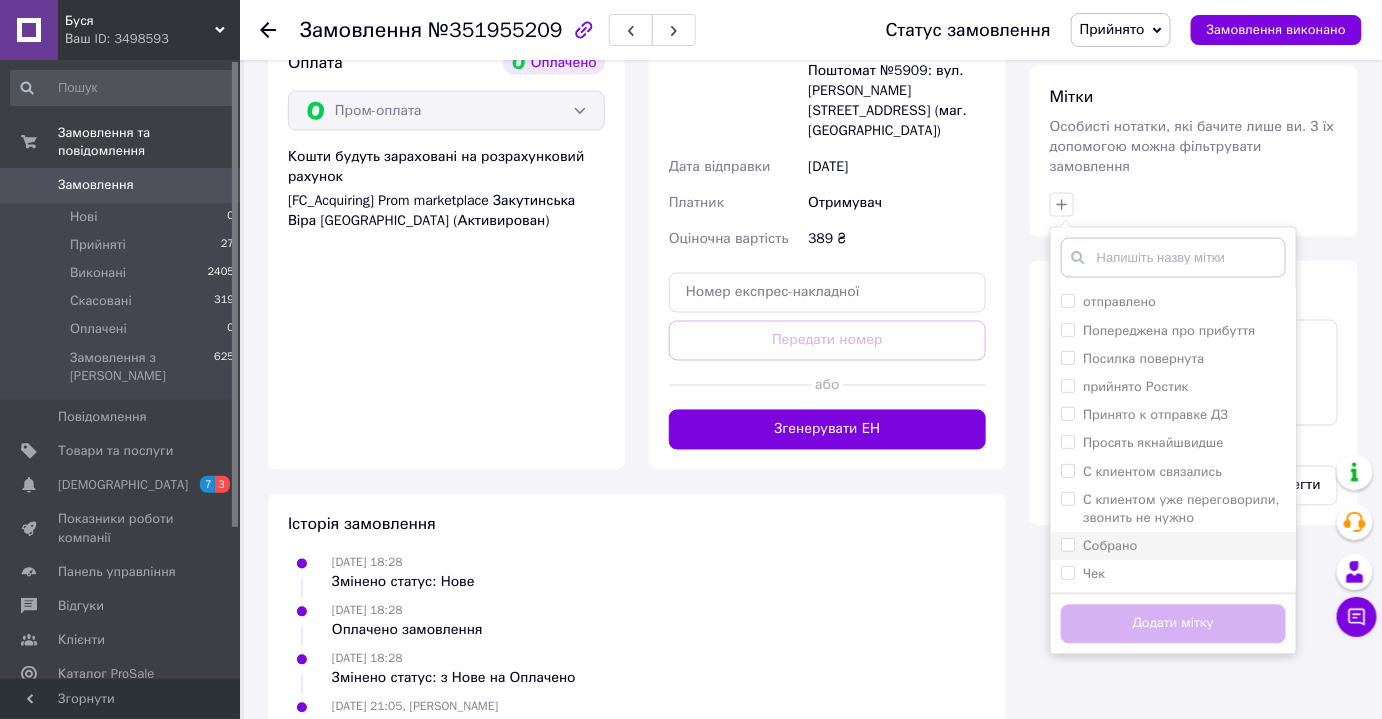 click on "Собрано" at bounding box center [1067, 544] 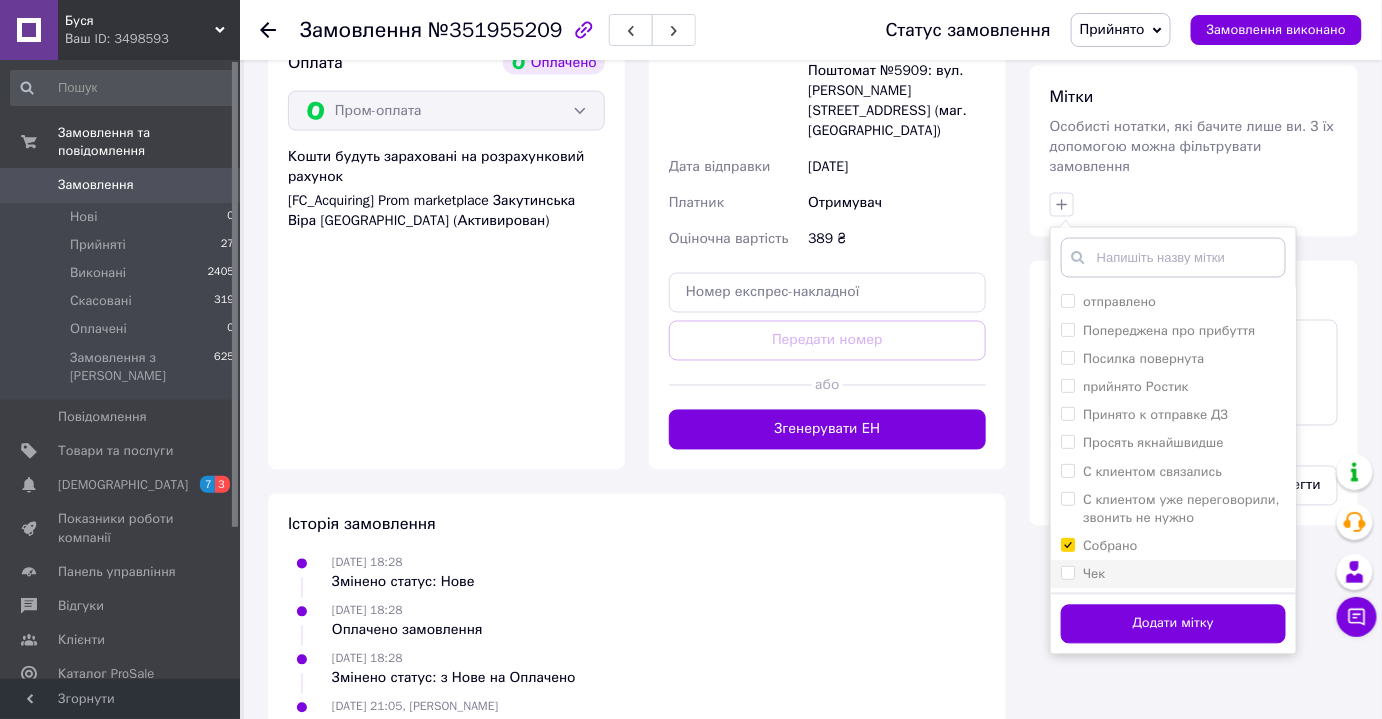 click on "Чек" at bounding box center (1083, 574) 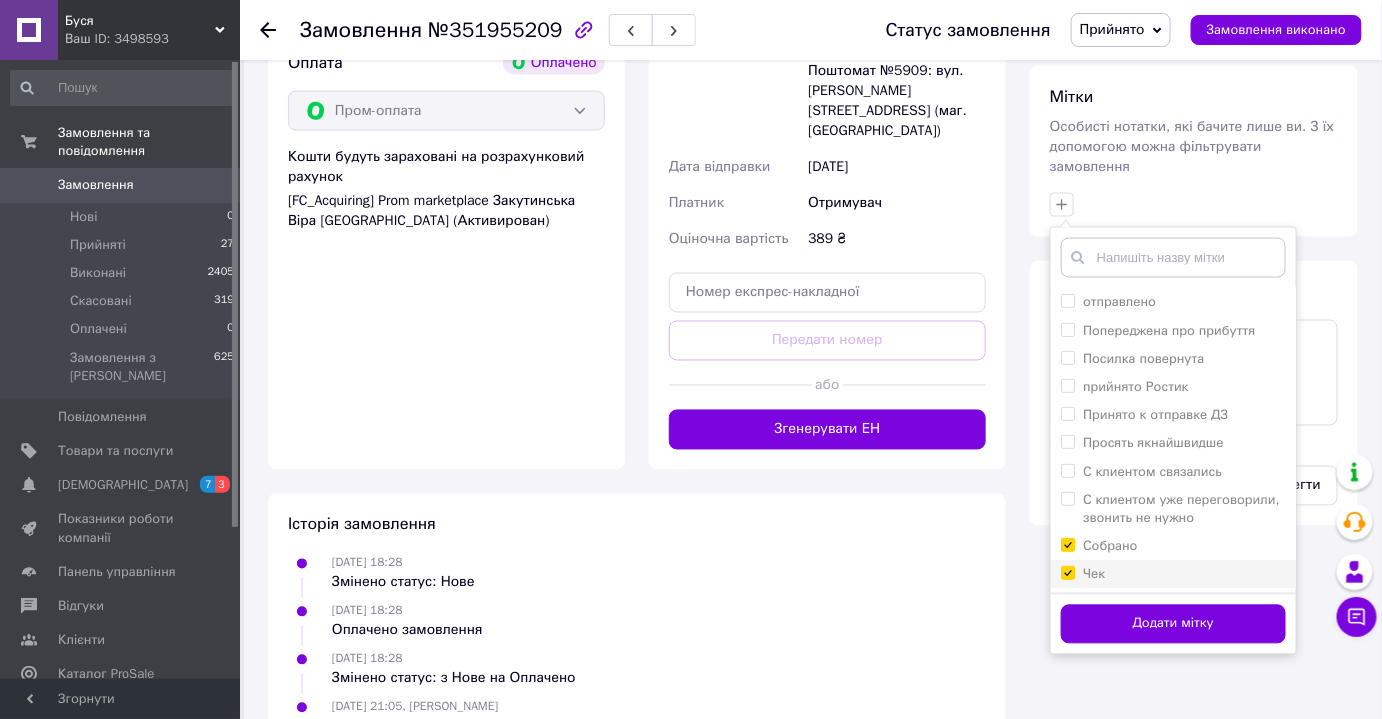 click on "Чек" at bounding box center (1067, 572) 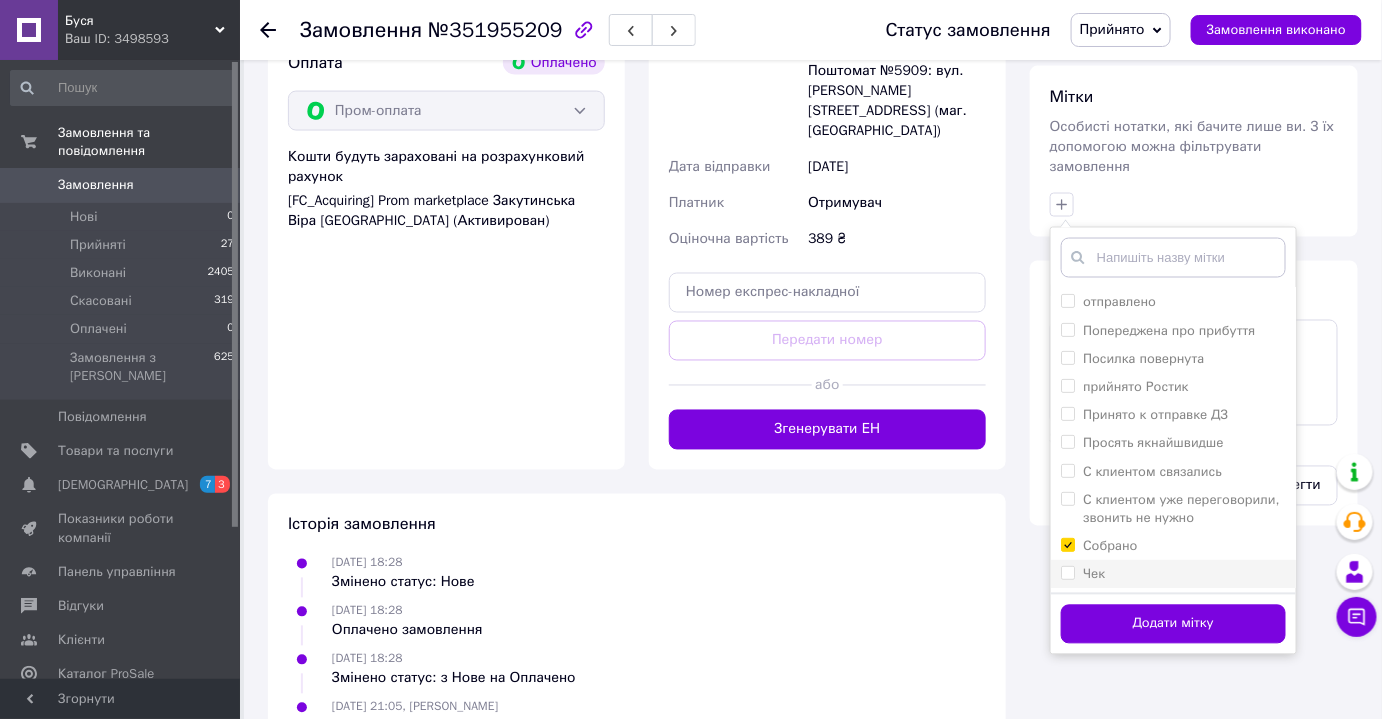 click on "Чек" at bounding box center (1067, 572) 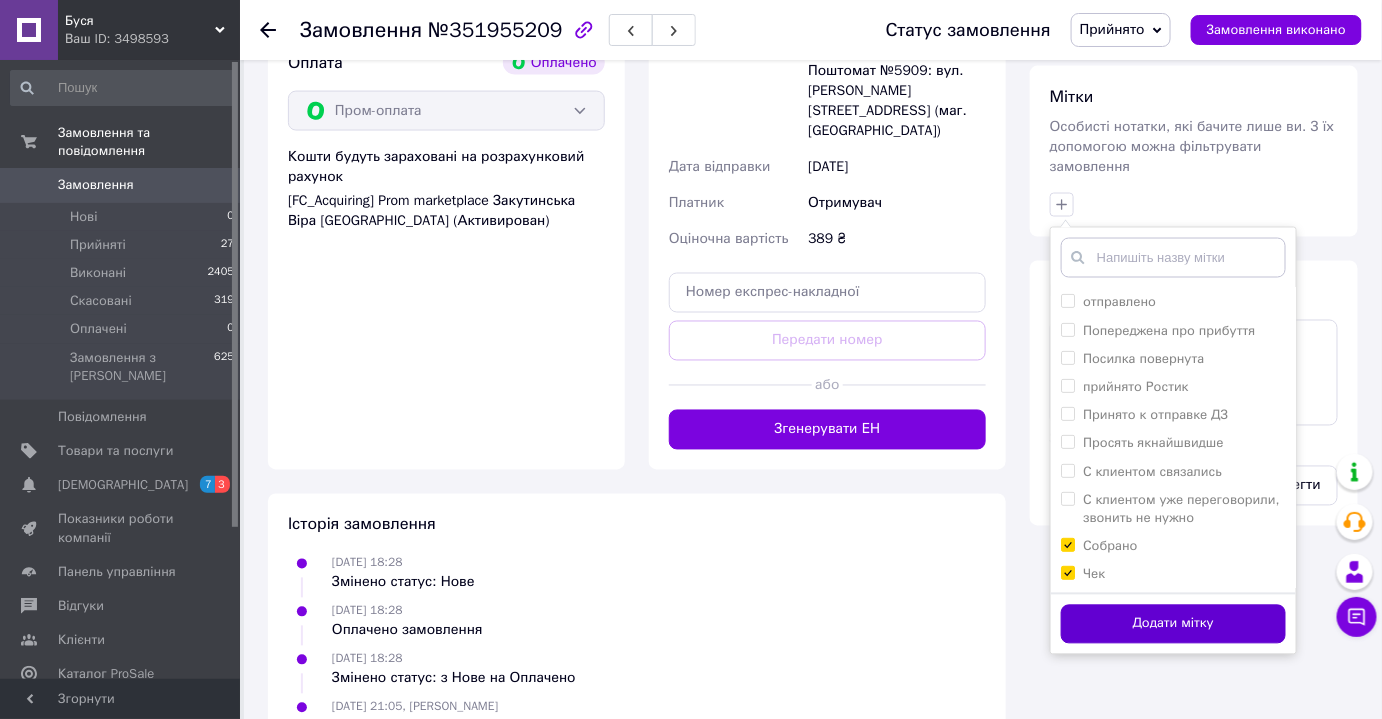 click on "Додати мітку" at bounding box center (1173, 624) 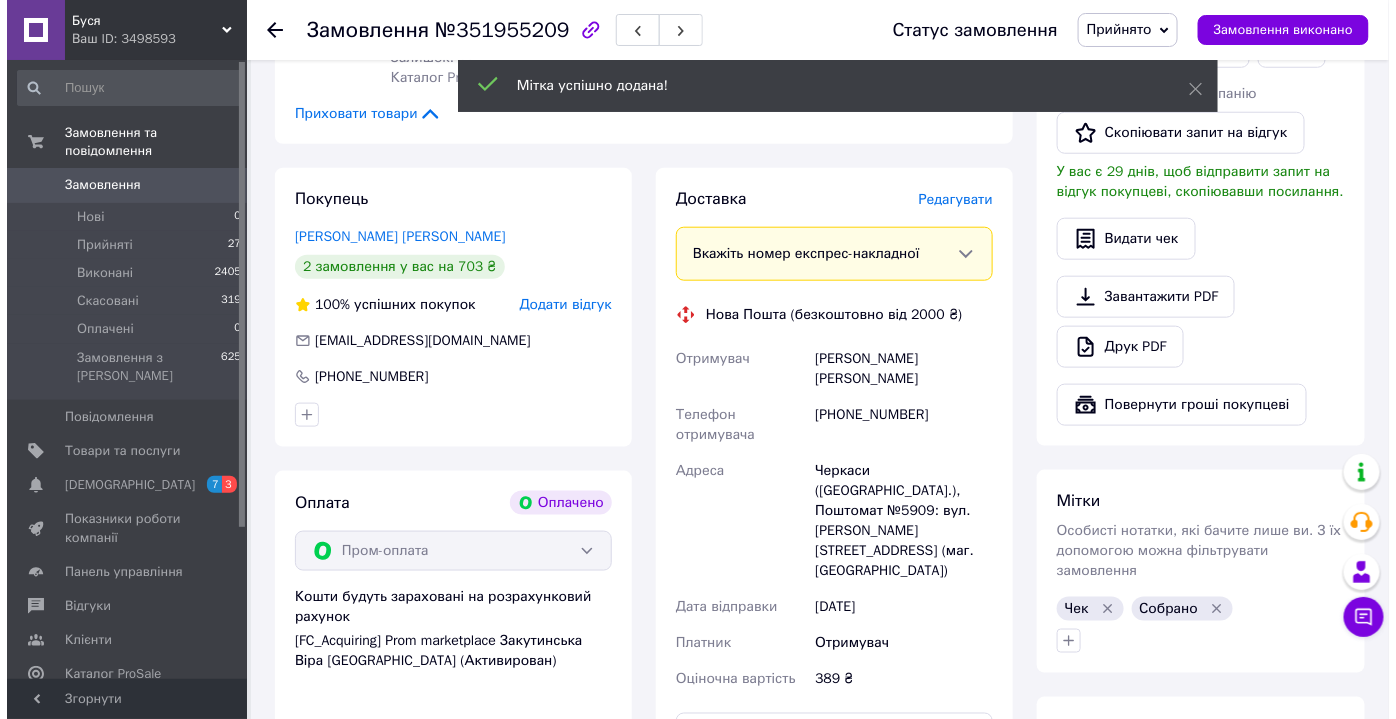 scroll, scrollTop: 534, scrollLeft: 0, axis: vertical 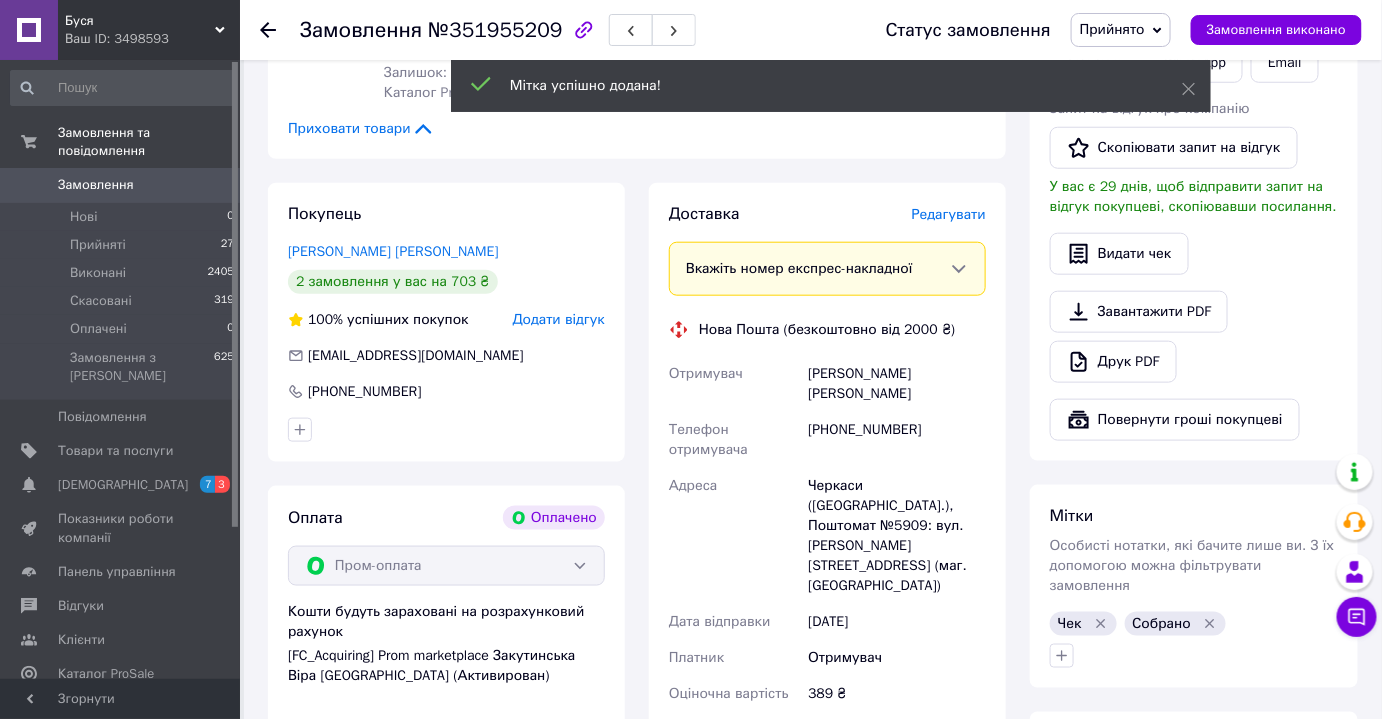 click on "Редагувати" at bounding box center [949, 214] 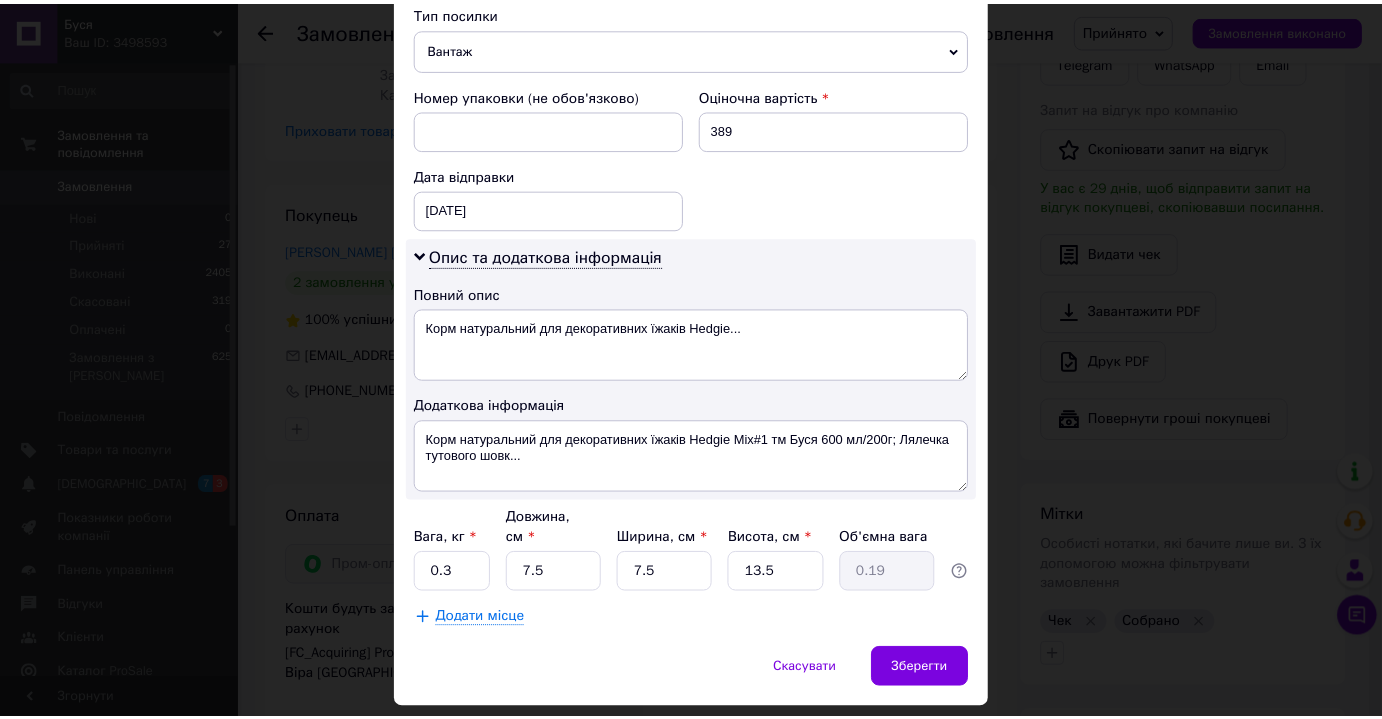 scroll, scrollTop: 818, scrollLeft: 0, axis: vertical 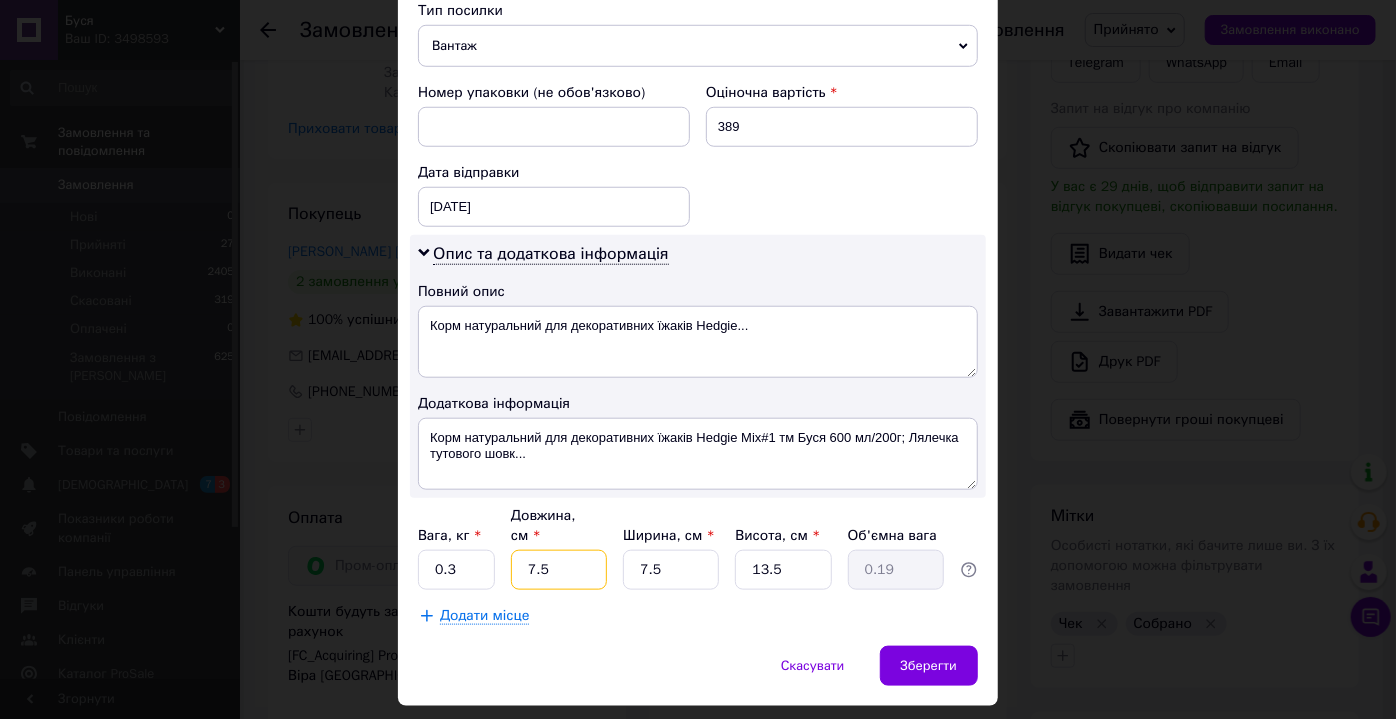 drag, startPoint x: 530, startPoint y: 518, endPoint x: 546, endPoint y: 519, distance: 16.03122 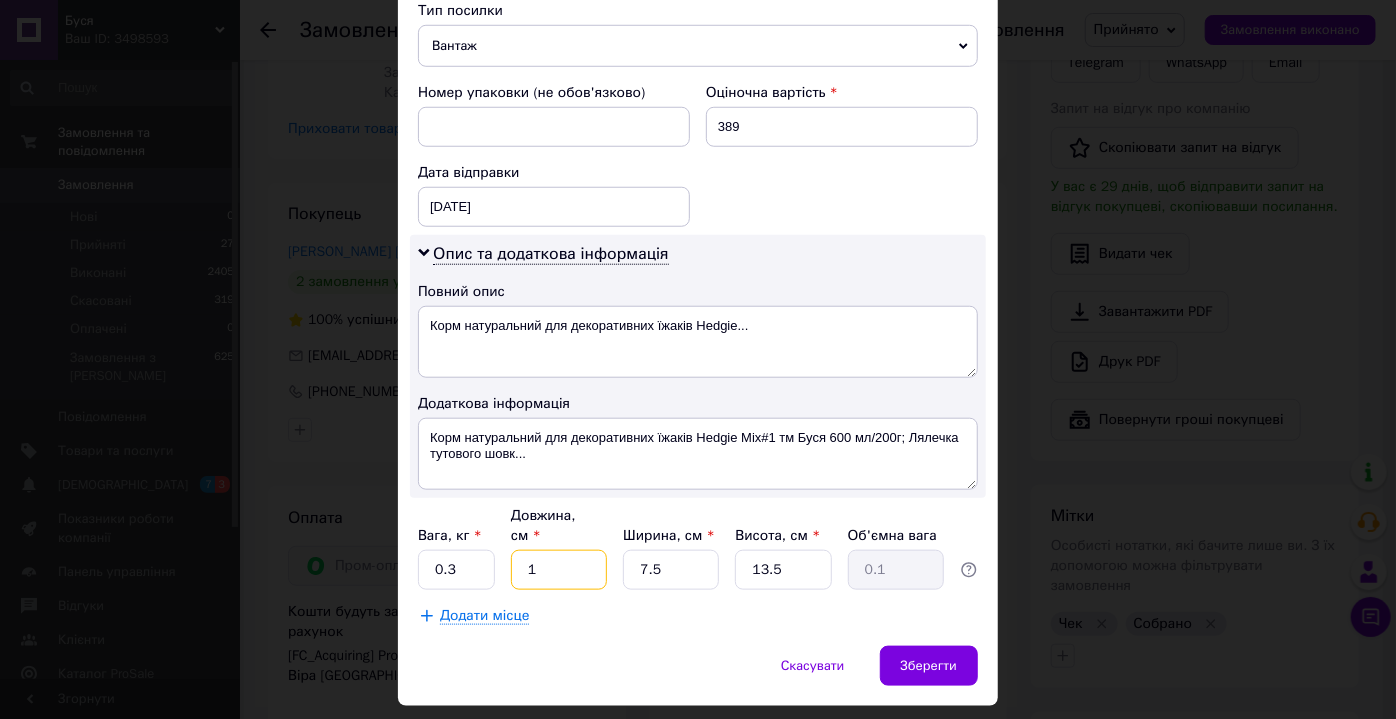 type on "1" 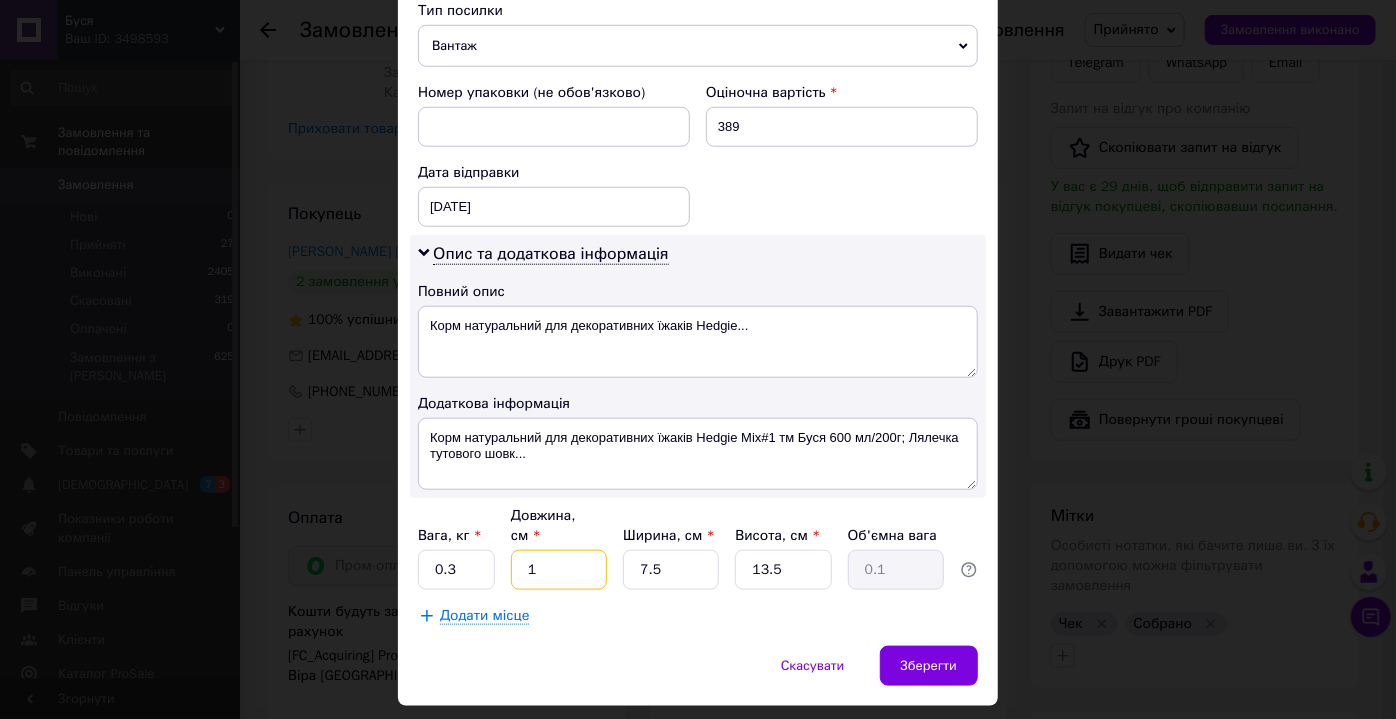 type on "16" 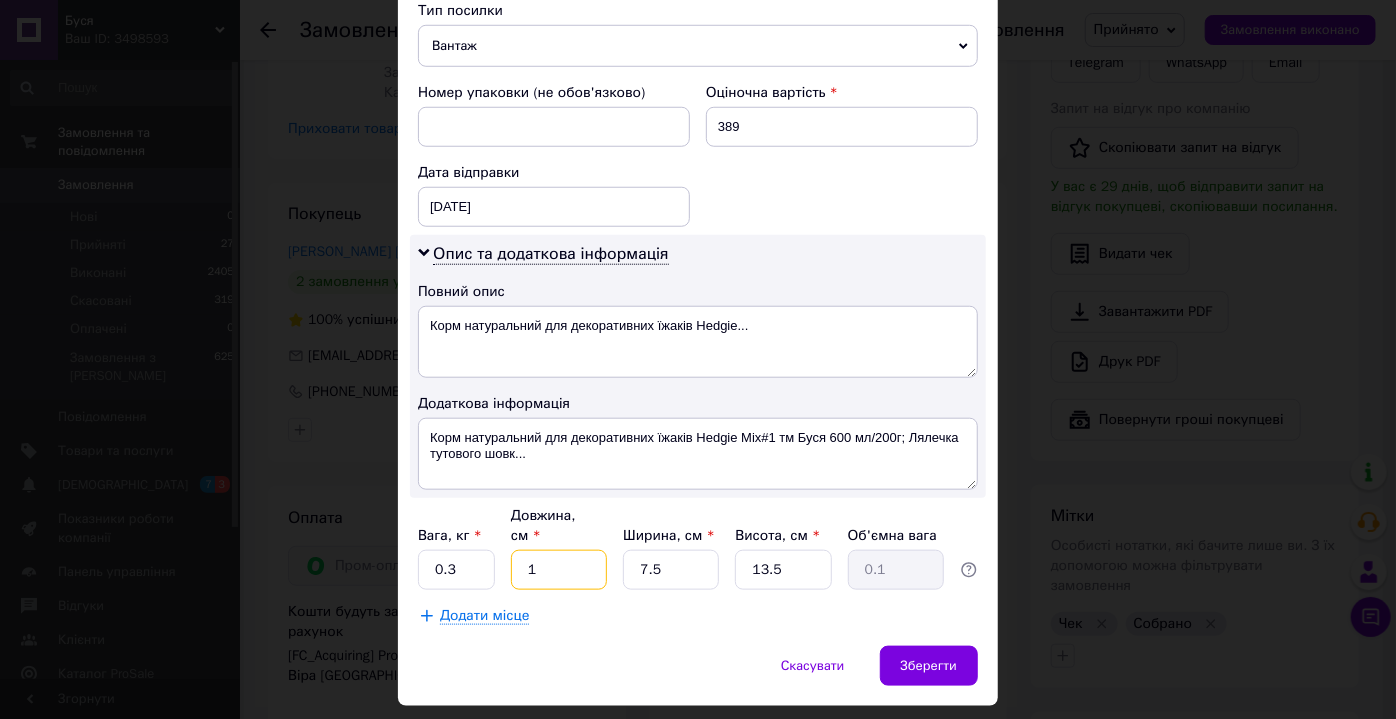 type on "0.41" 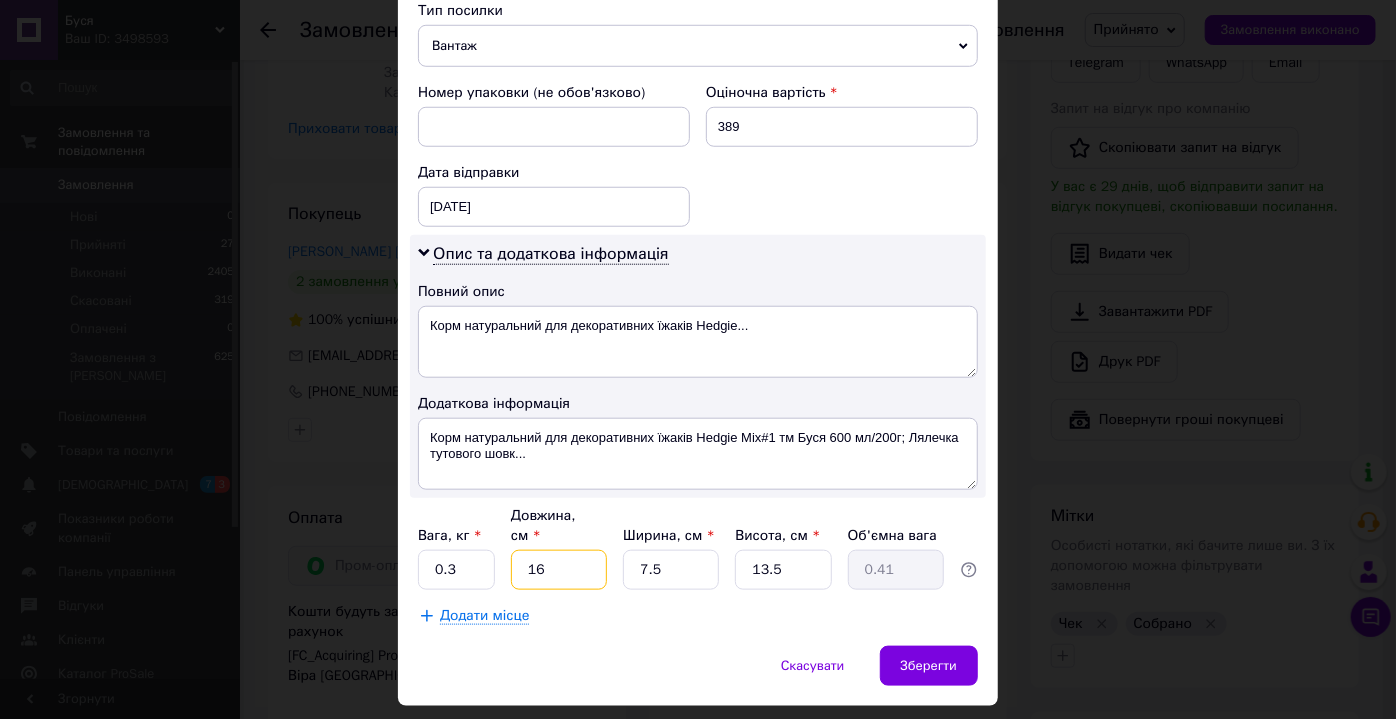 type on "16" 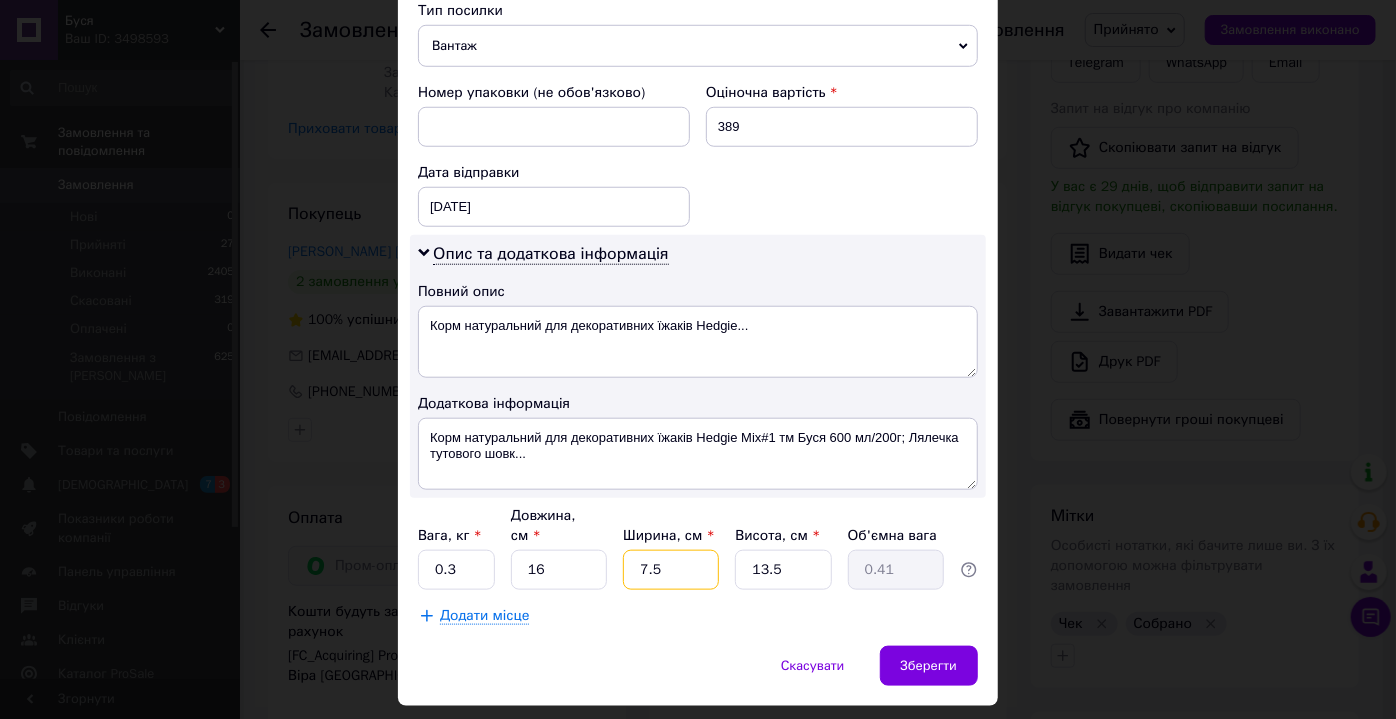 drag, startPoint x: 652, startPoint y: 516, endPoint x: 633, endPoint y: 522, distance: 19.924858 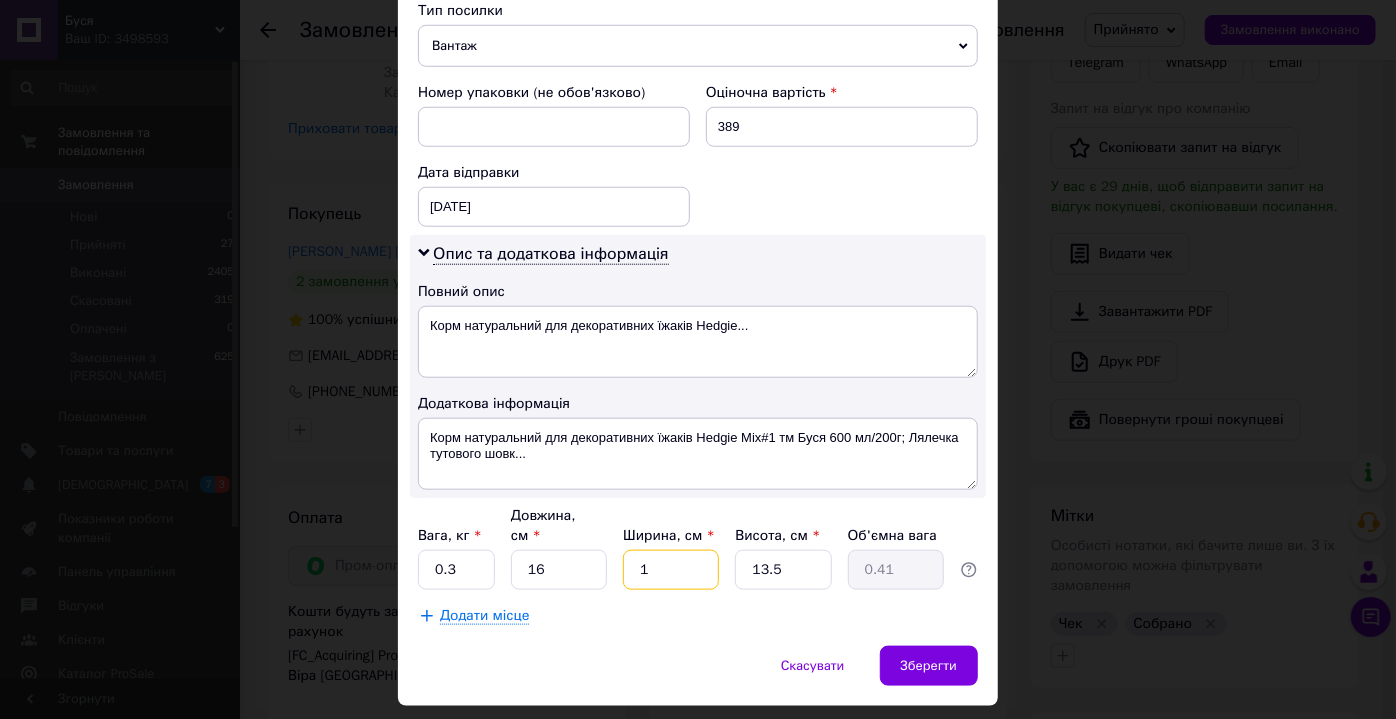 type on "1" 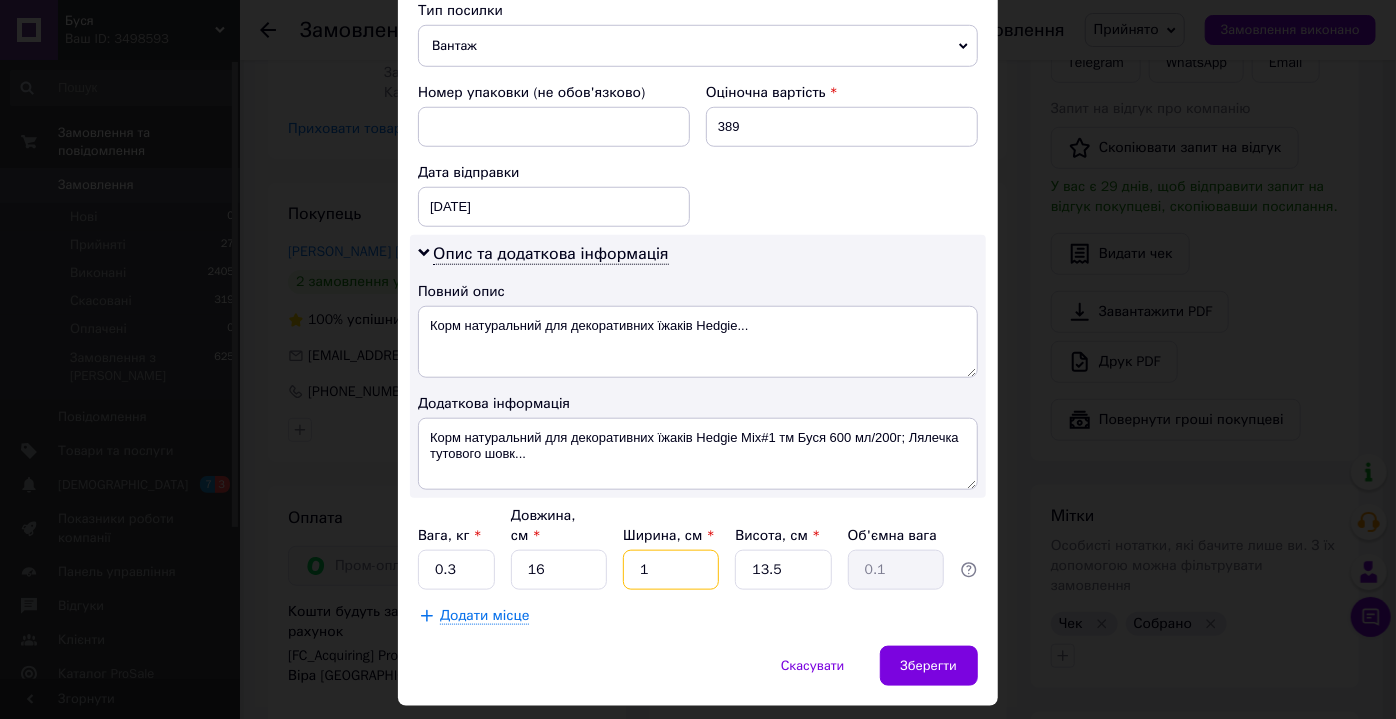 type on "14" 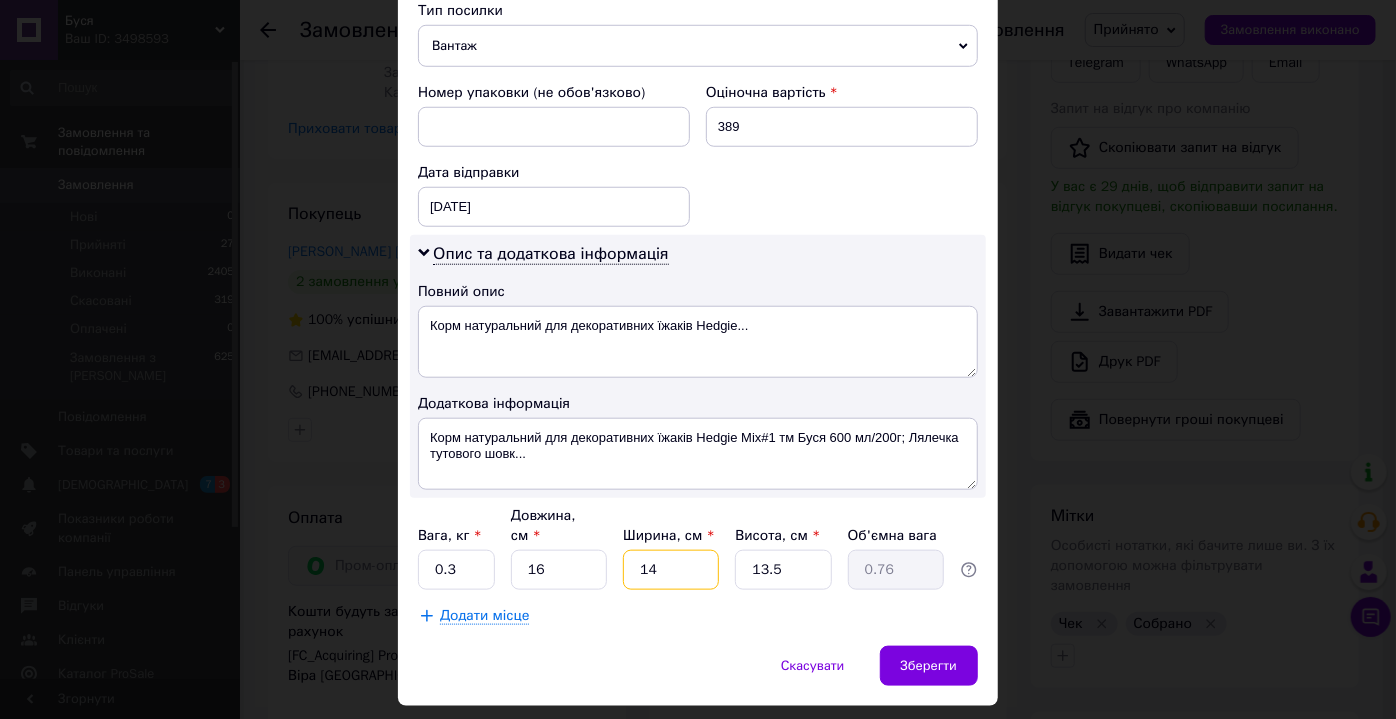 type on "14" 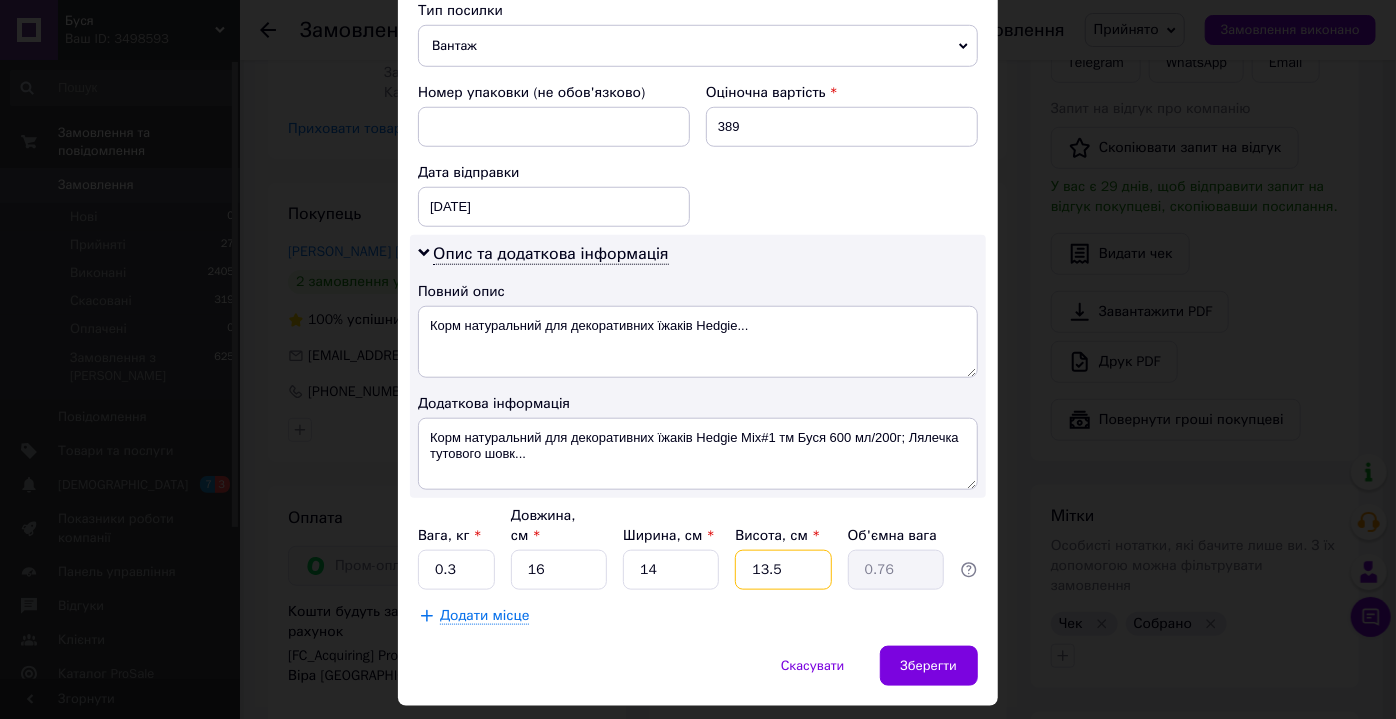 drag, startPoint x: 758, startPoint y: 506, endPoint x: 738, endPoint y: 506, distance: 20 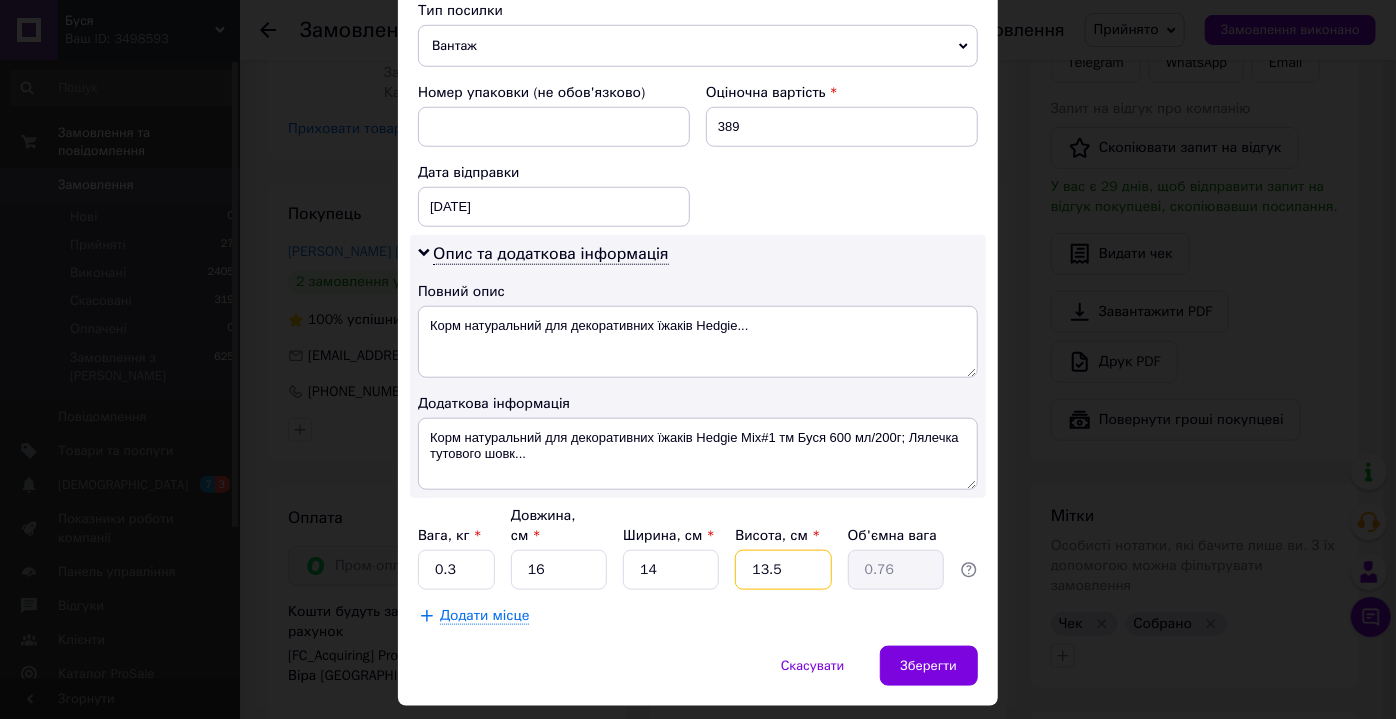 click on "13.5" at bounding box center [783, 570] 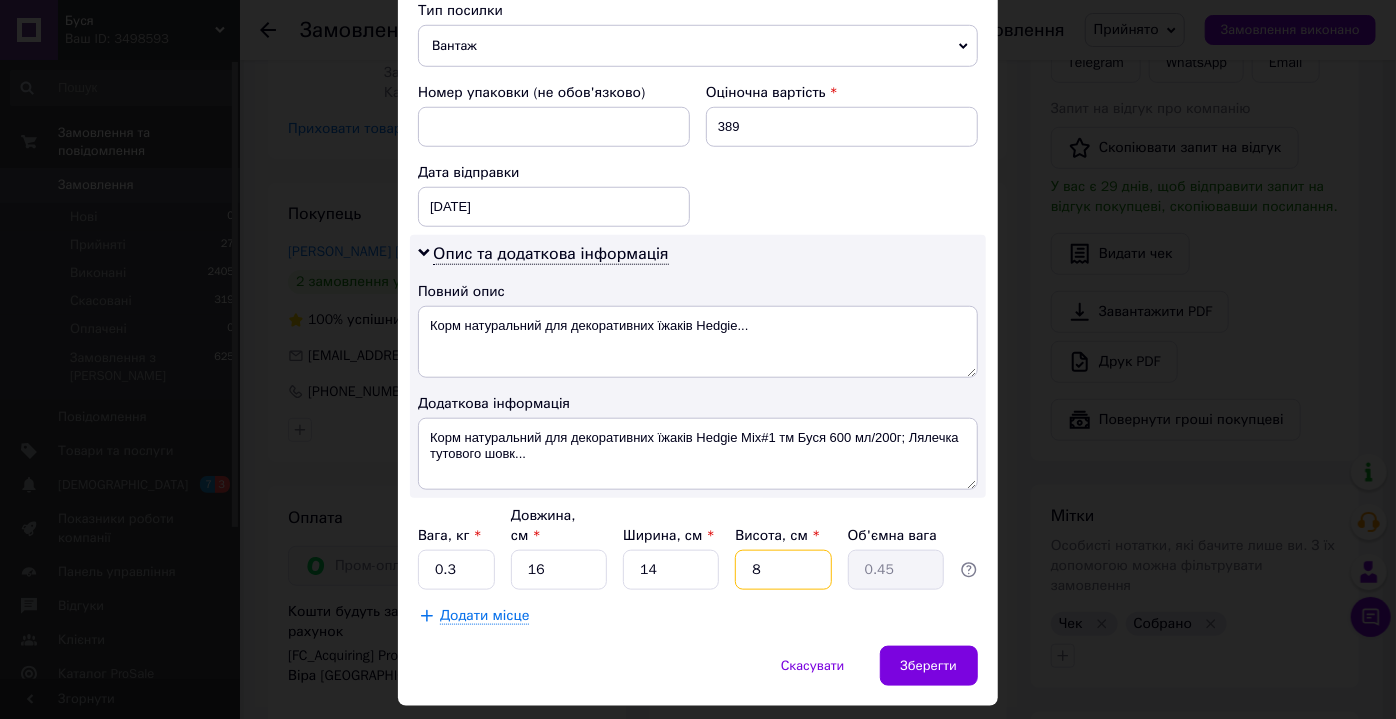 type on "8" 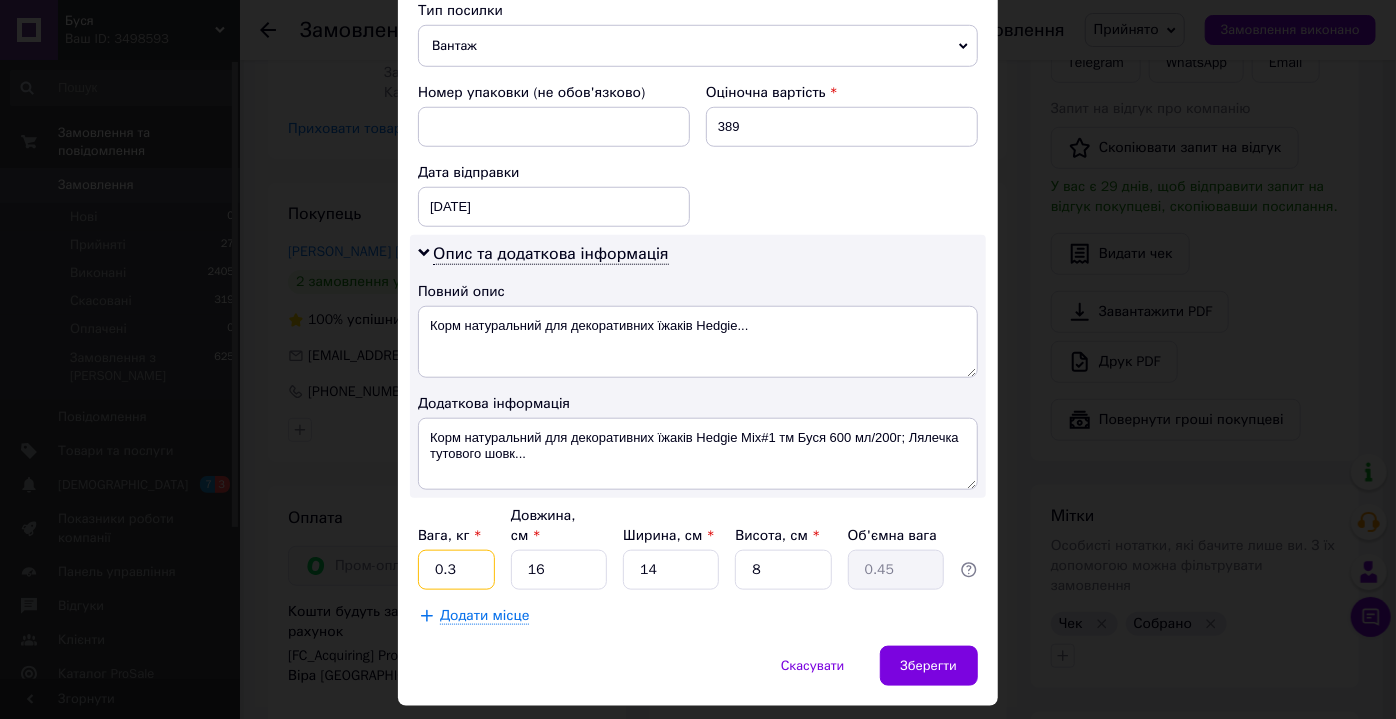 click on "0.3" at bounding box center [456, 570] 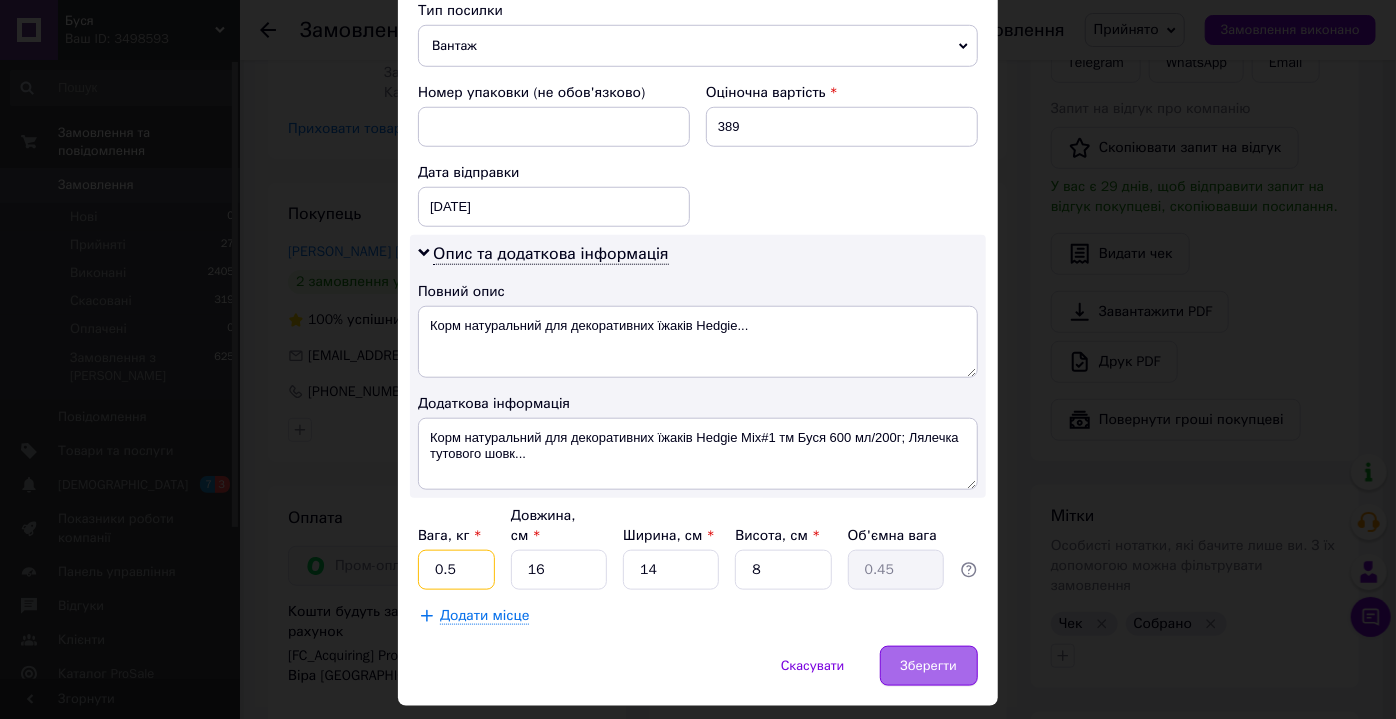 type on "0.5" 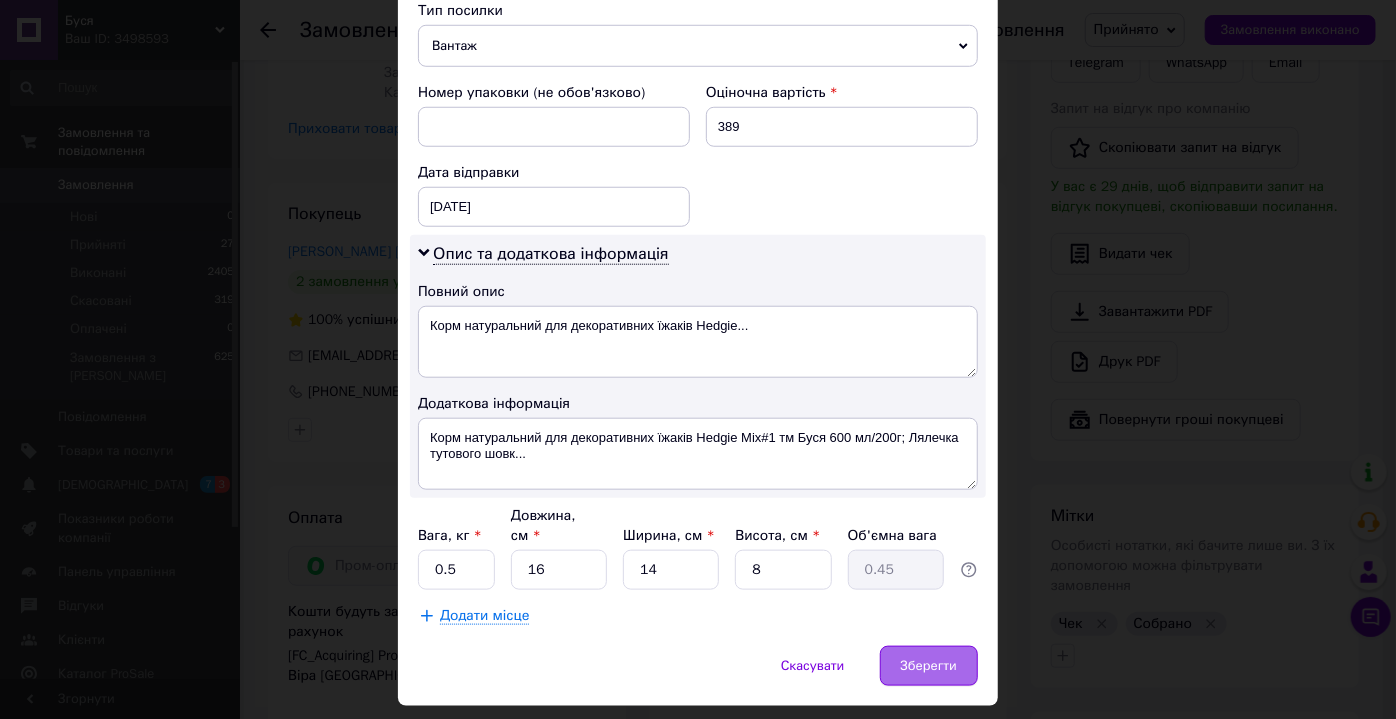 click on "Зберегти" at bounding box center [929, 666] 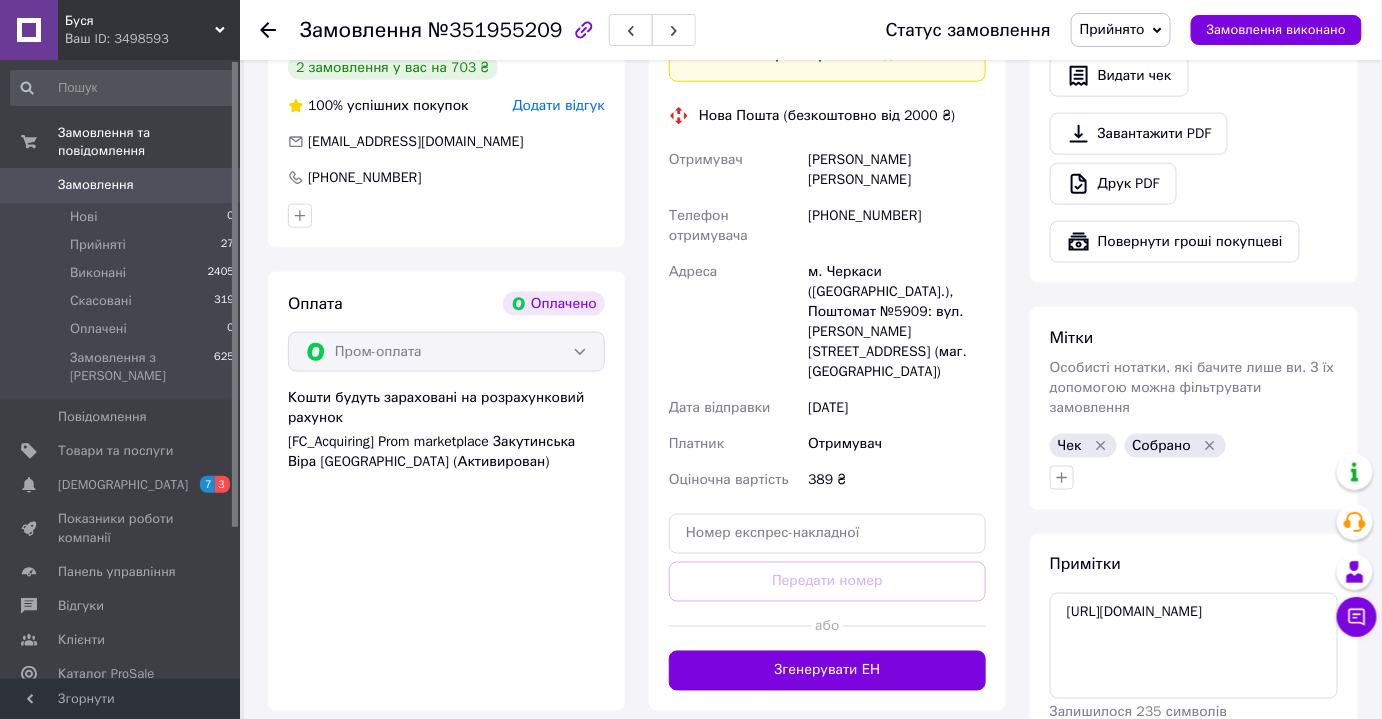 scroll, scrollTop: 807, scrollLeft: 0, axis: vertical 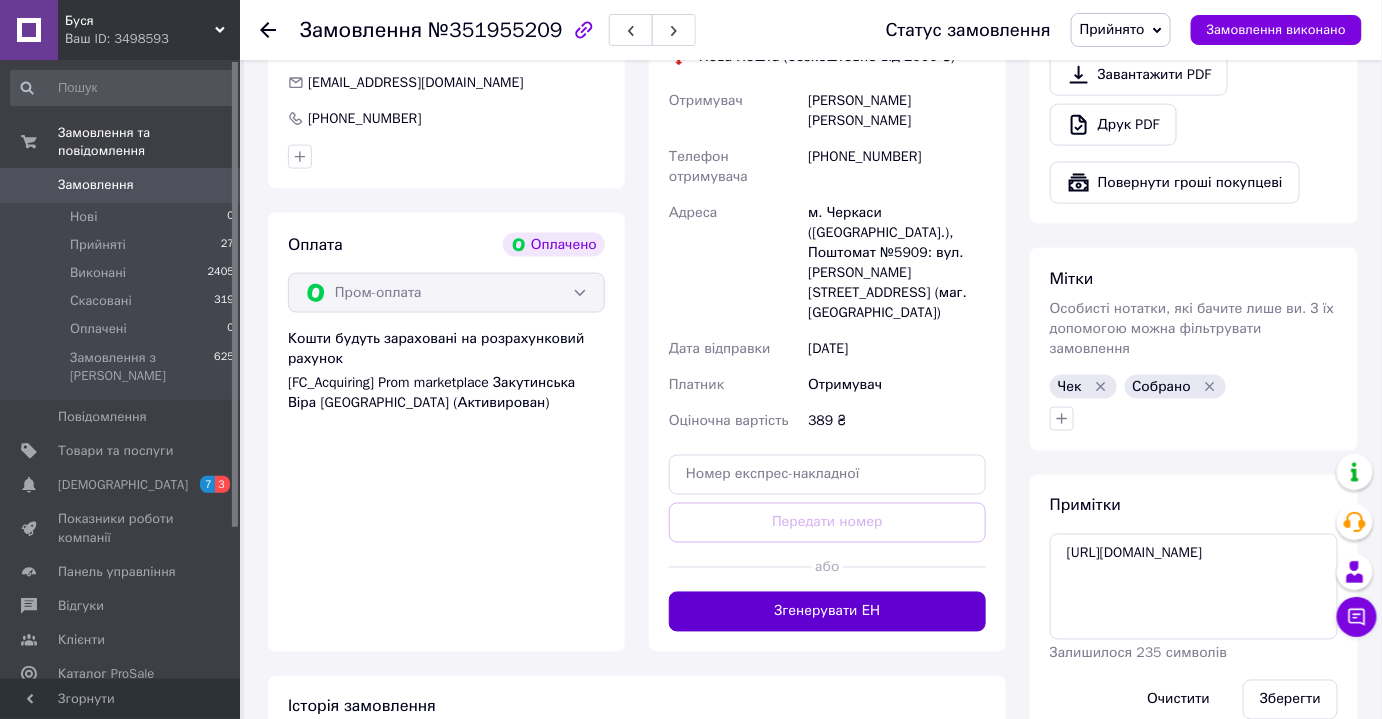 click on "Згенерувати ЕН" at bounding box center [827, 612] 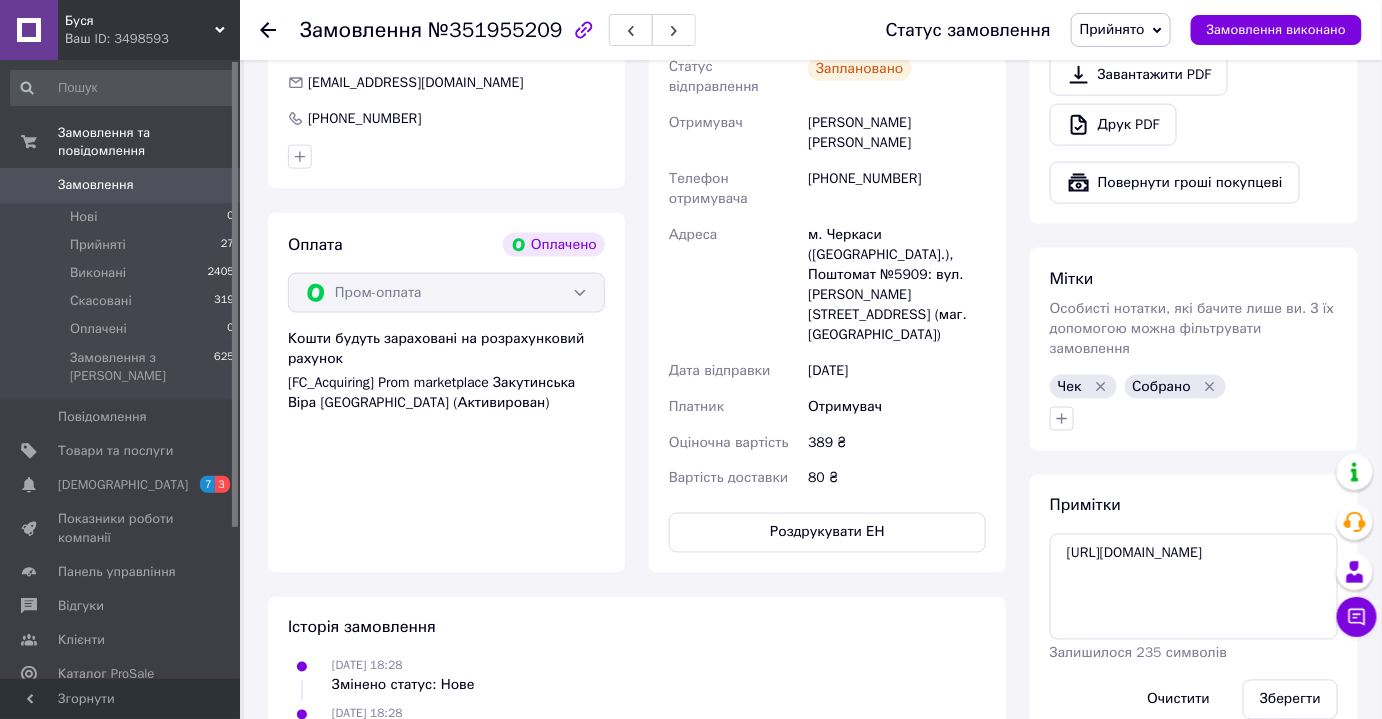 click 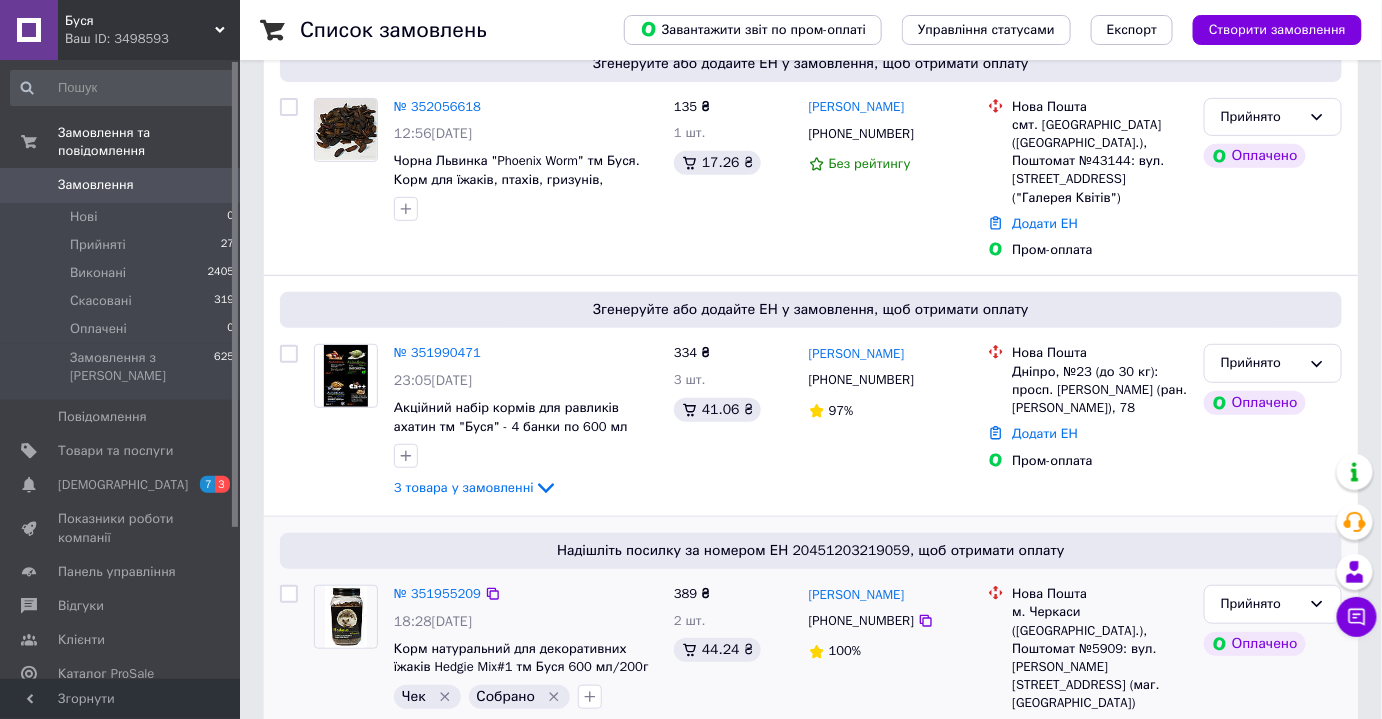 scroll, scrollTop: 181, scrollLeft: 0, axis: vertical 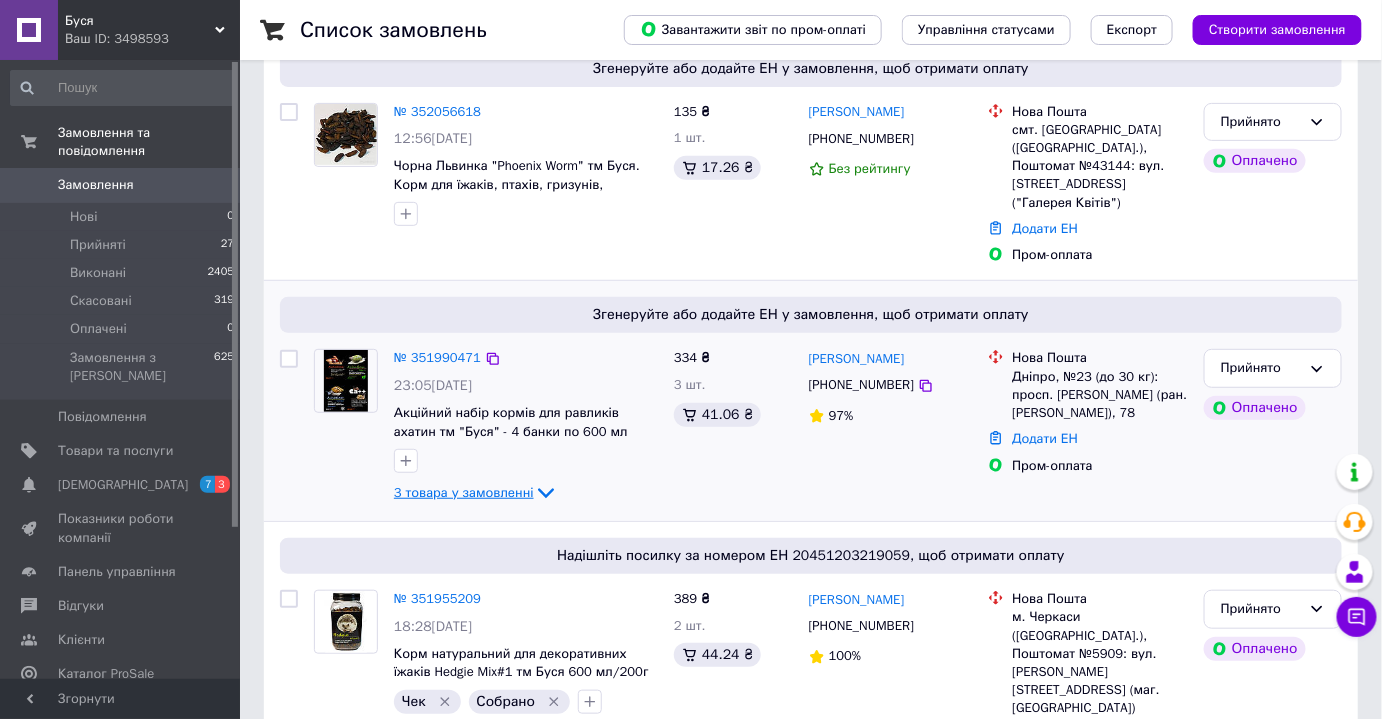 click 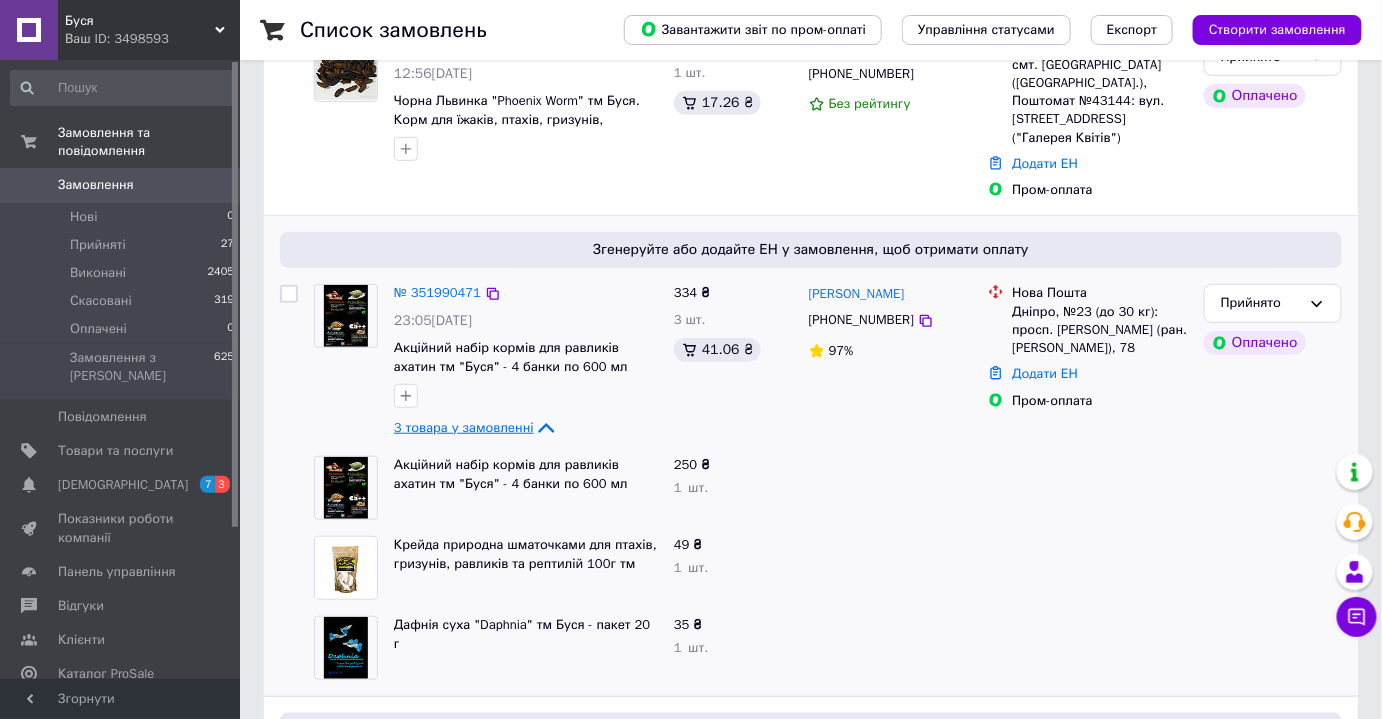 scroll, scrollTop: 272, scrollLeft: 0, axis: vertical 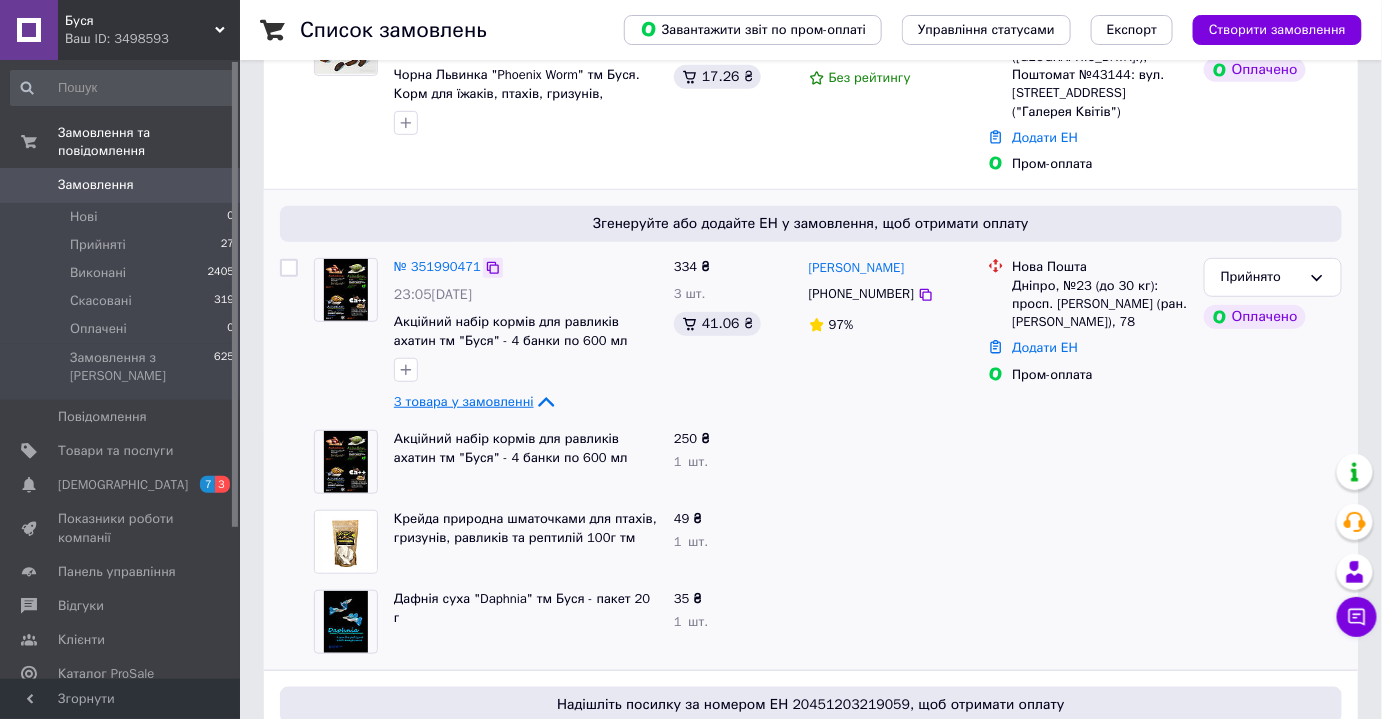 click 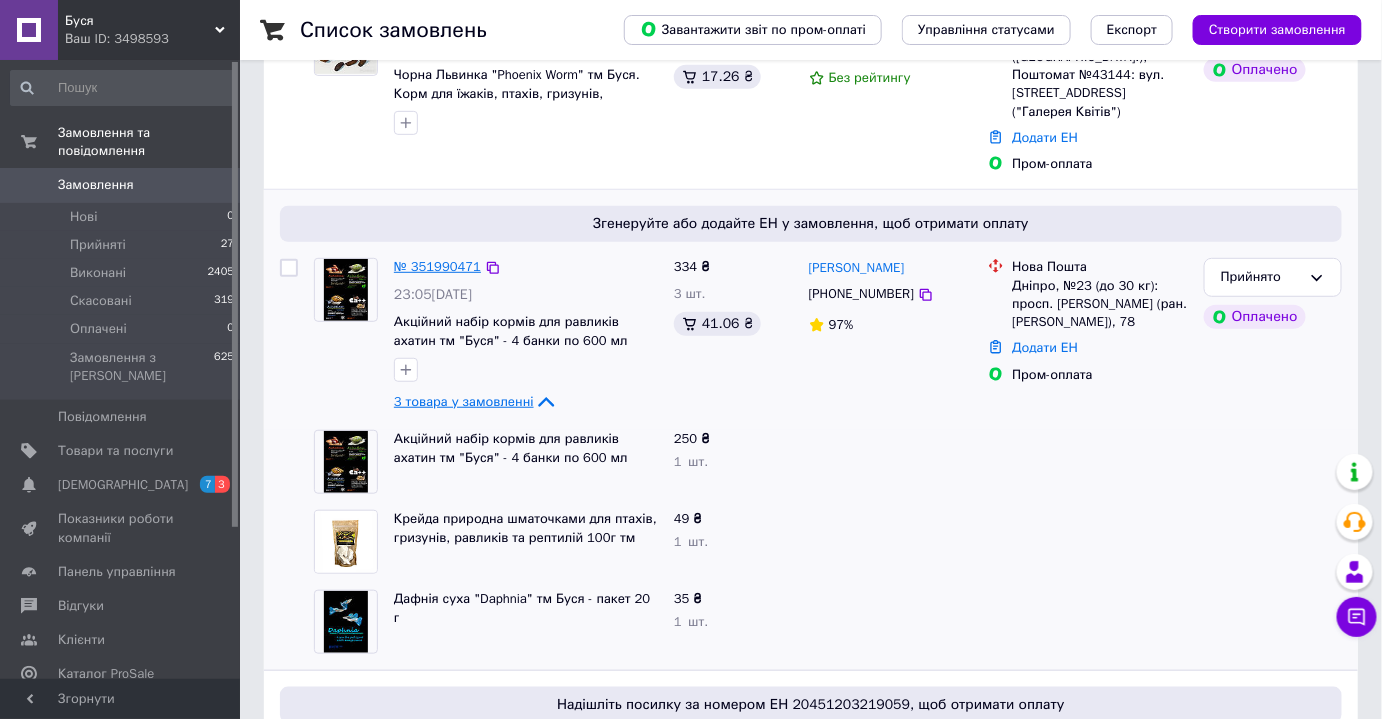 click on "№ 351990471" at bounding box center (437, 266) 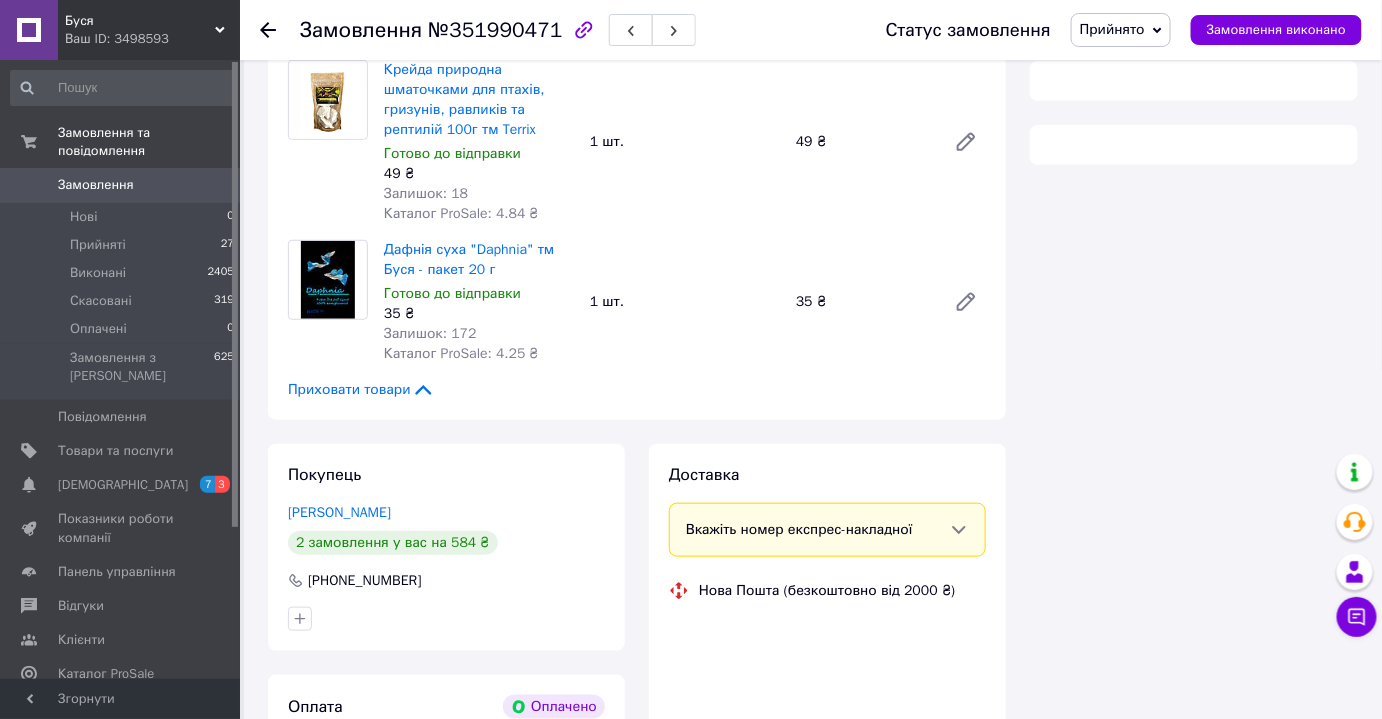scroll, scrollTop: 557, scrollLeft: 0, axis: vertical 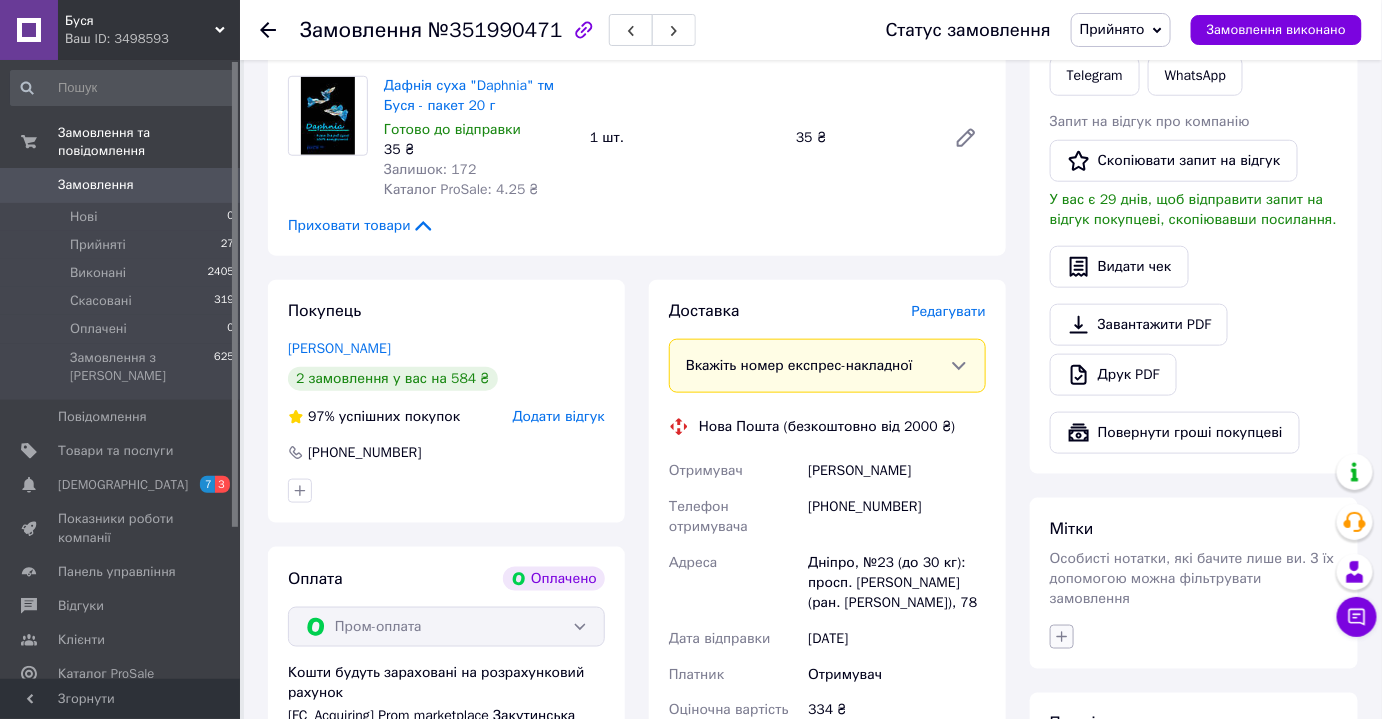 click 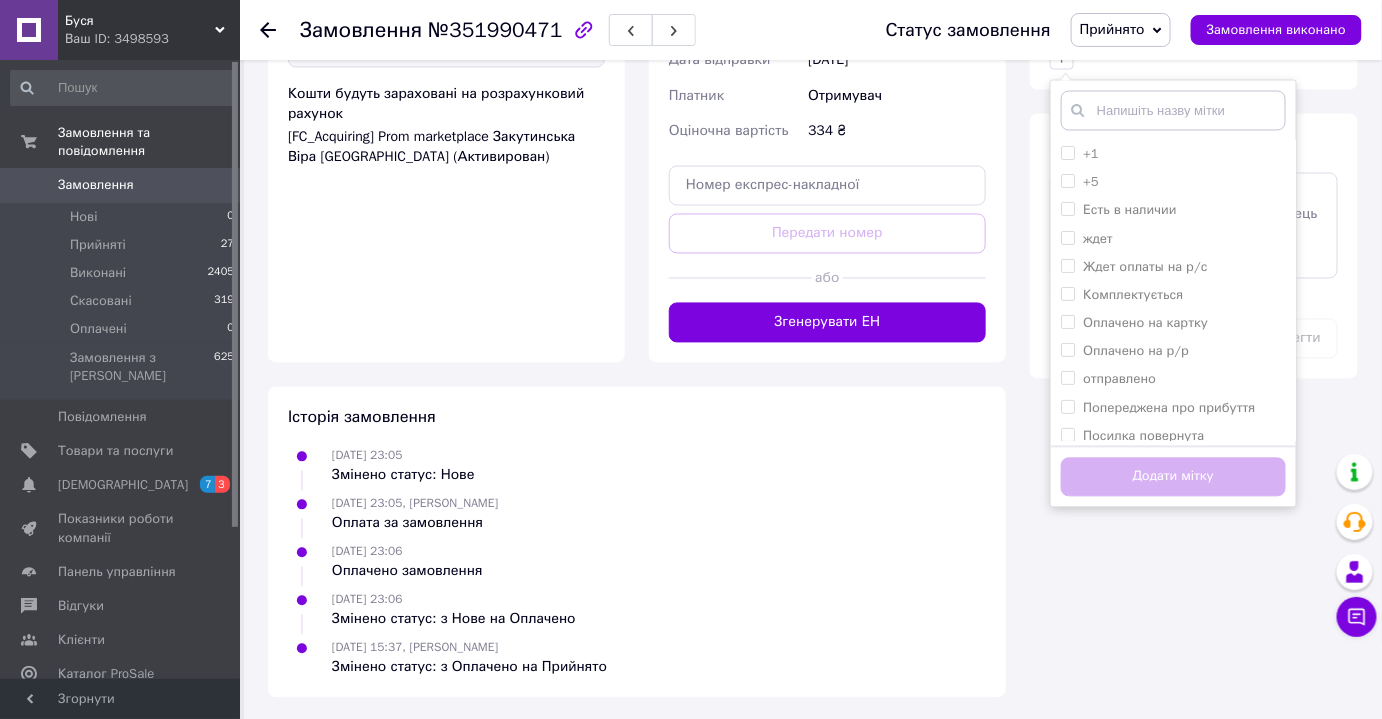scroll, scrollTop: 1137, scrollLeft: 0, axis: vertical 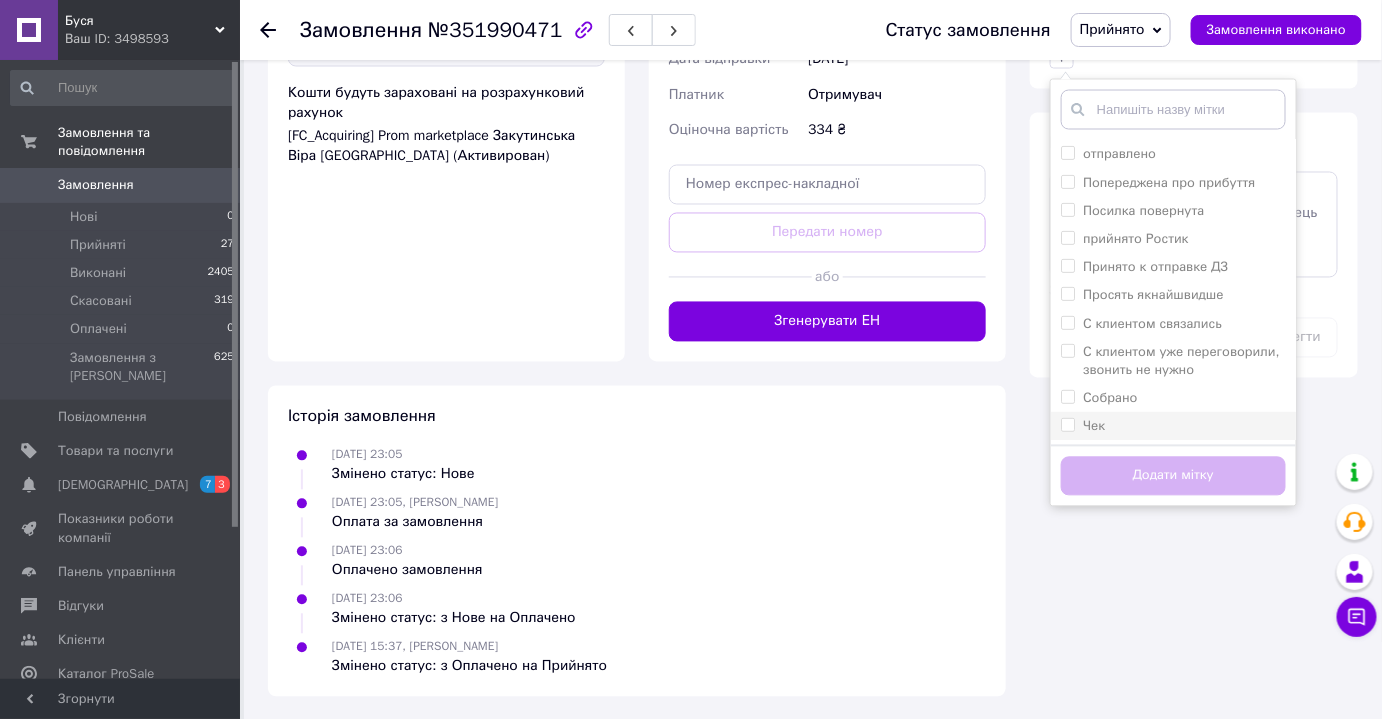 click on "Чек" at bounding box center [1067, 424] 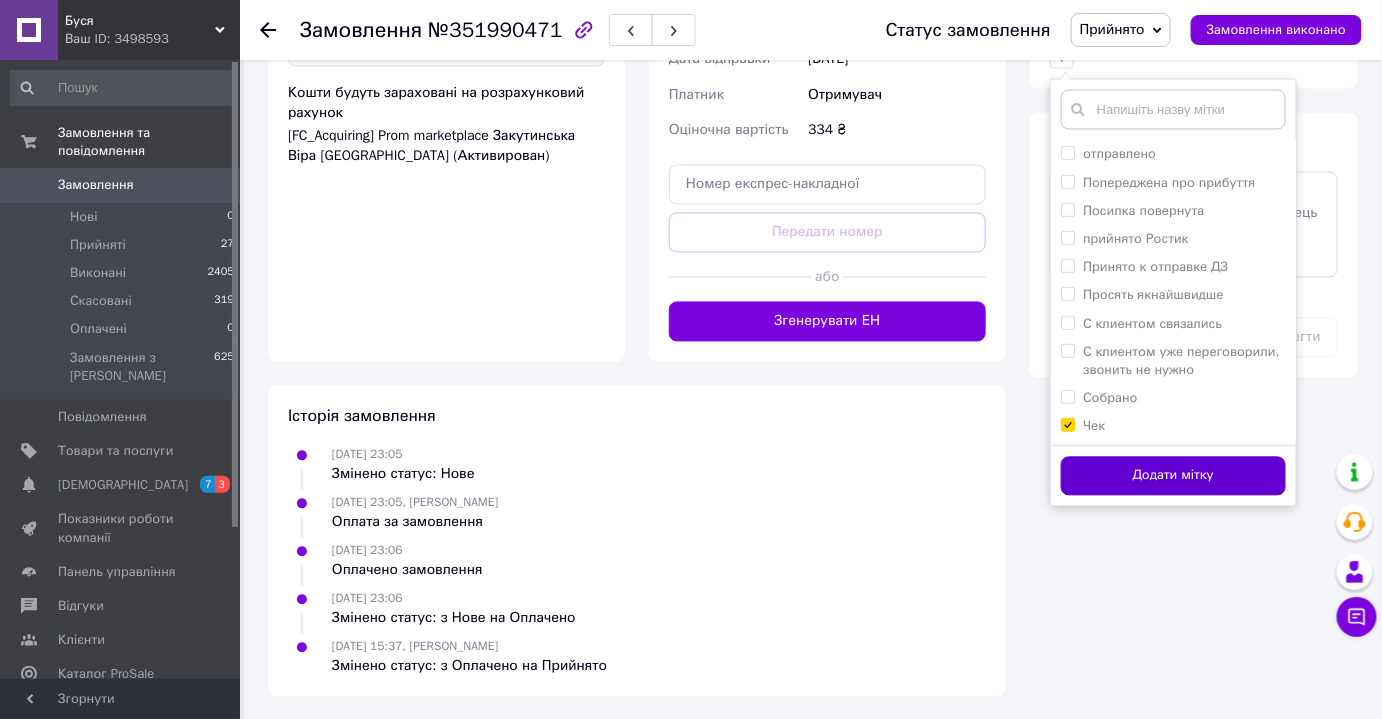 click on "Додати мітку" at bounding box center (1173, 476) 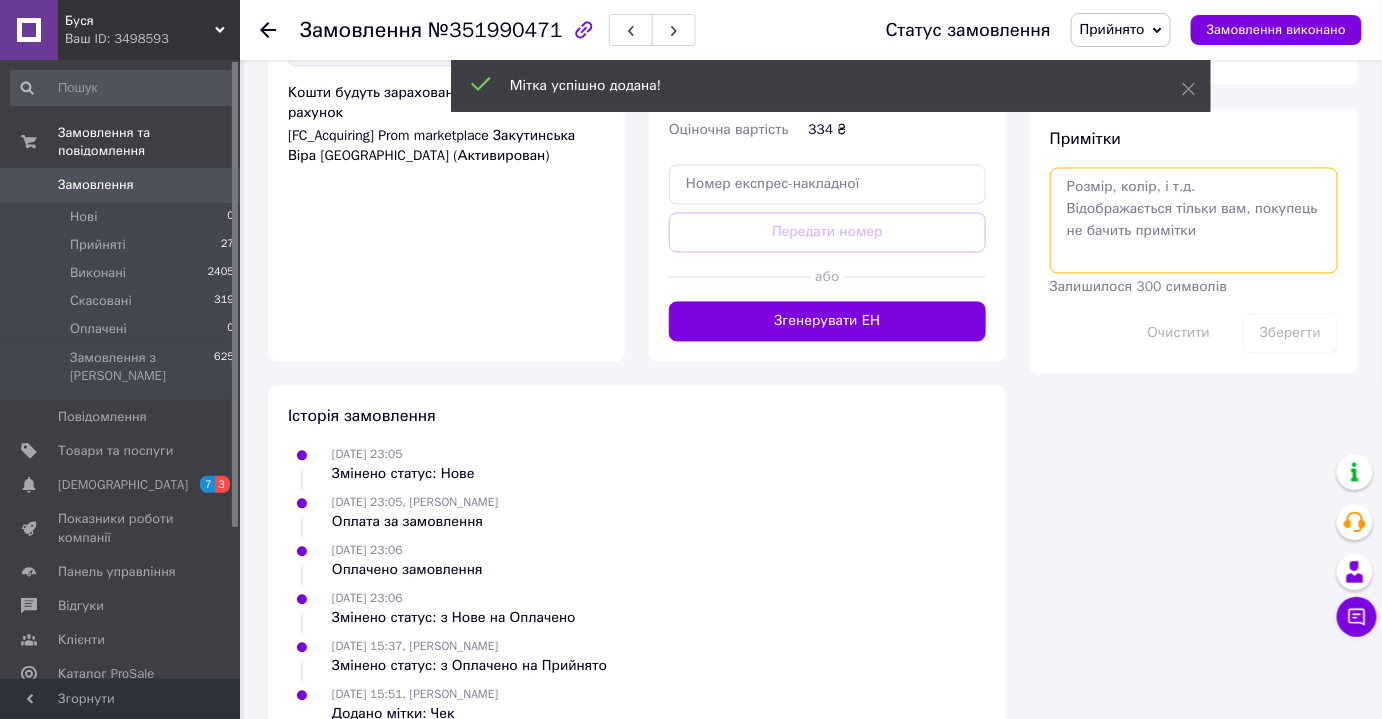click at bounding box center [1194, 221] 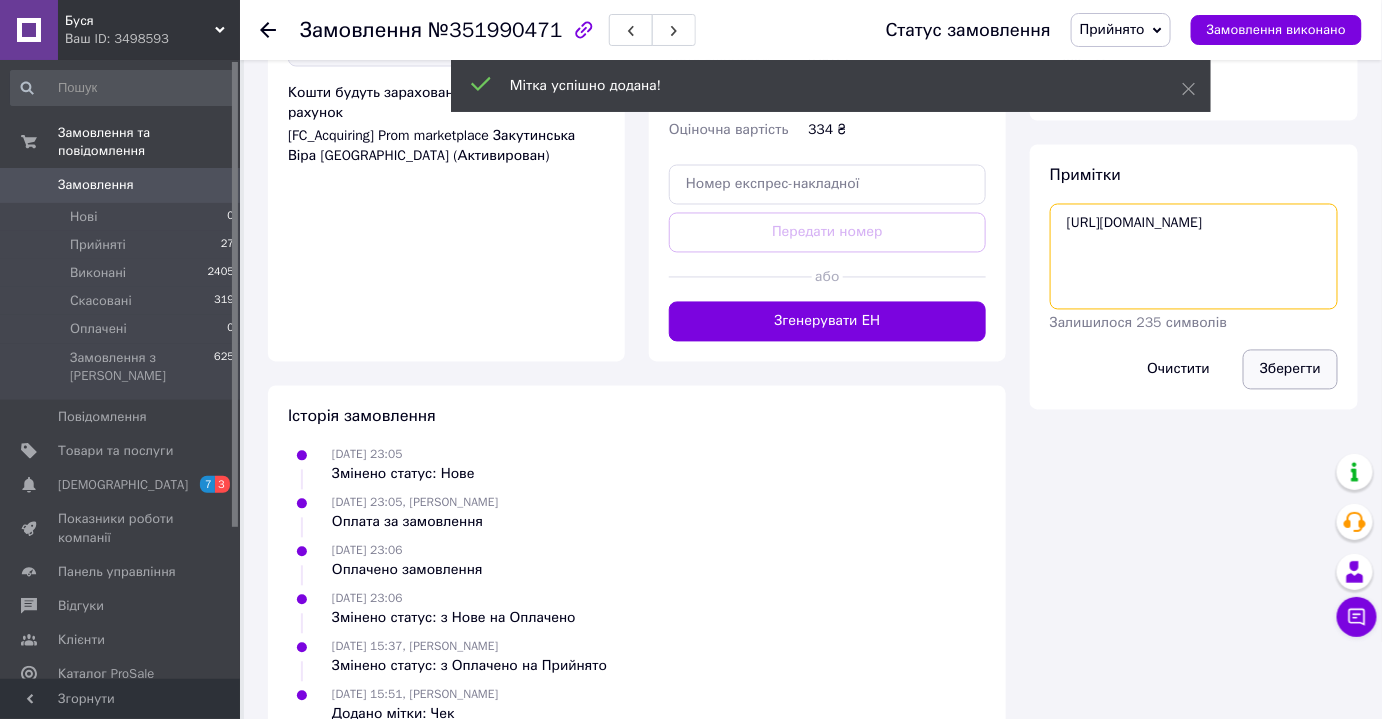 type on "[URL][DOMAIN_NAME]" 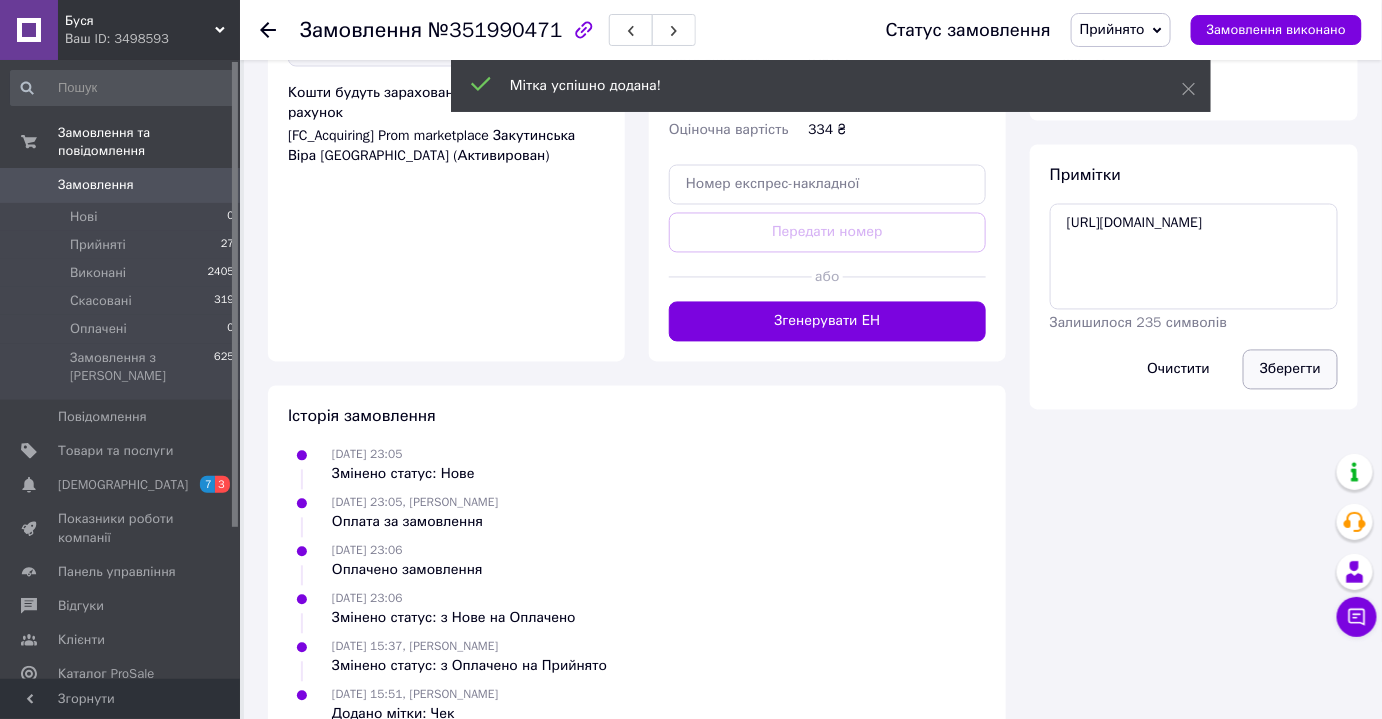 click on "Зберегти" at bounding box center [1290, 370] 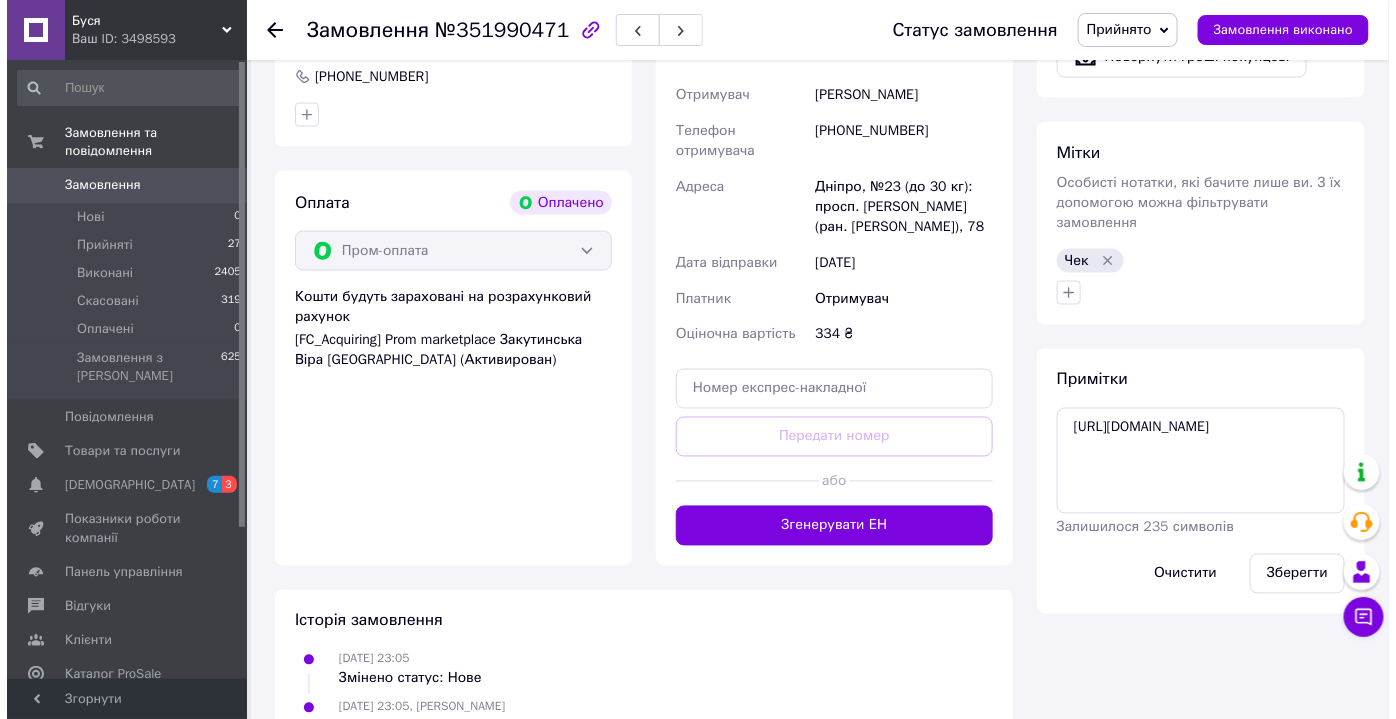 scroll, scrollTop: 682, scrollLeft: 0, axis: vertical 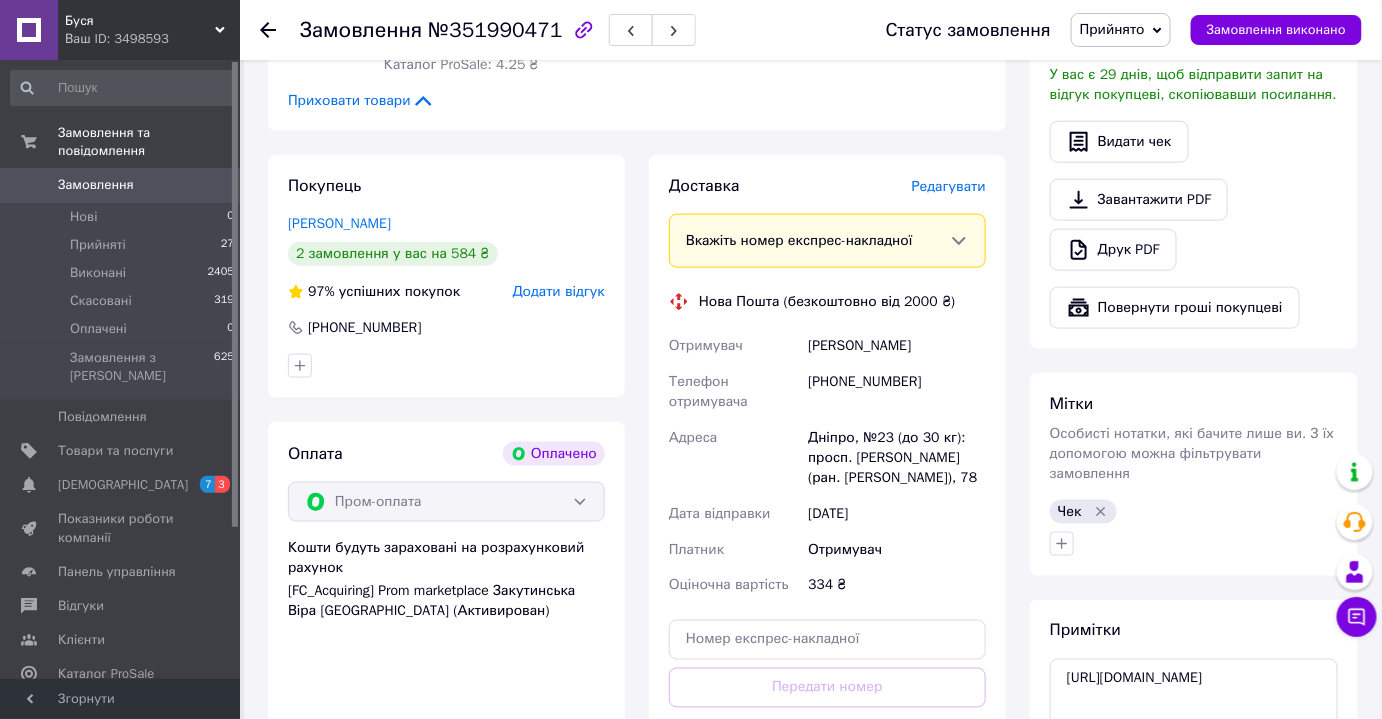 click on "Редагувати" at bounding box center [949, 186] 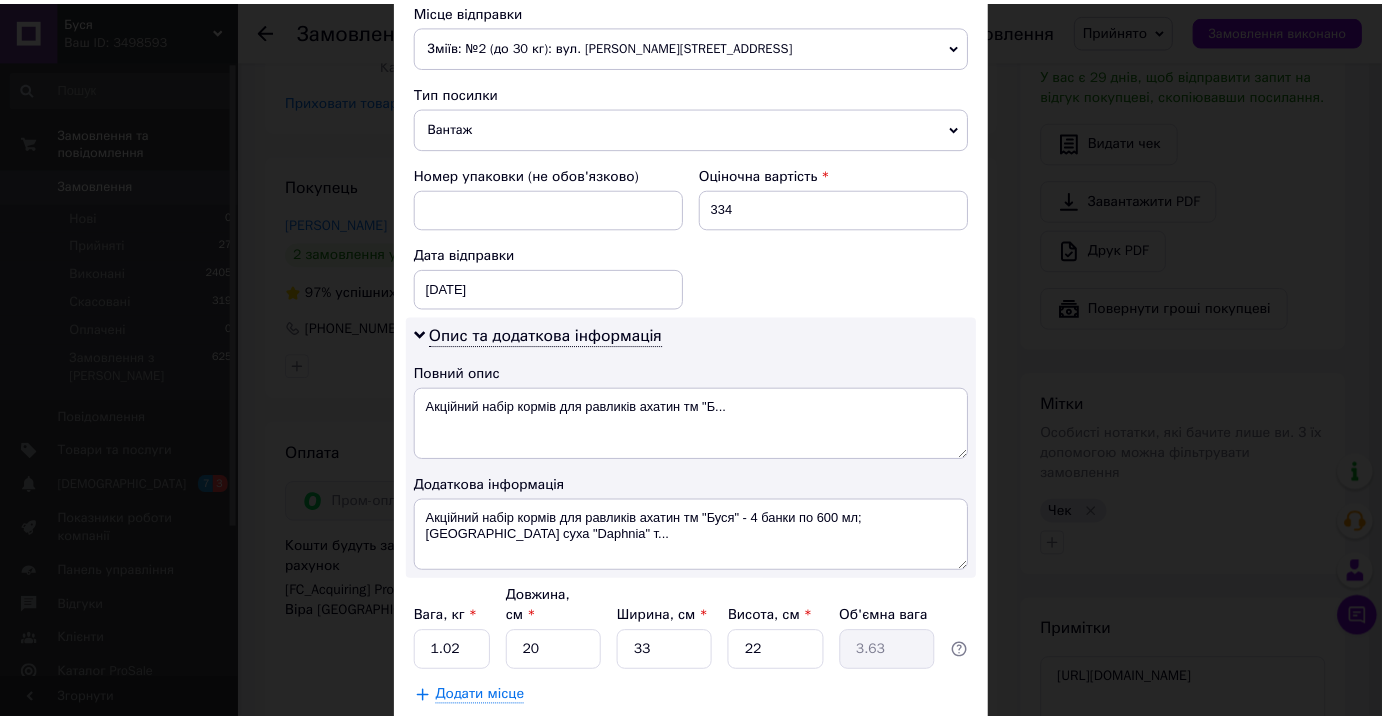 scroll, scrollTop: 727, scrollLeft: 0, axis: vertical 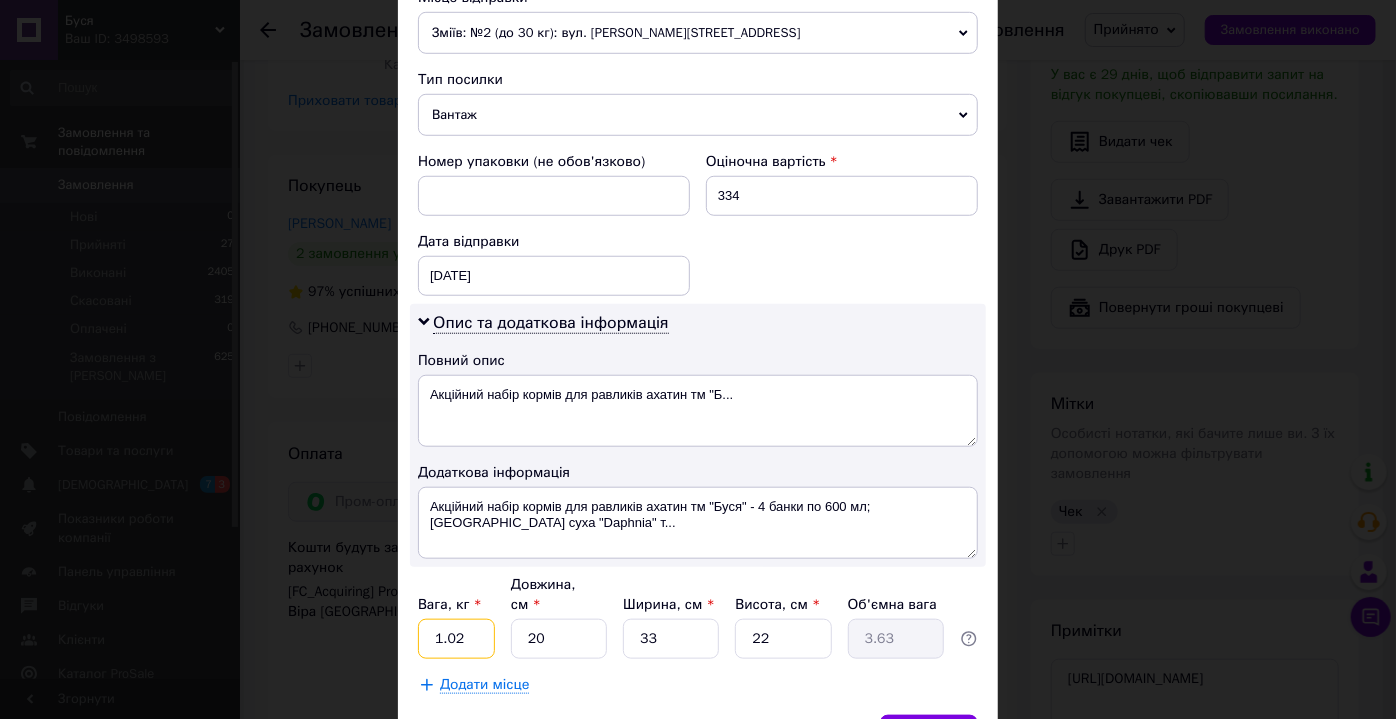 drag, startPoint x: 452, startPoint y: 611, endPoint x: 418, endPoint y: 611, distance: 34 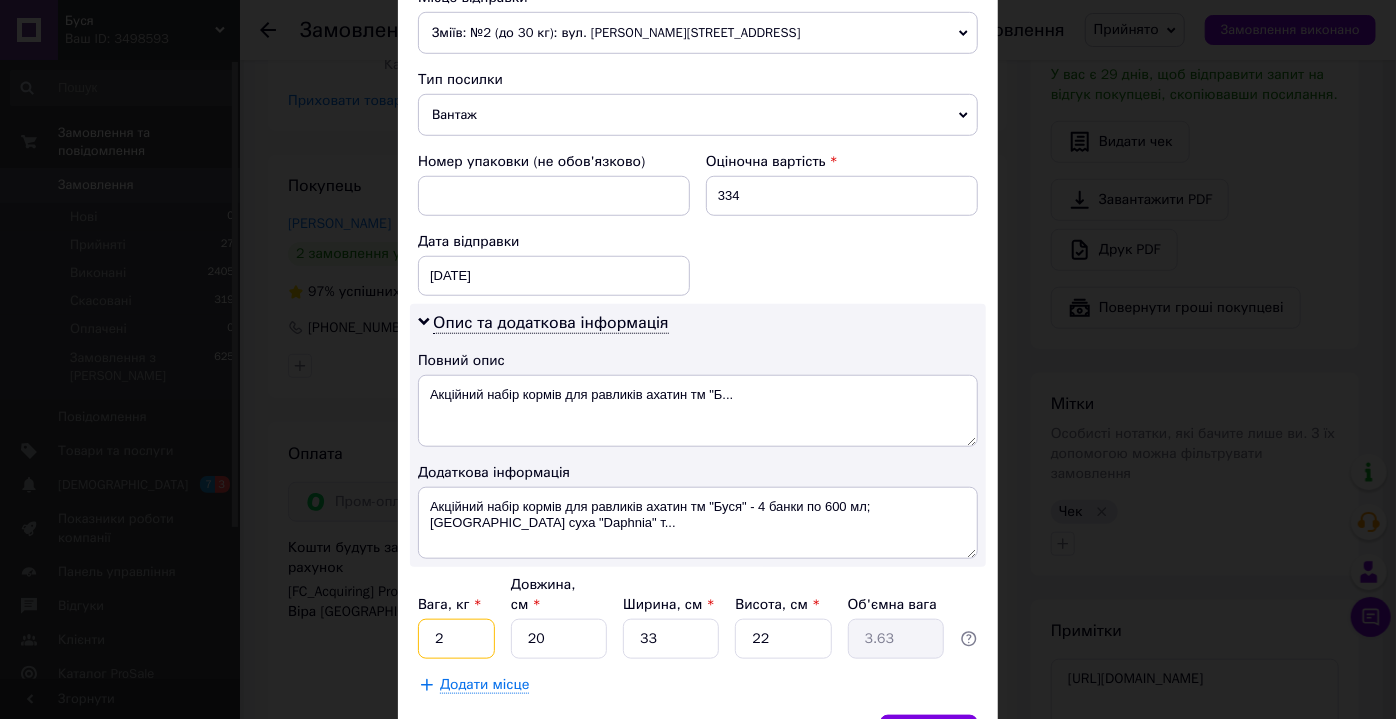 type on "2" 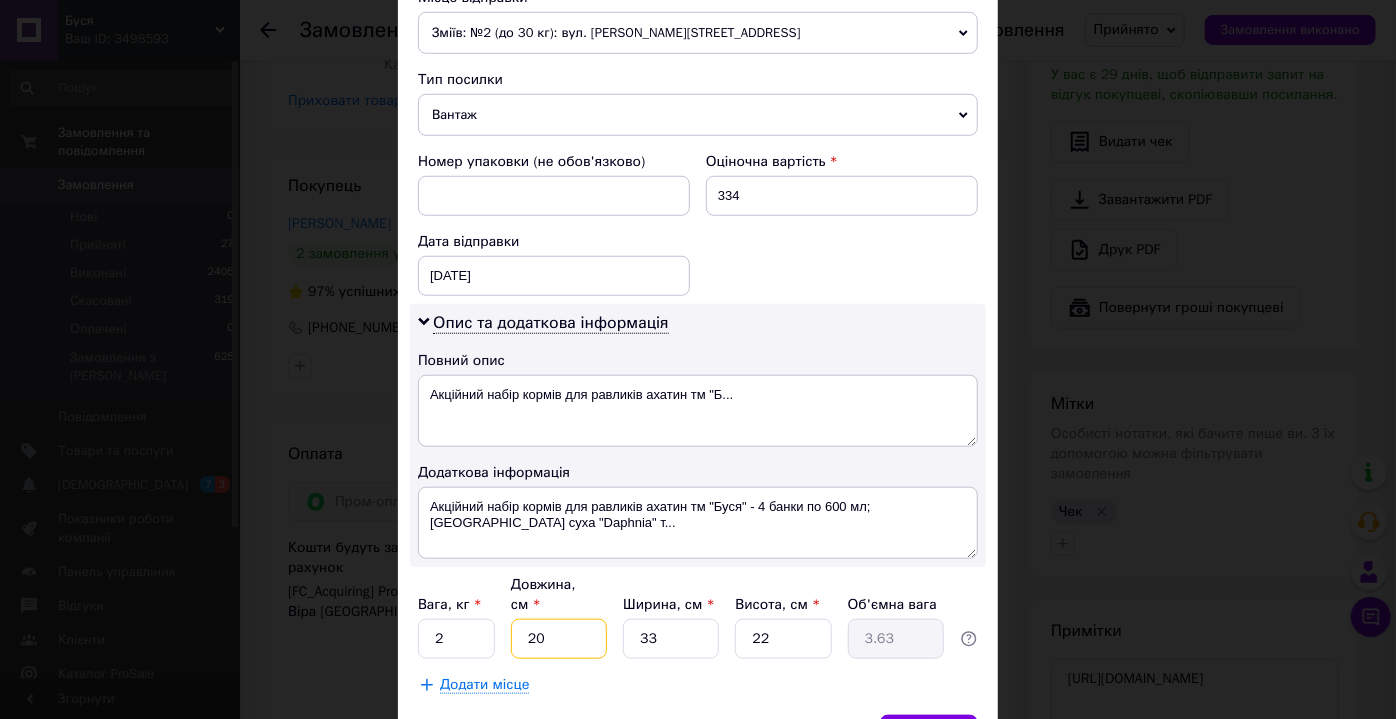 drag, startPoint x: 541, startPoint y: 609, endPoint x: 522, endPoint y: 612, distance: 19.235384 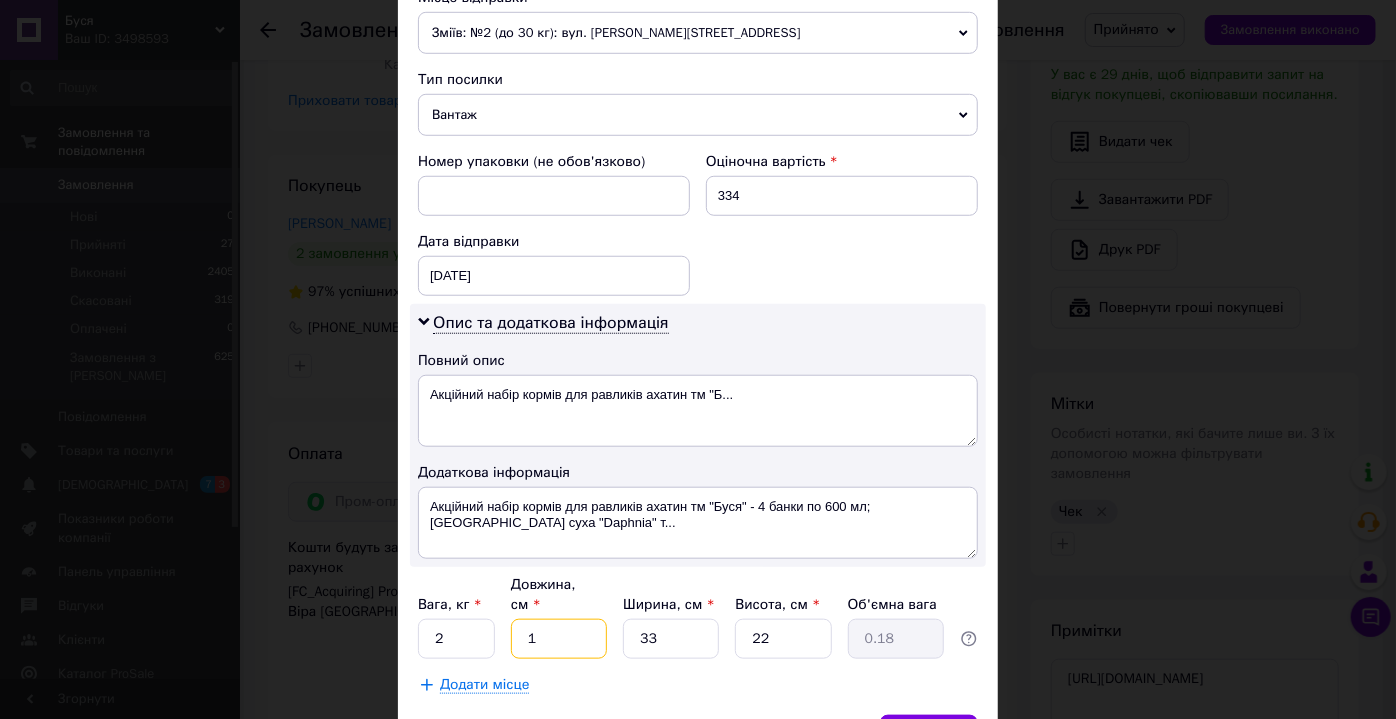 type on "16" 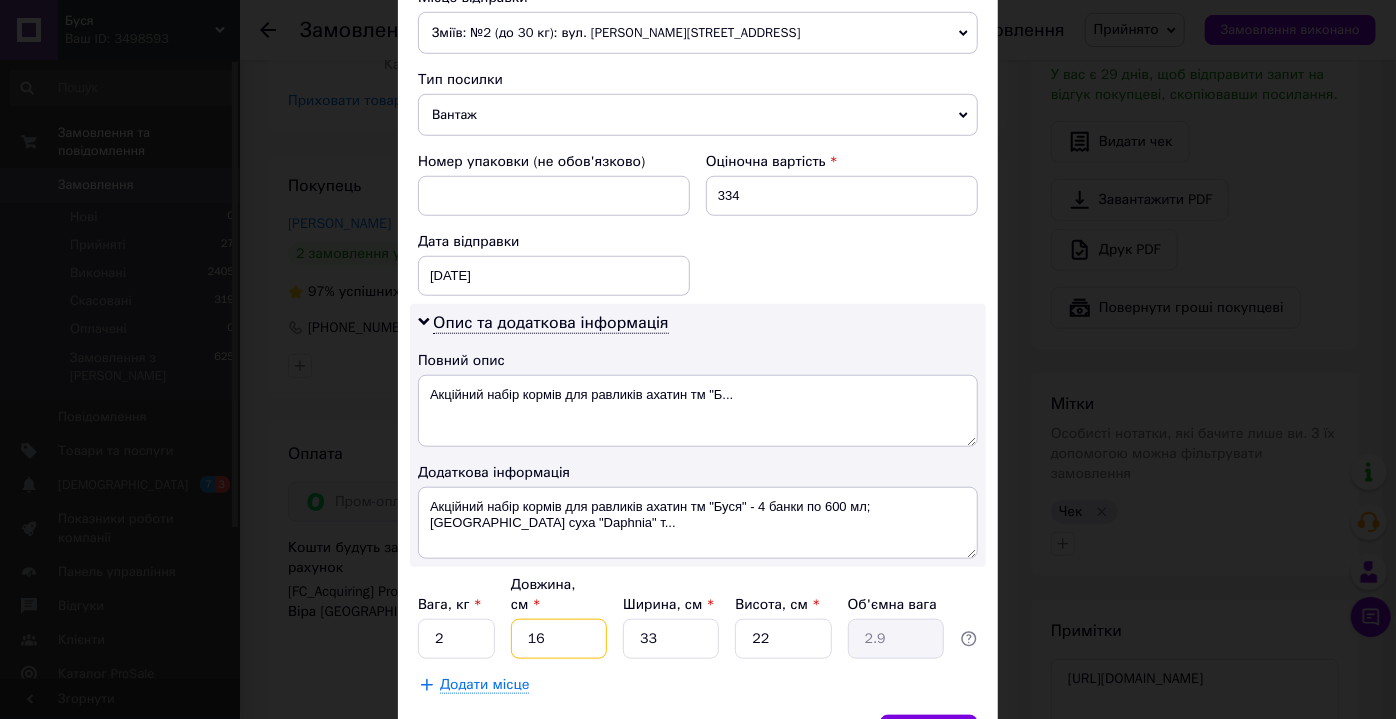type on "16" 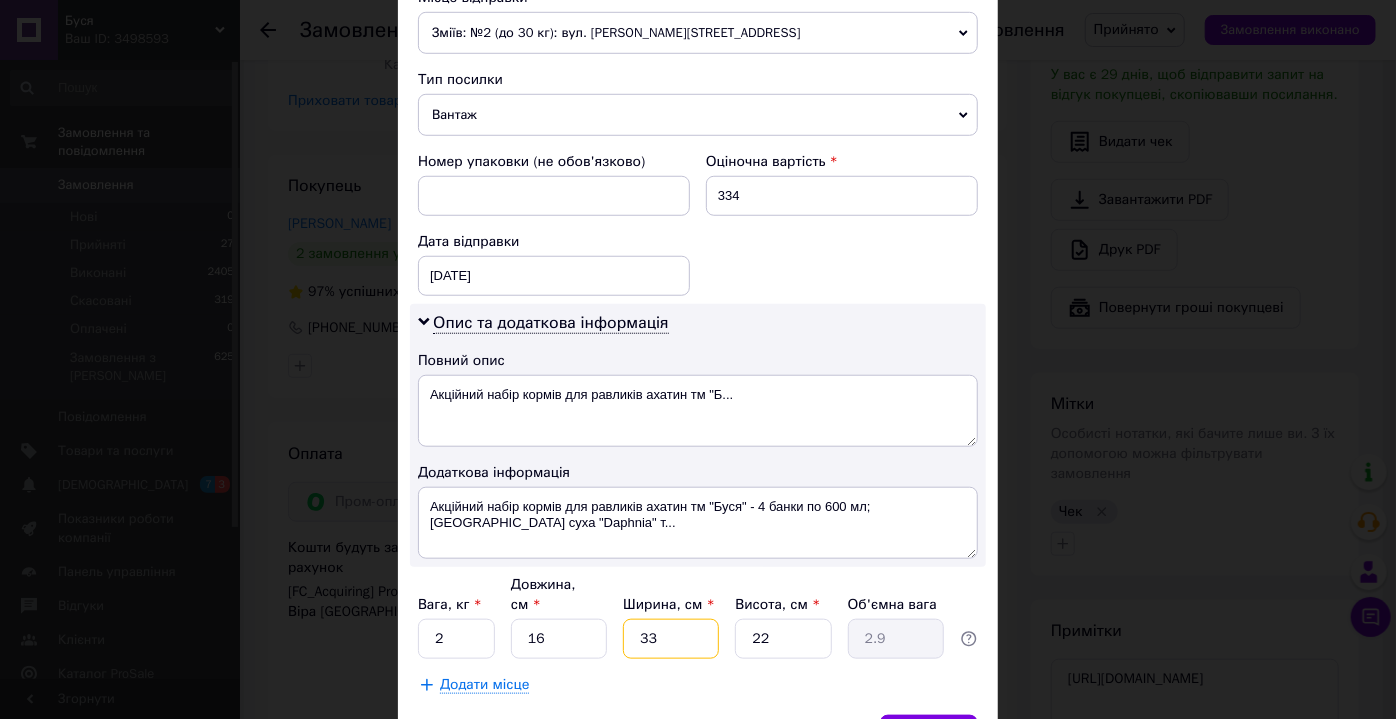 drag, startPoint x: 664, startPoint y: 607, endPoint x: 633, endPoint y: 604, distance: 31.144823 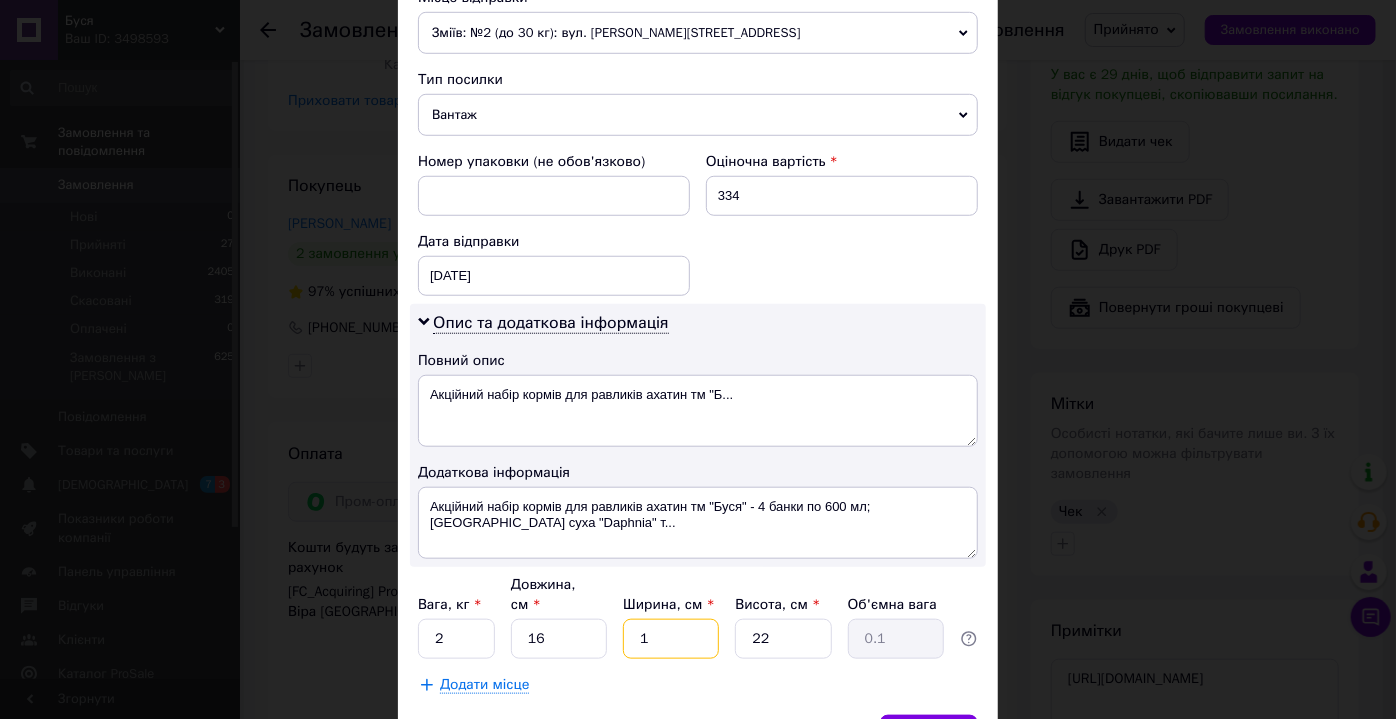 type on "16" 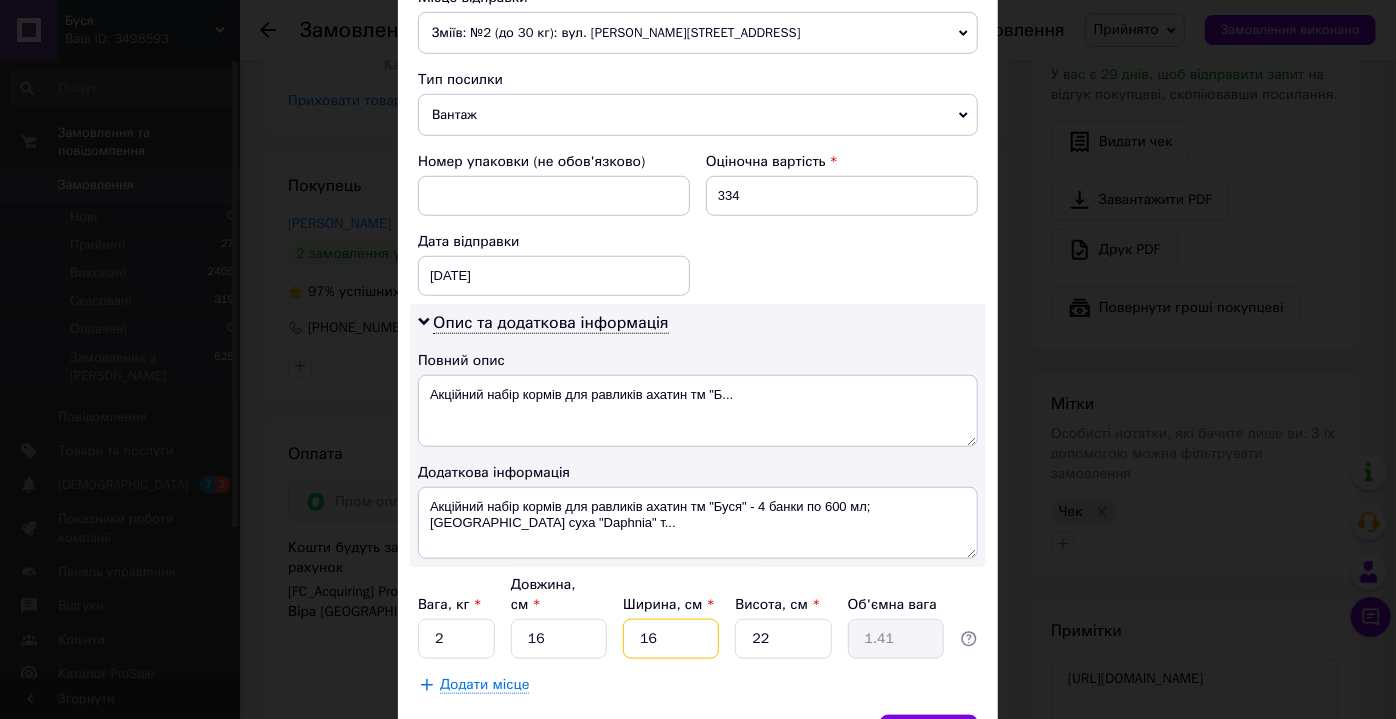 type on "16" 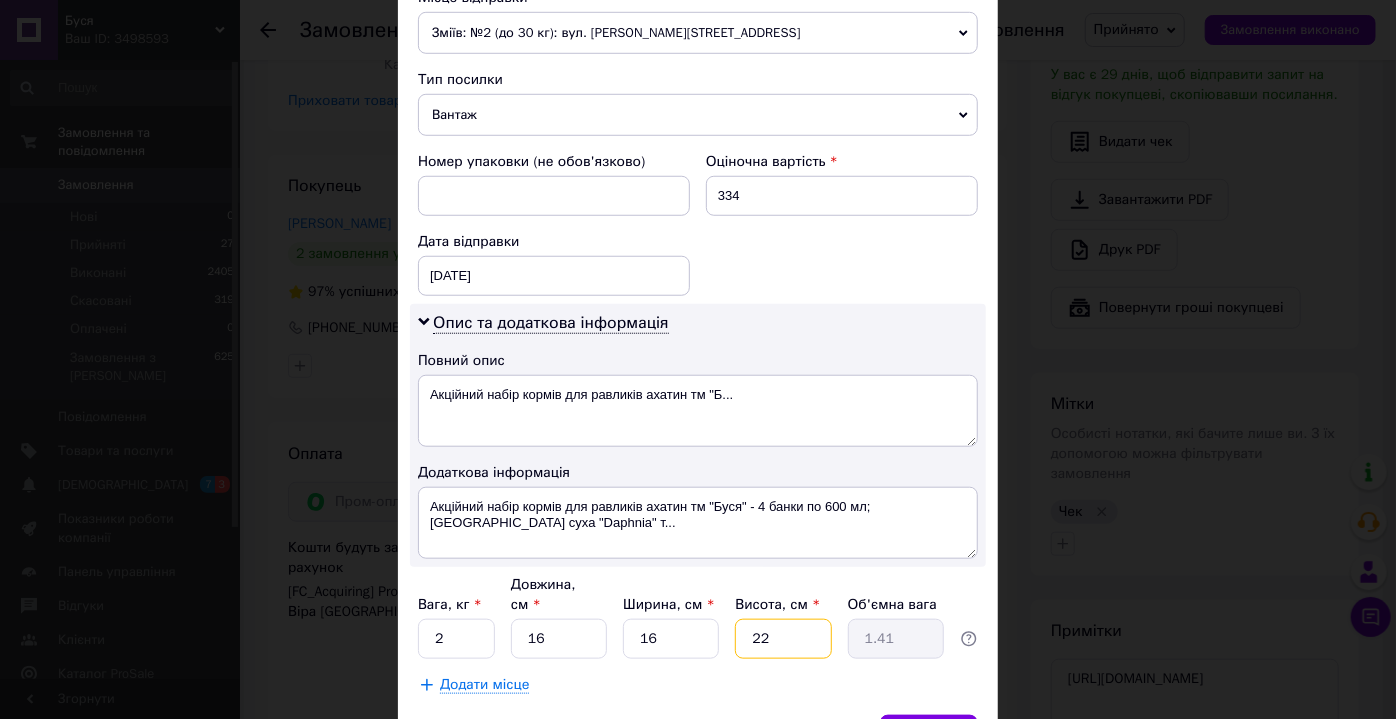 drag, startPoint x: 773, startPoint y: 599, endPoint x: 746, endPoint y: 607, distance: 28.160255 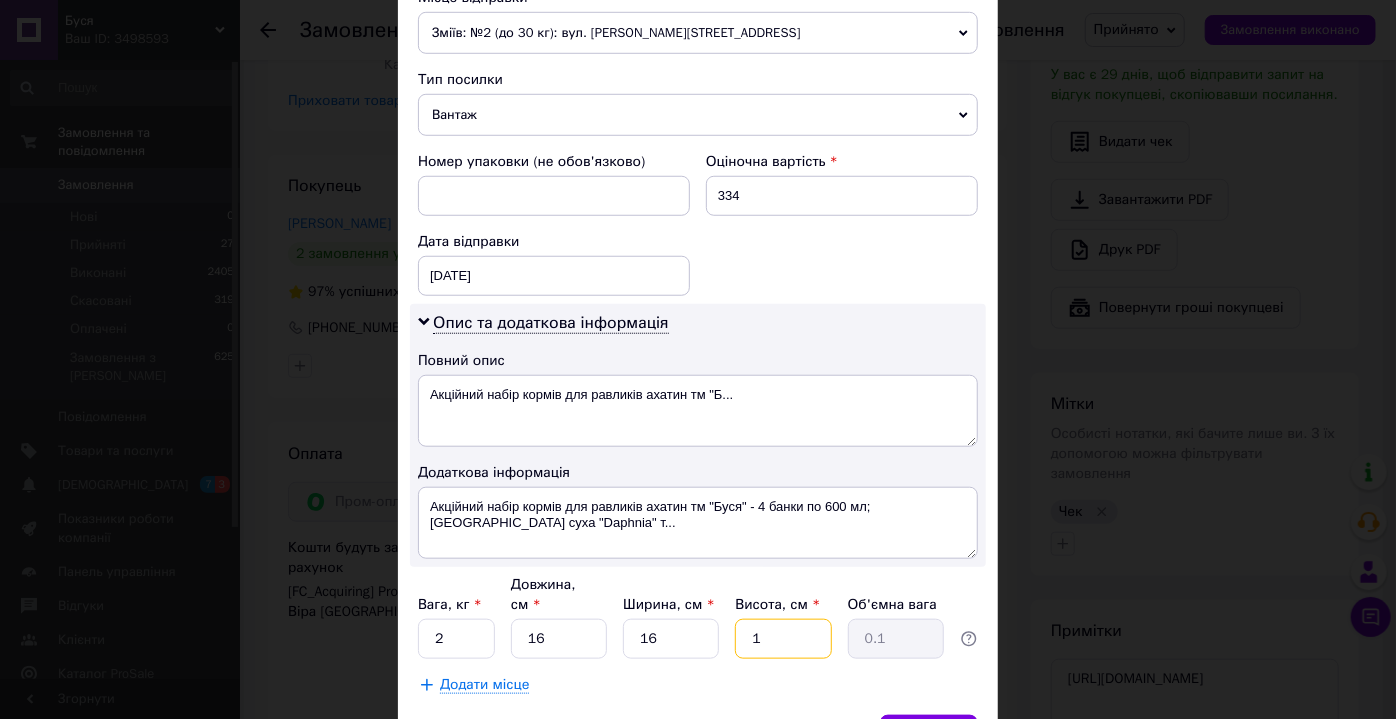 type on "18" 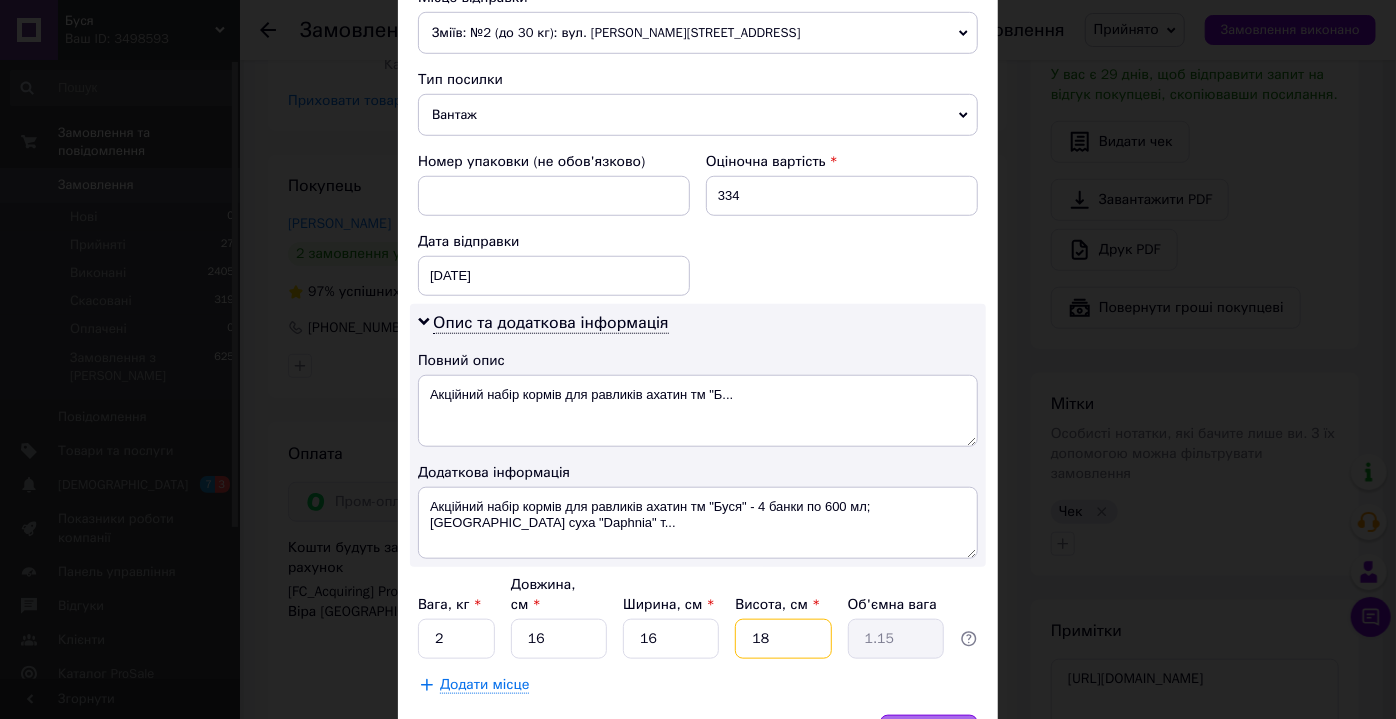 type on "18" 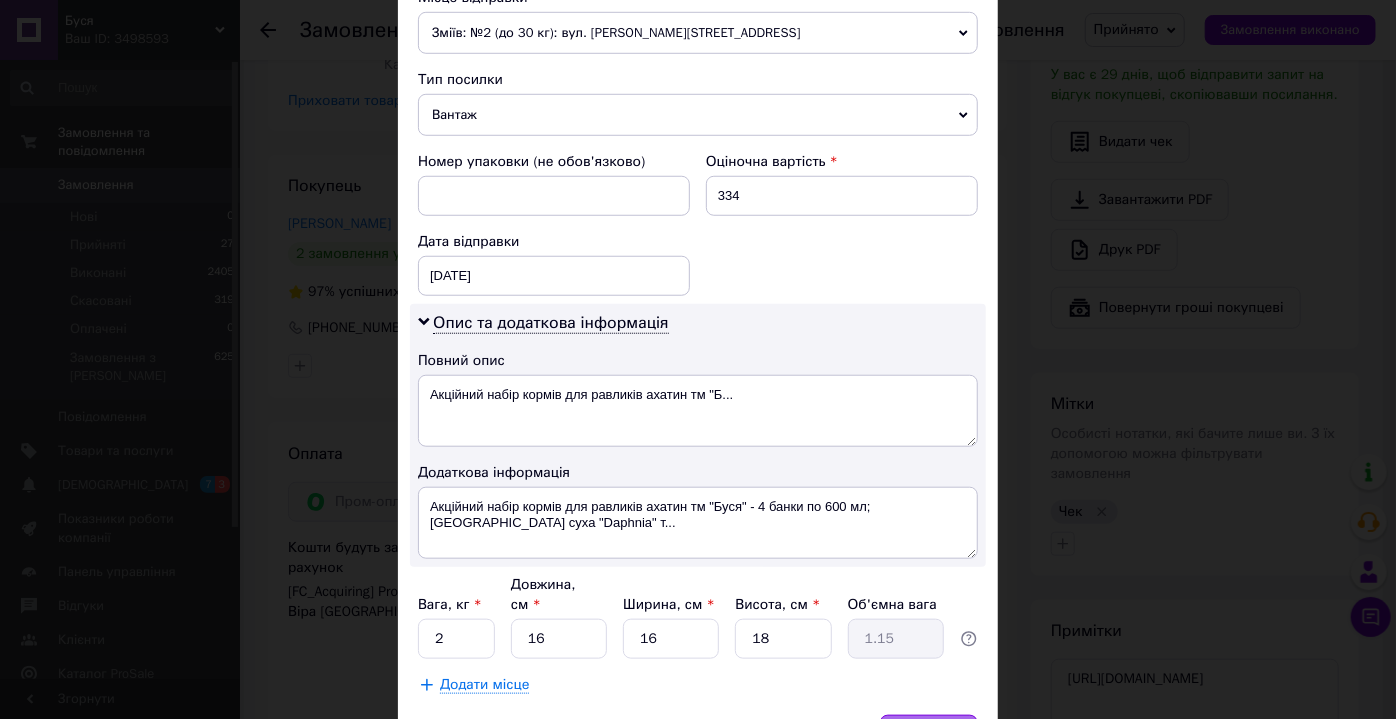 click on "Зберегти" at bounding box center [929, 735] 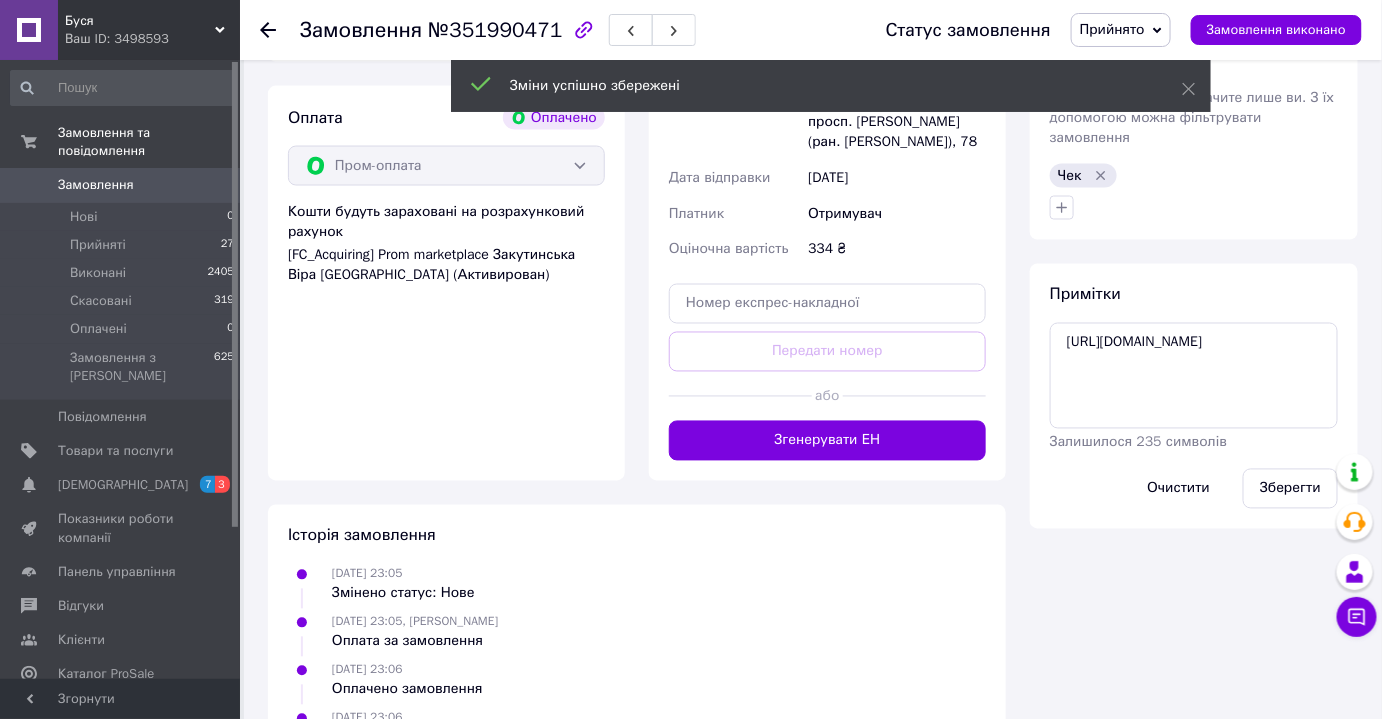 scroll, scrollTop: 1046, scrollLeft: 0, axis: vertical 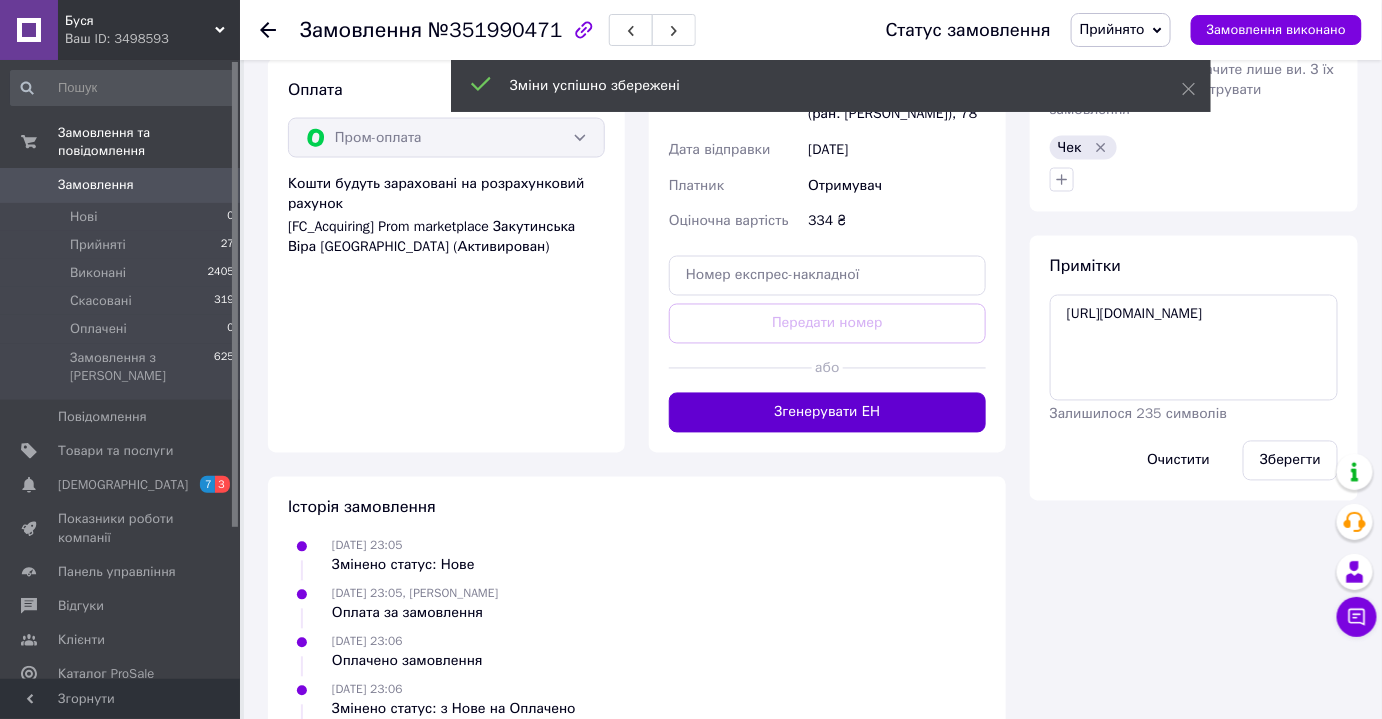 click on "Згенерувати ЕН" at bounding box center (827, 413) 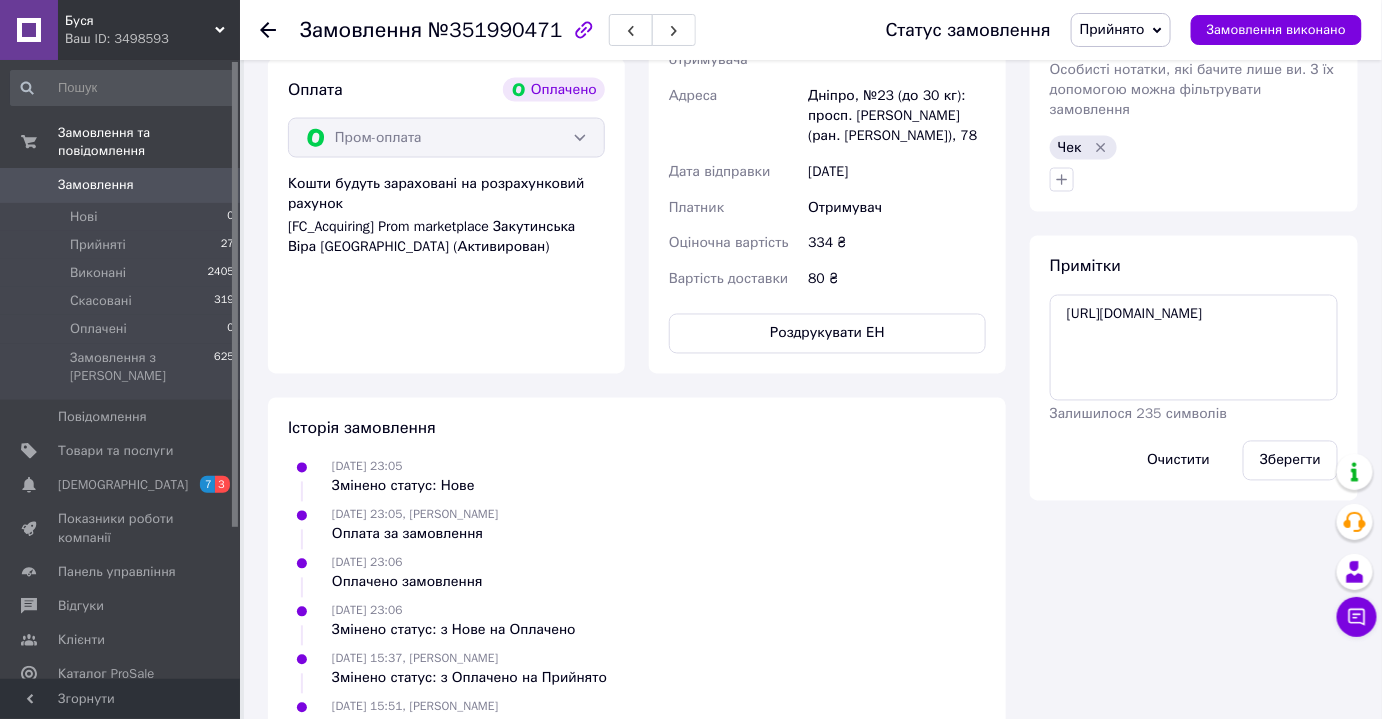 click 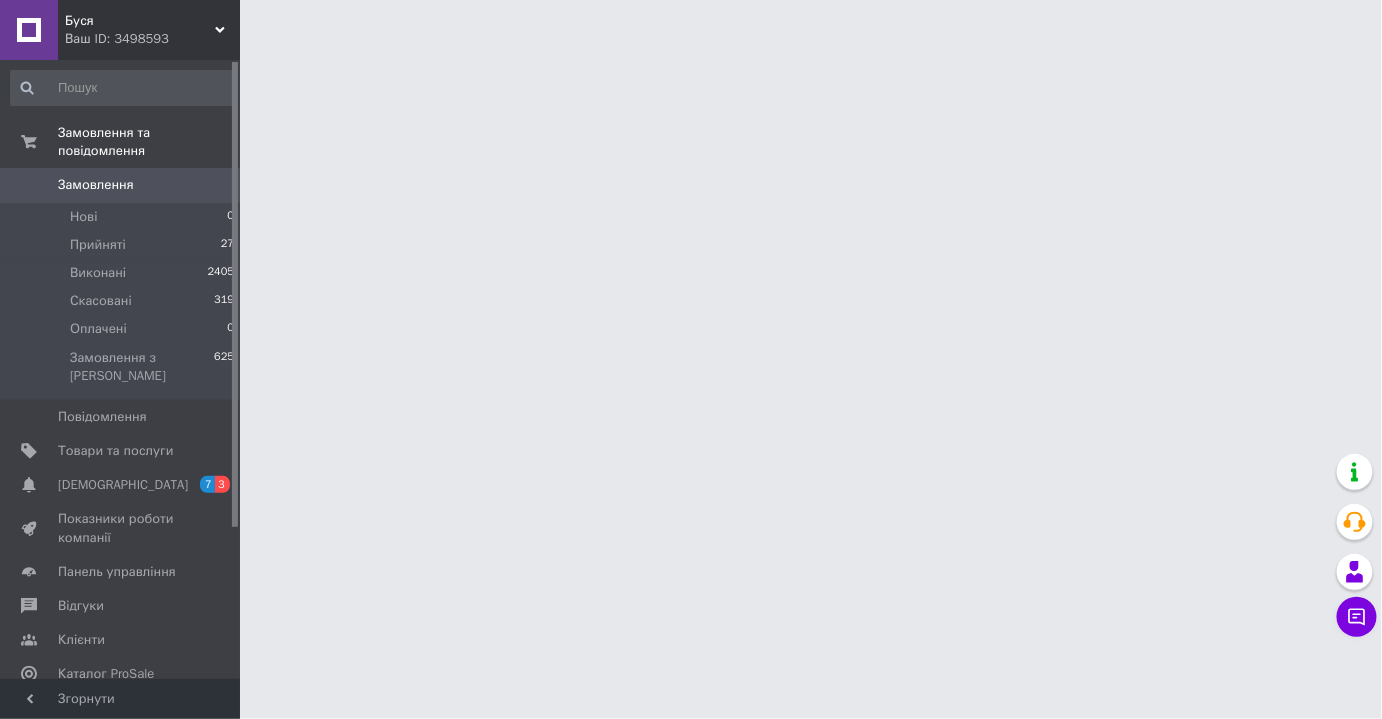 scroll, scrollTop: 0, scrollLeft: 0, axis: both 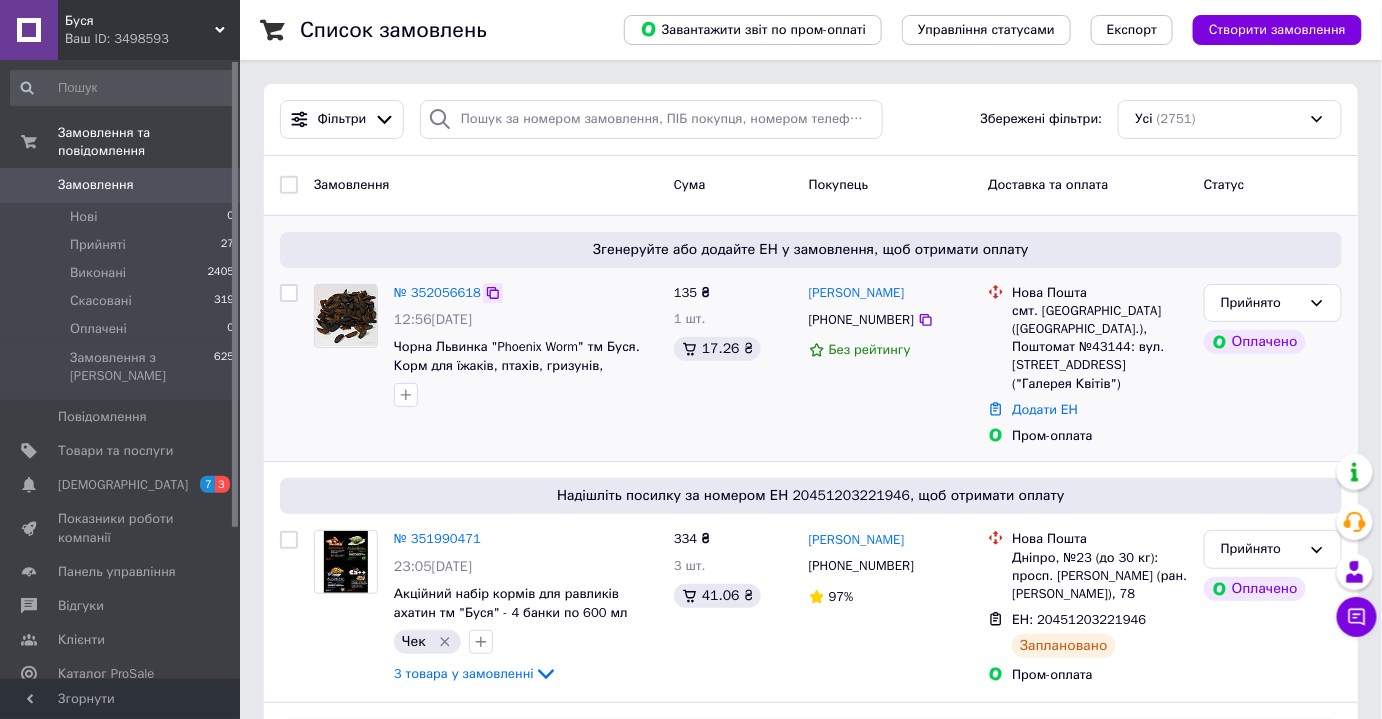click 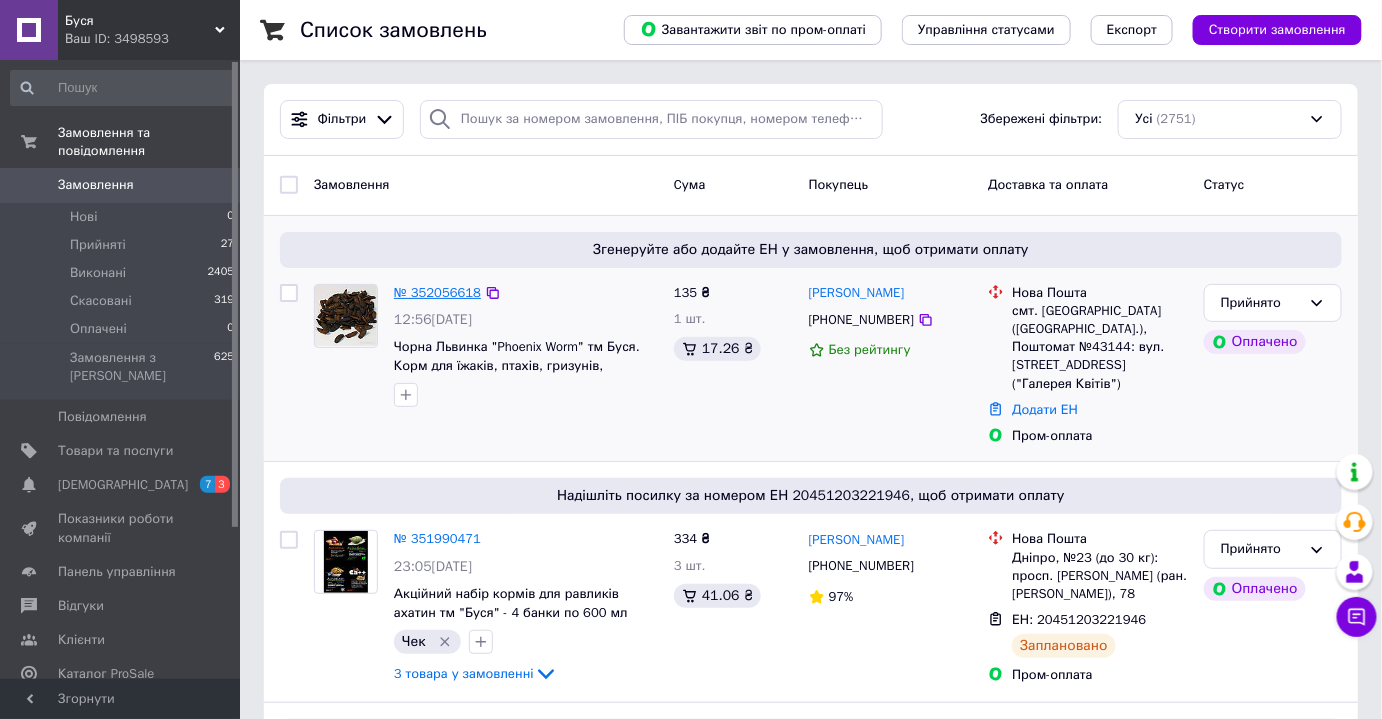 click on "№ 352056618" at bounding box center (437, 292) 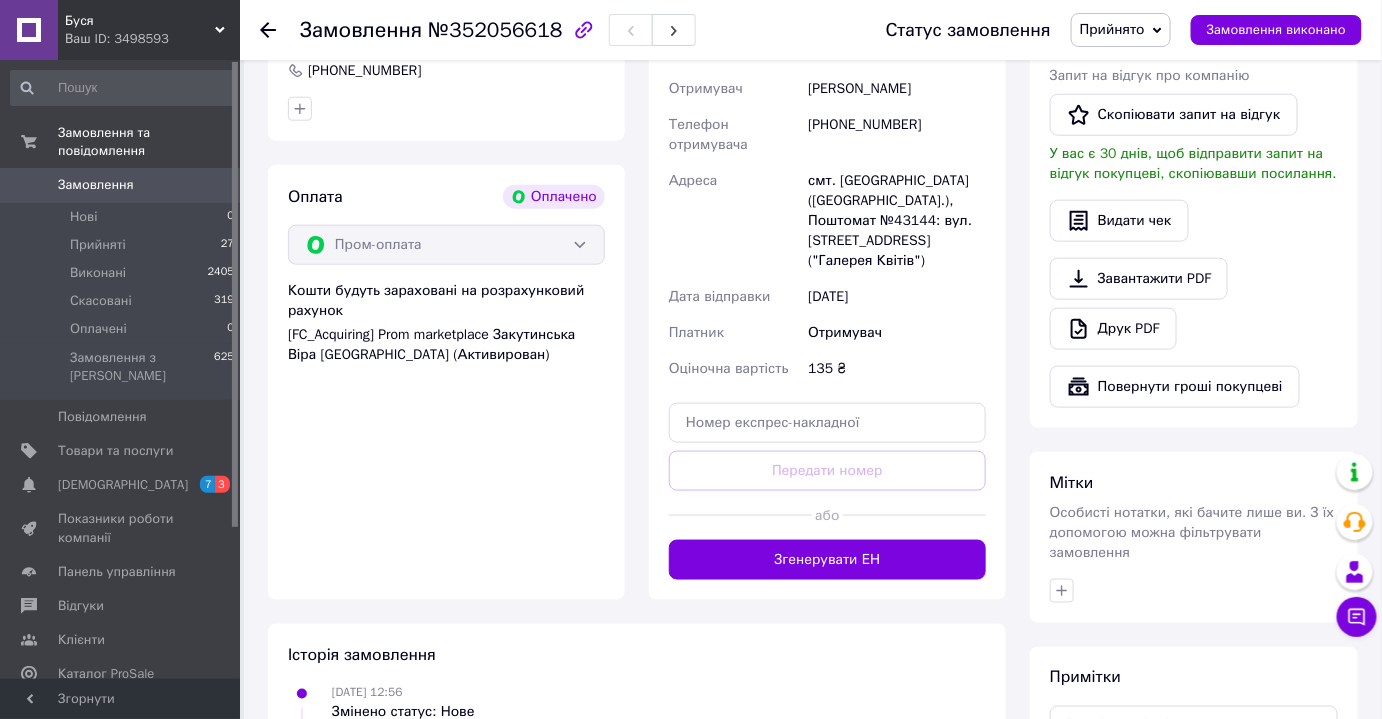 scroll, scrollTop: 684, scrollLeft: 0, axis: vertical 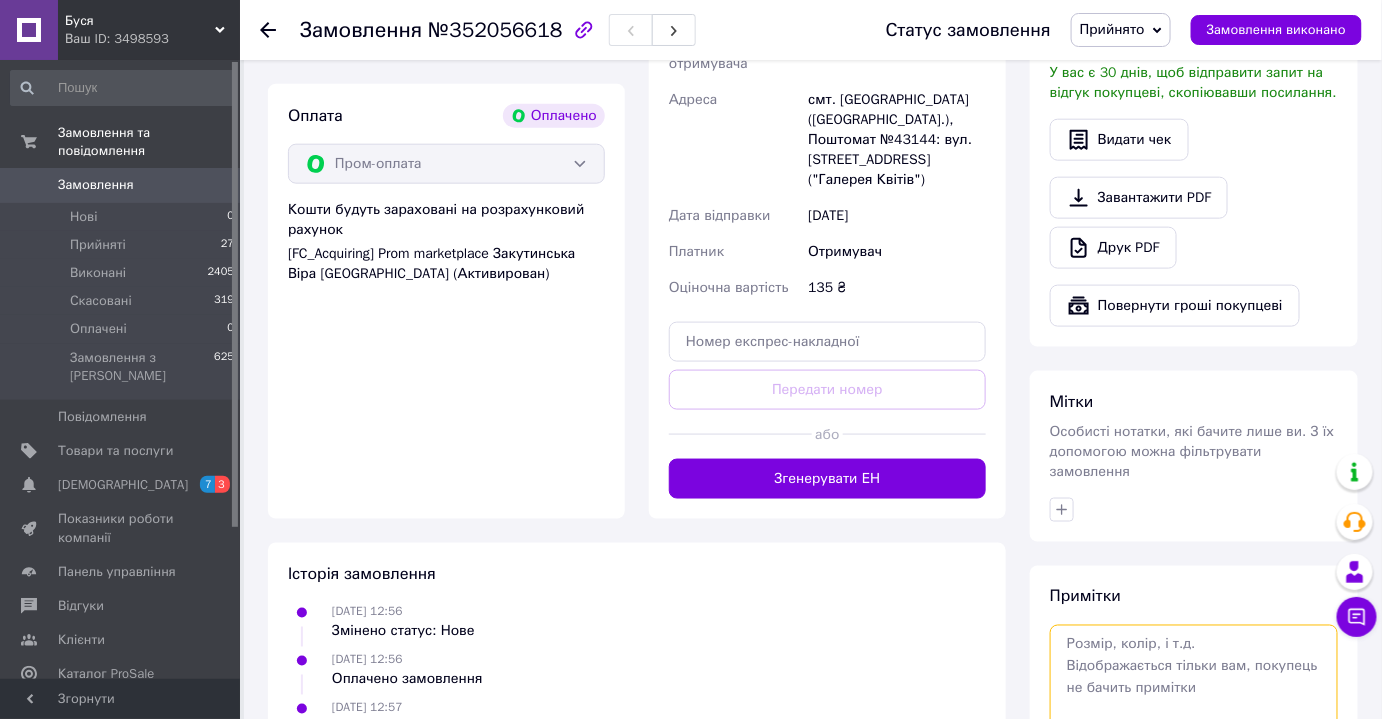 click at bounding box center (1194, 678) 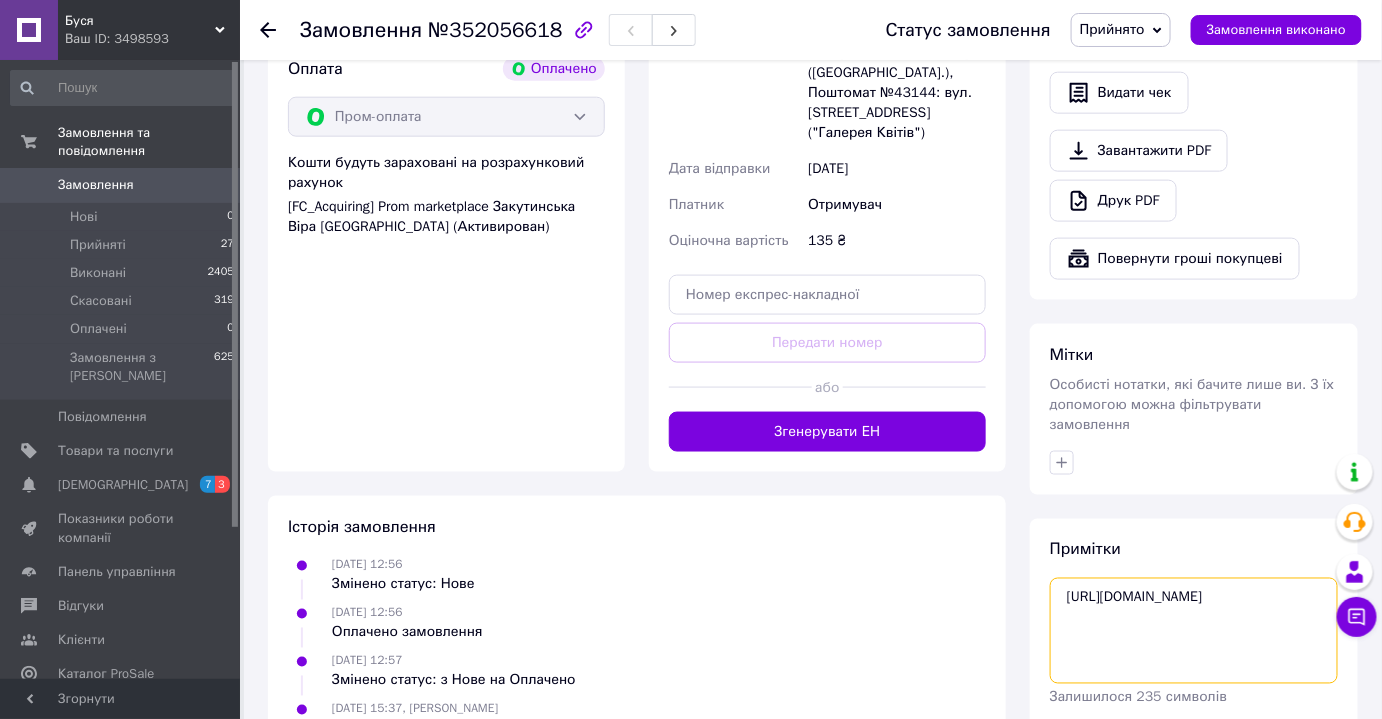scroll, scrollTop: 795, scrollLeft: 0, axis: vertical 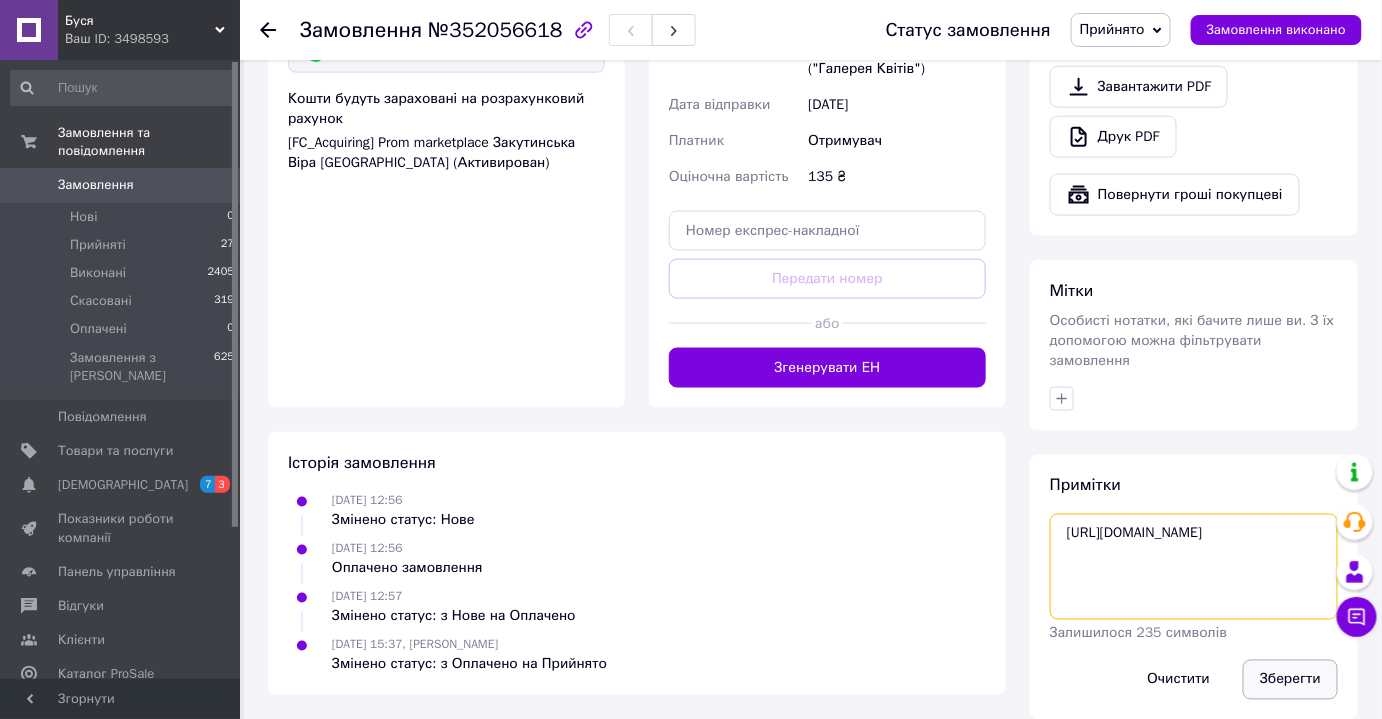 type on "[URL][DOMAIN_NAME]" 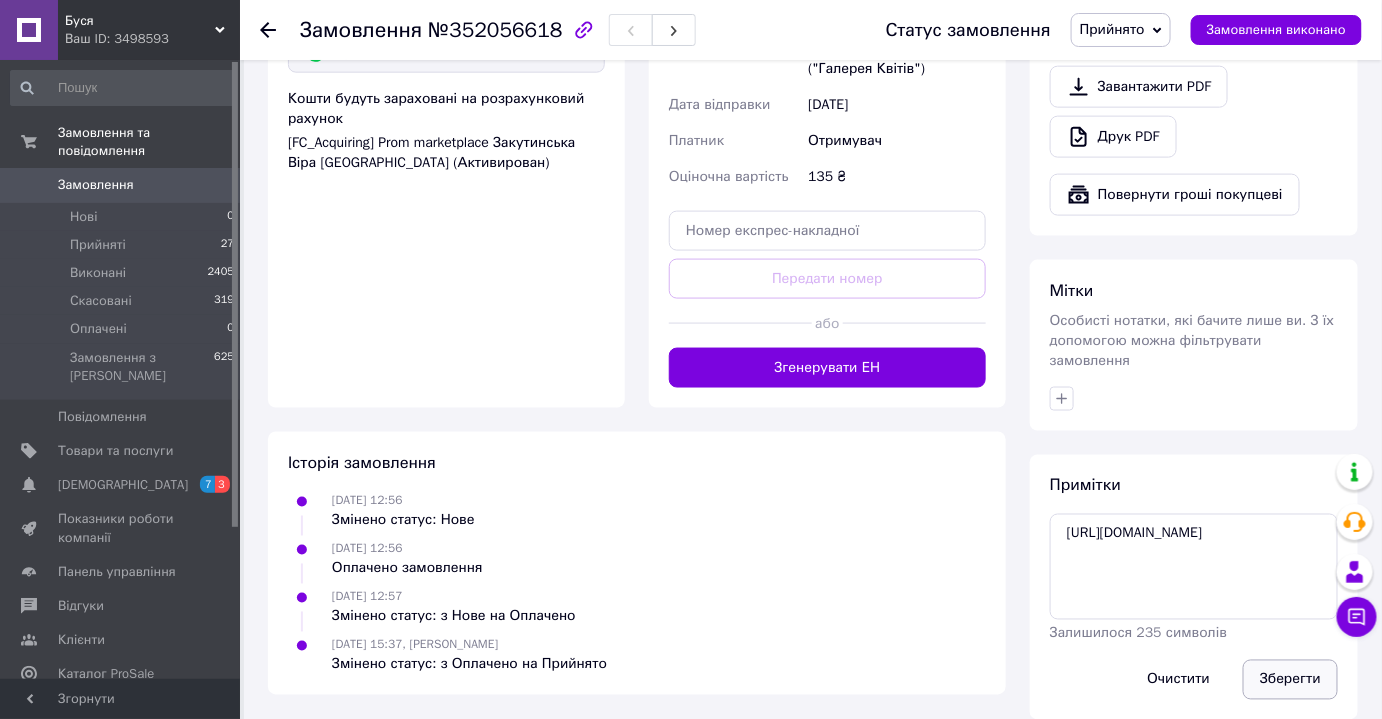 click on "Зберегти" at bounding box center [1290, 680] 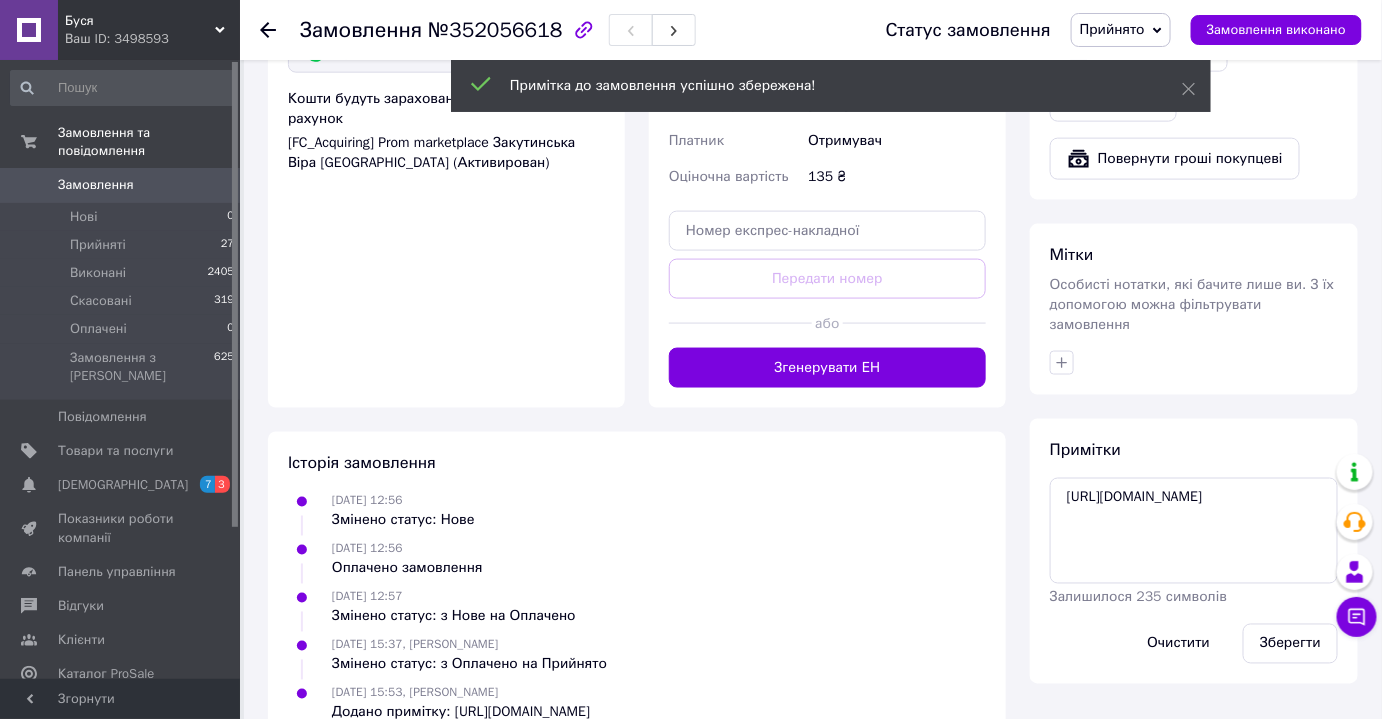 click on "Всього 1 товар 135 ₴ Всього до сплати 135 ₴ Комісія за замовлення 17.26 ₴ Дії Написати покупцеві   Надіслати інструкцію Рахунок   Чат Viber Telegram WhatsApp Запит на відгук про компанію   Скопіювати запит на відгук У вас є 30 днів, щоб відправити запит на відгук покупцеві, скопіювавши посилання.   Видати чек   Завантажити PDF   Друк PDF   Повернути гроші покупцеві [PERSON_NAME] Особисті нотатки, які бачите лише ви. З їх допомогою можна фільтрувати замовлення Примітки [URL][DOMAIN_NAME] Залишилося 235 символів Очистити Зберегти" at bounding box center (1194, 17) 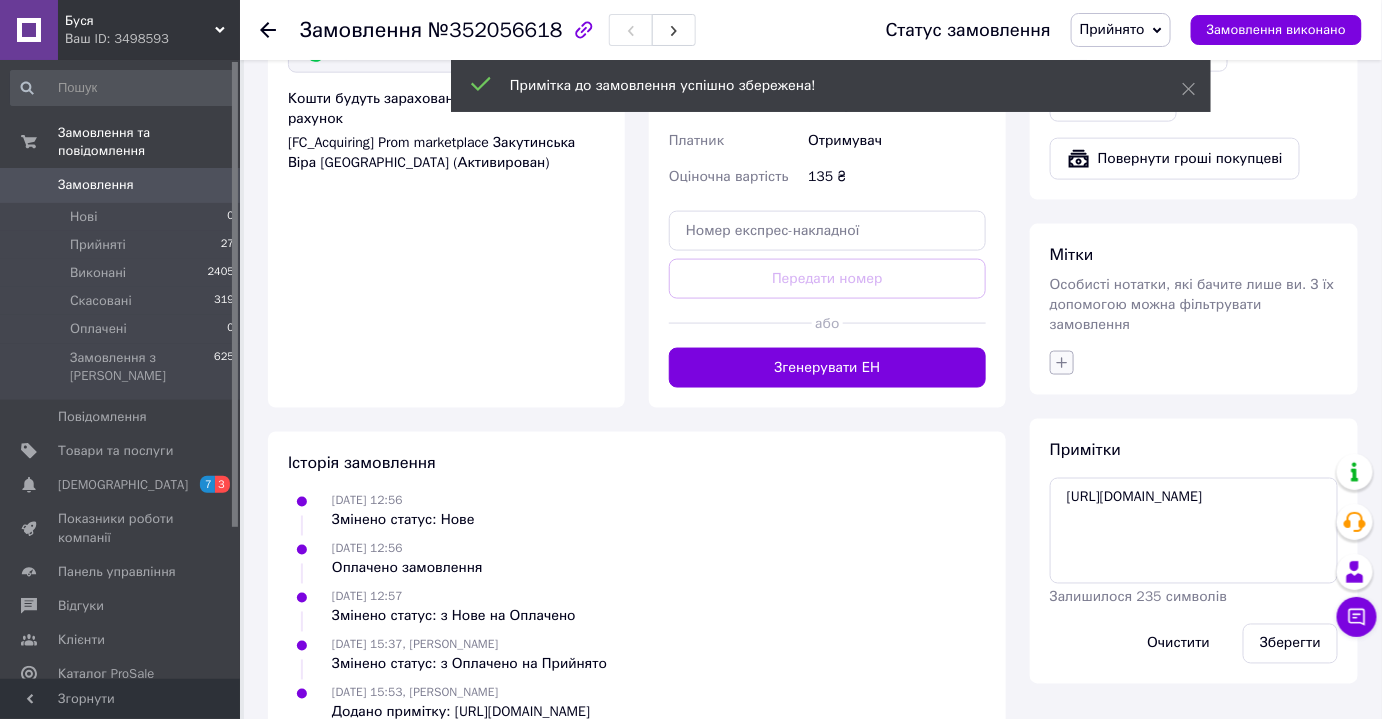 click 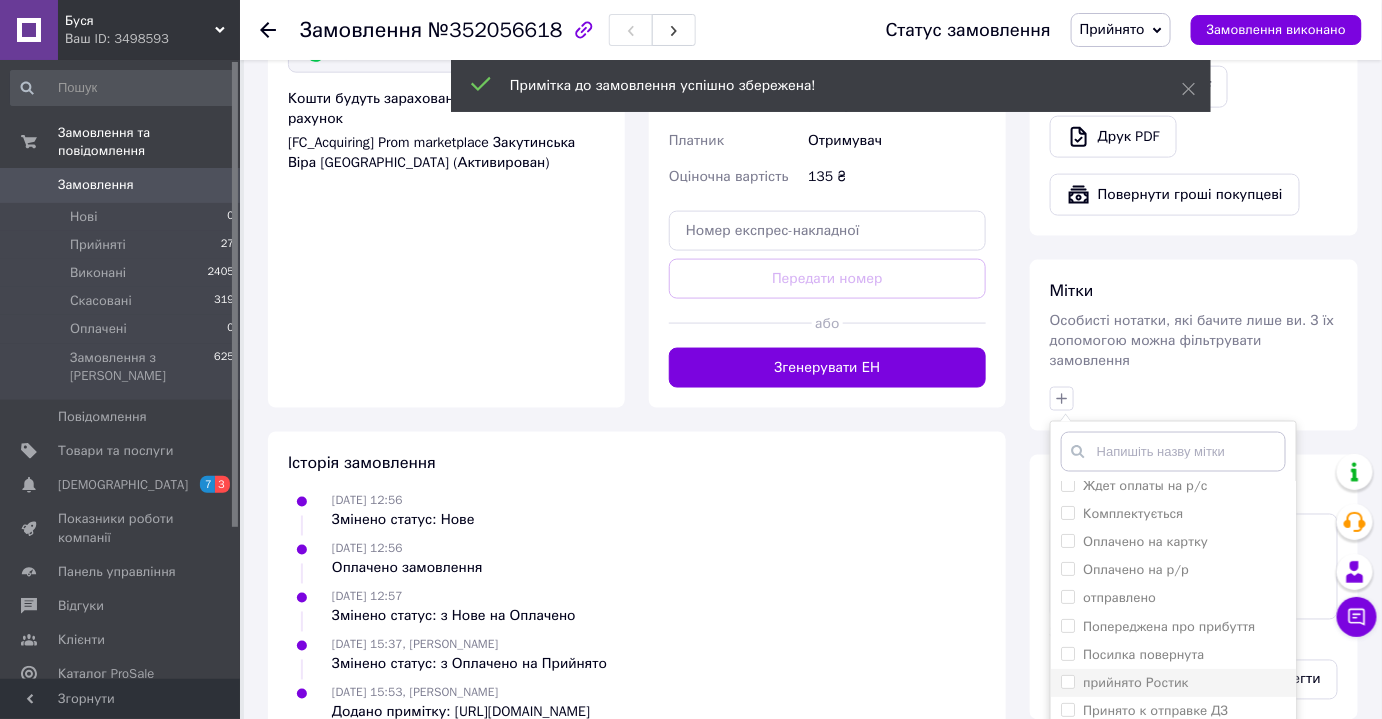 scroll, scrollTop: 225, scrollLeft: 0, axis: vertical 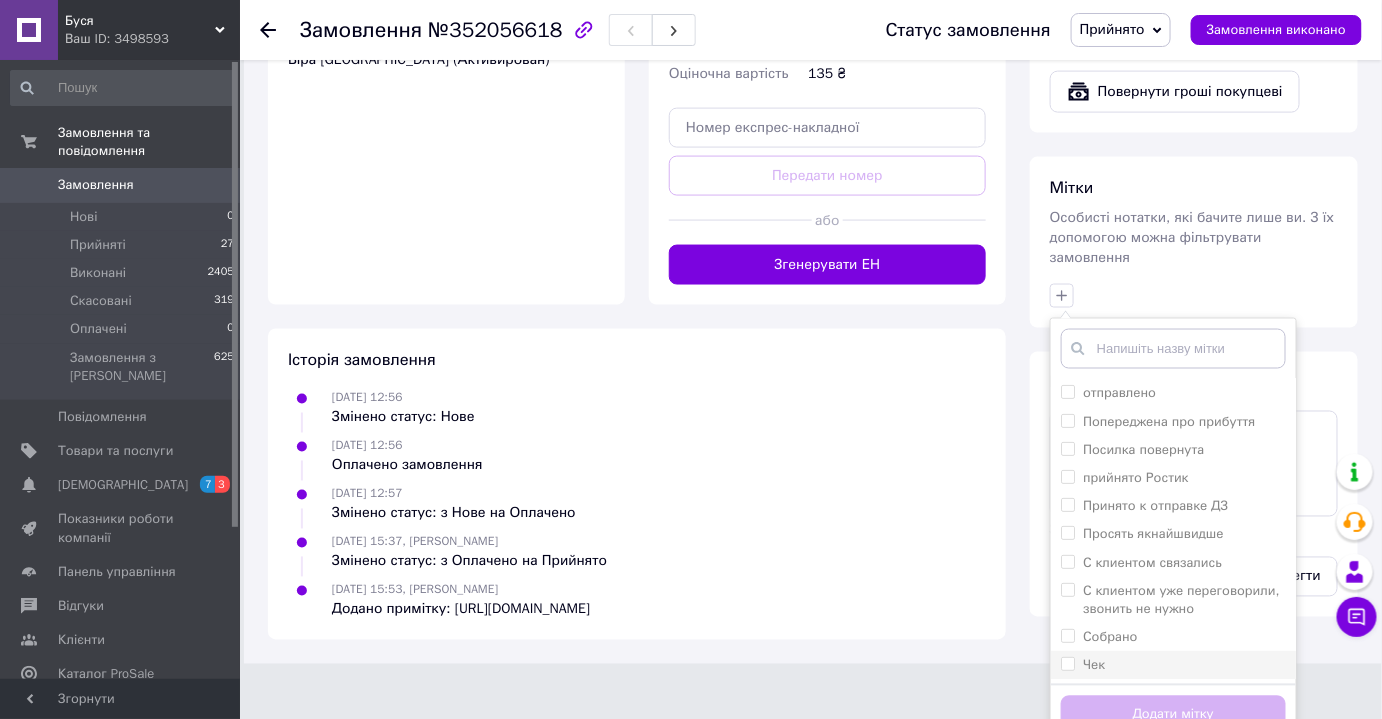 click on "Чек" at bounding box center (1067, 663) 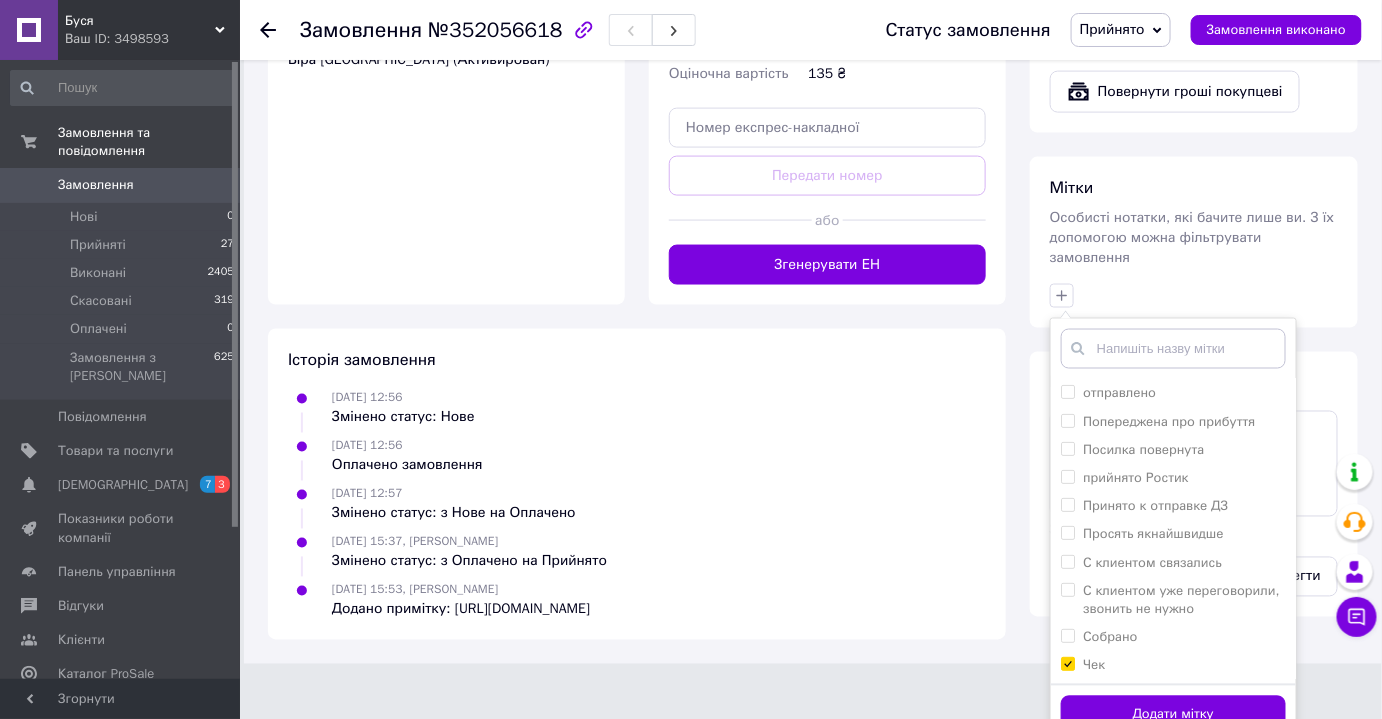 click on "Додати мітку" at bounding box center (1173, 715) 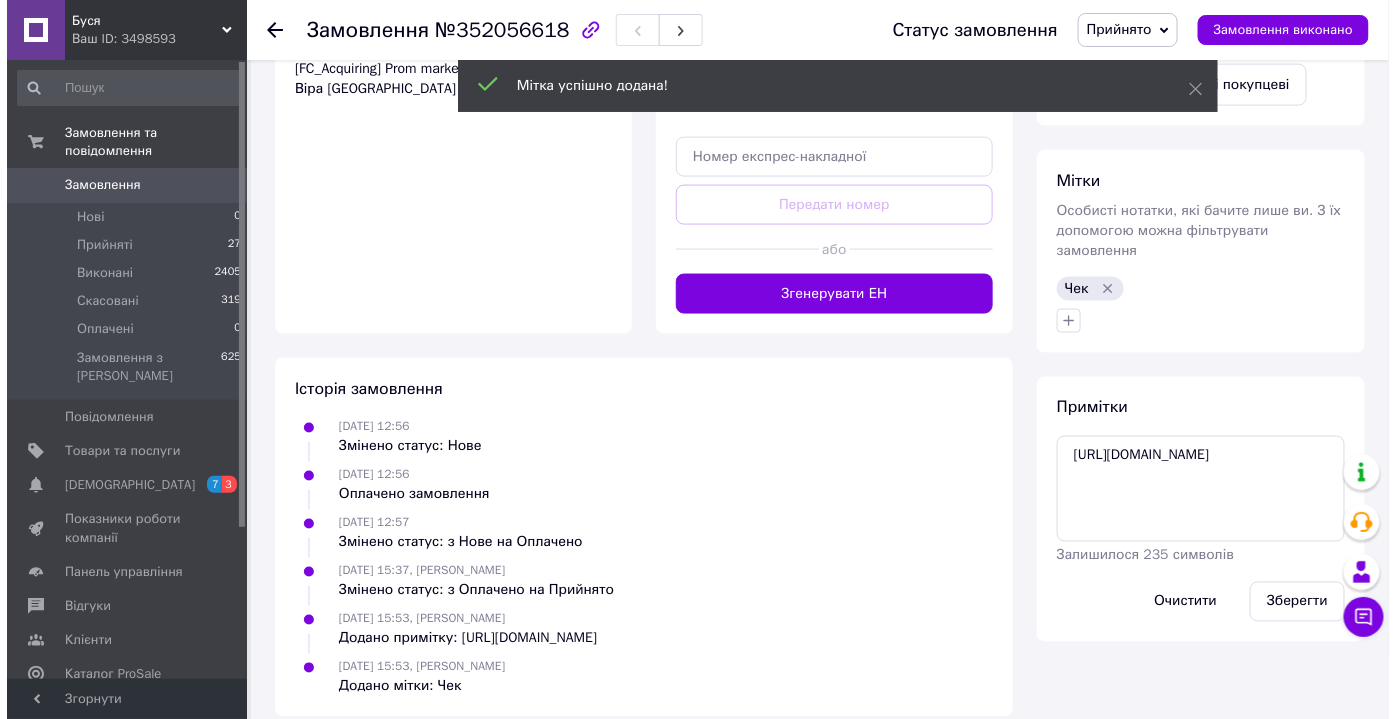 scroll, scrollTop: 323, scrollLeft: 0, axis: vertical 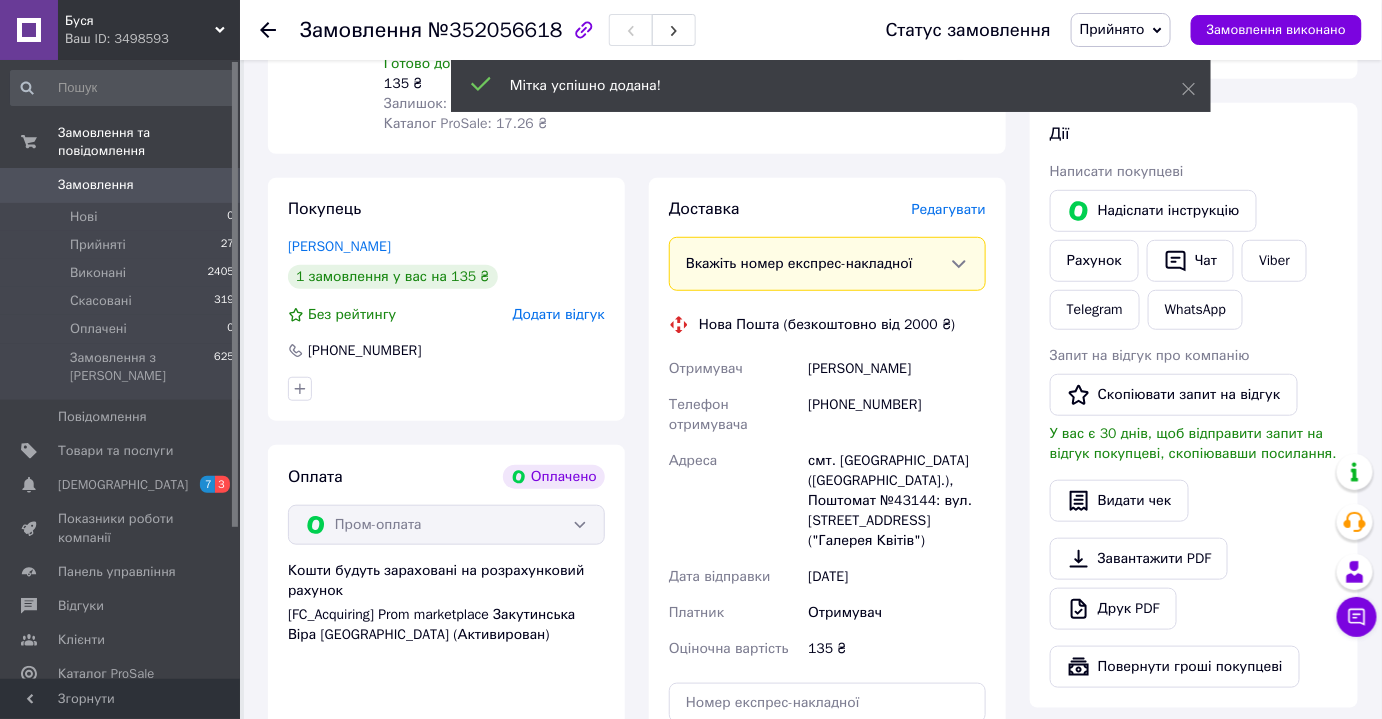 click on "Редагувати" at bounding box center (949, 209) 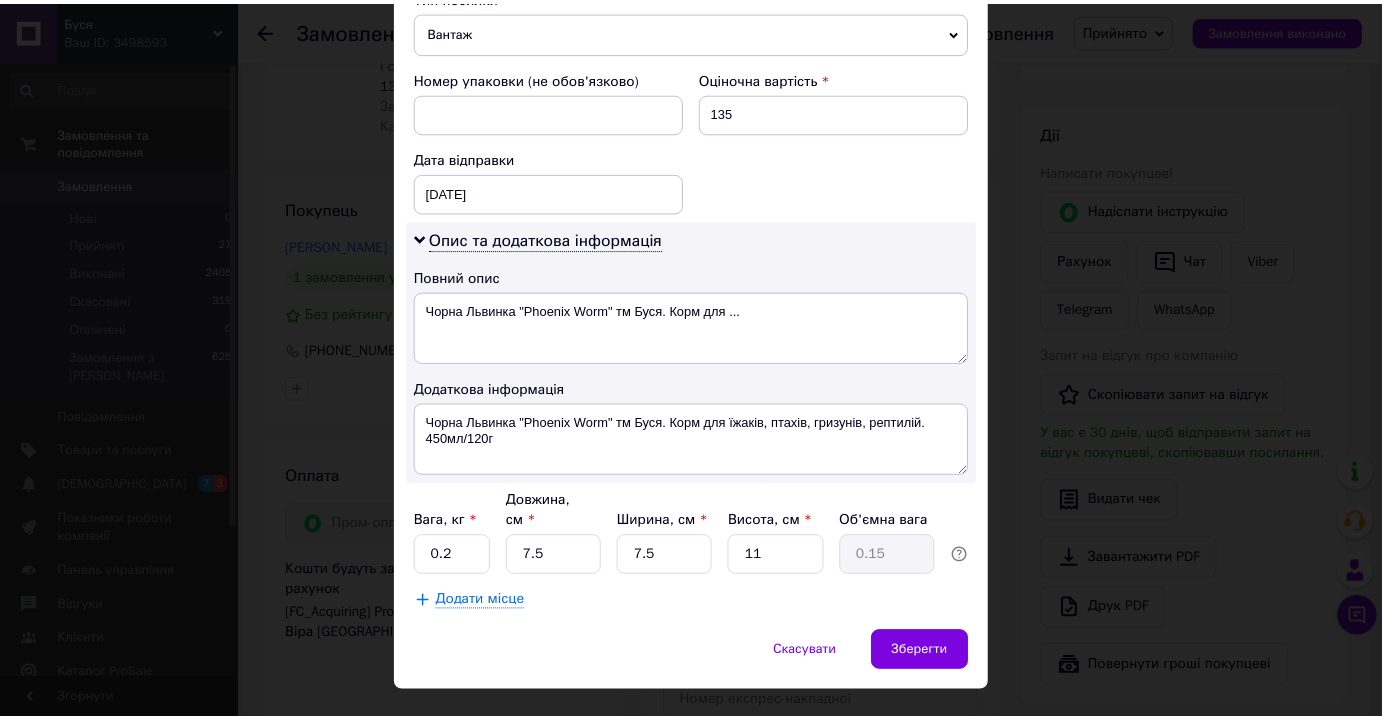 scroll, scrollTop: 824, scrollLeft: 0, axis: vertical 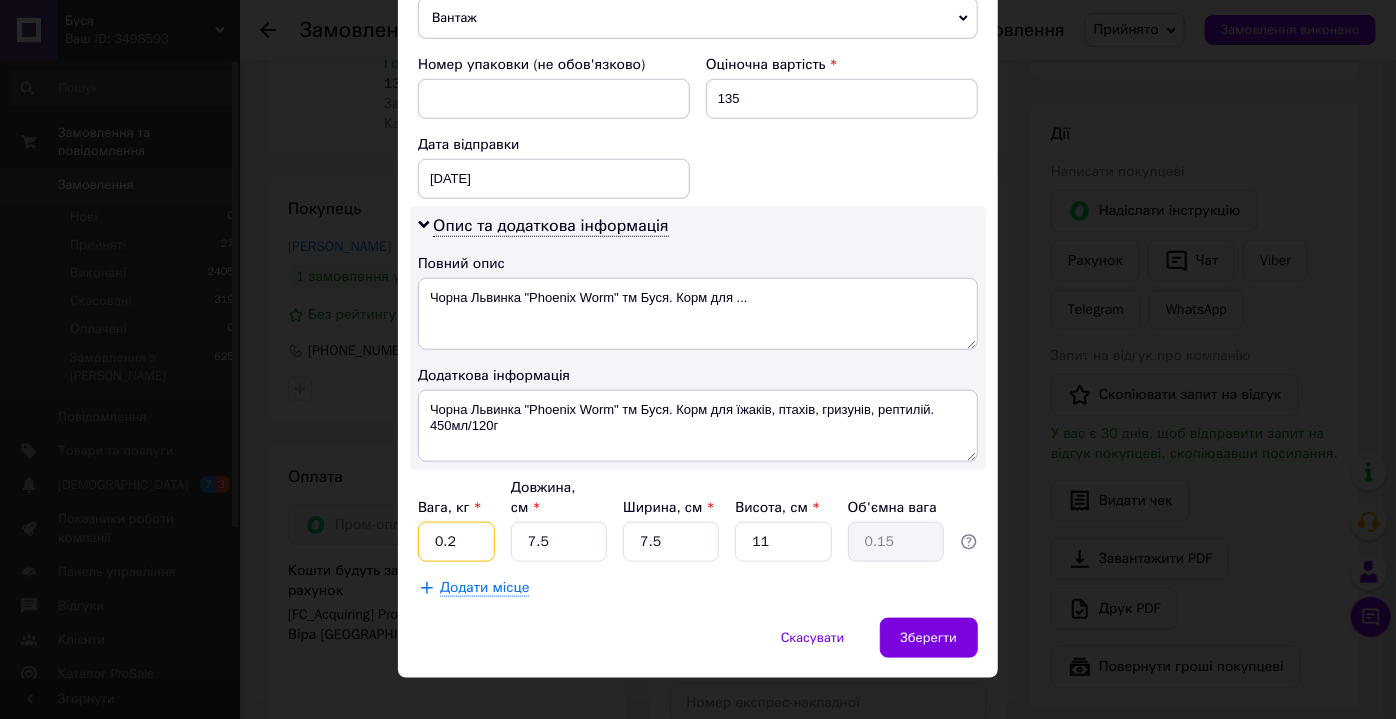 click on "0.2" at bounding box center (456, 542) 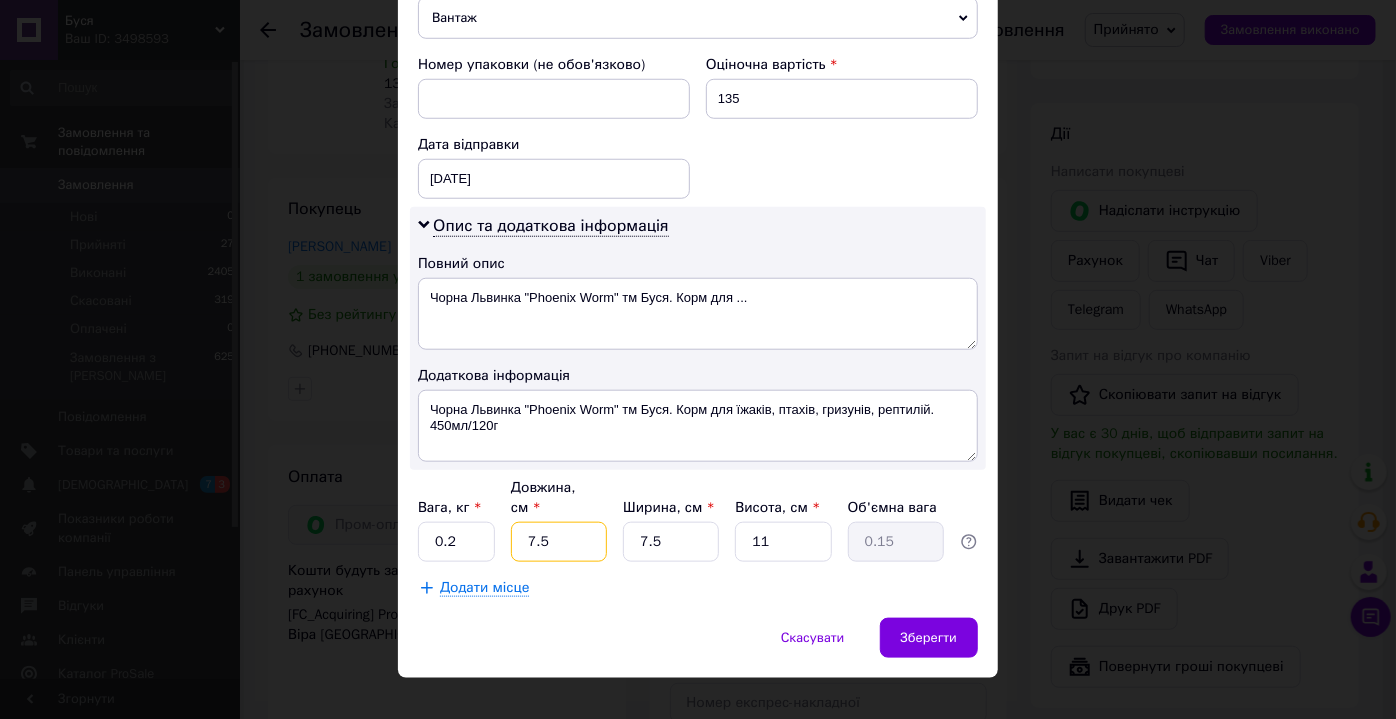 click on "7.5" at bounding box center [559, 542] 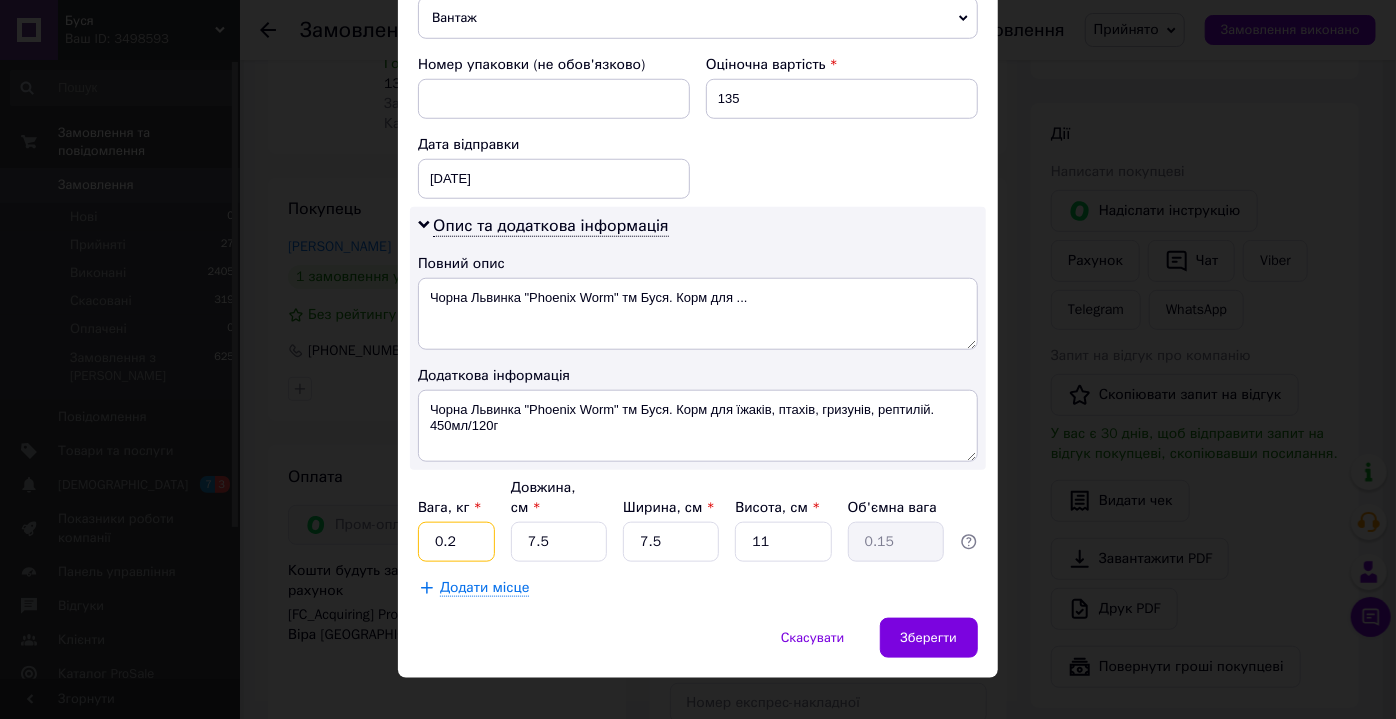 click on "0.2" at bounding box center (456, 542) 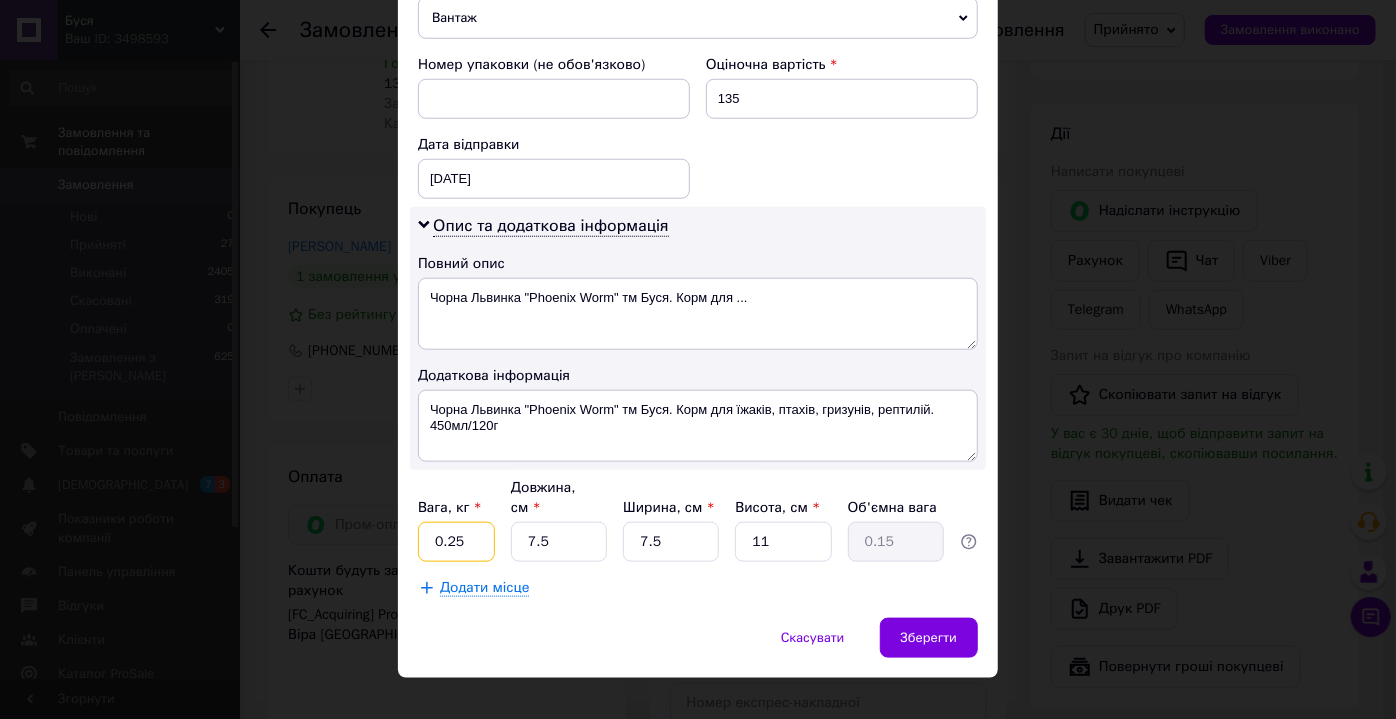 type on "0.25" 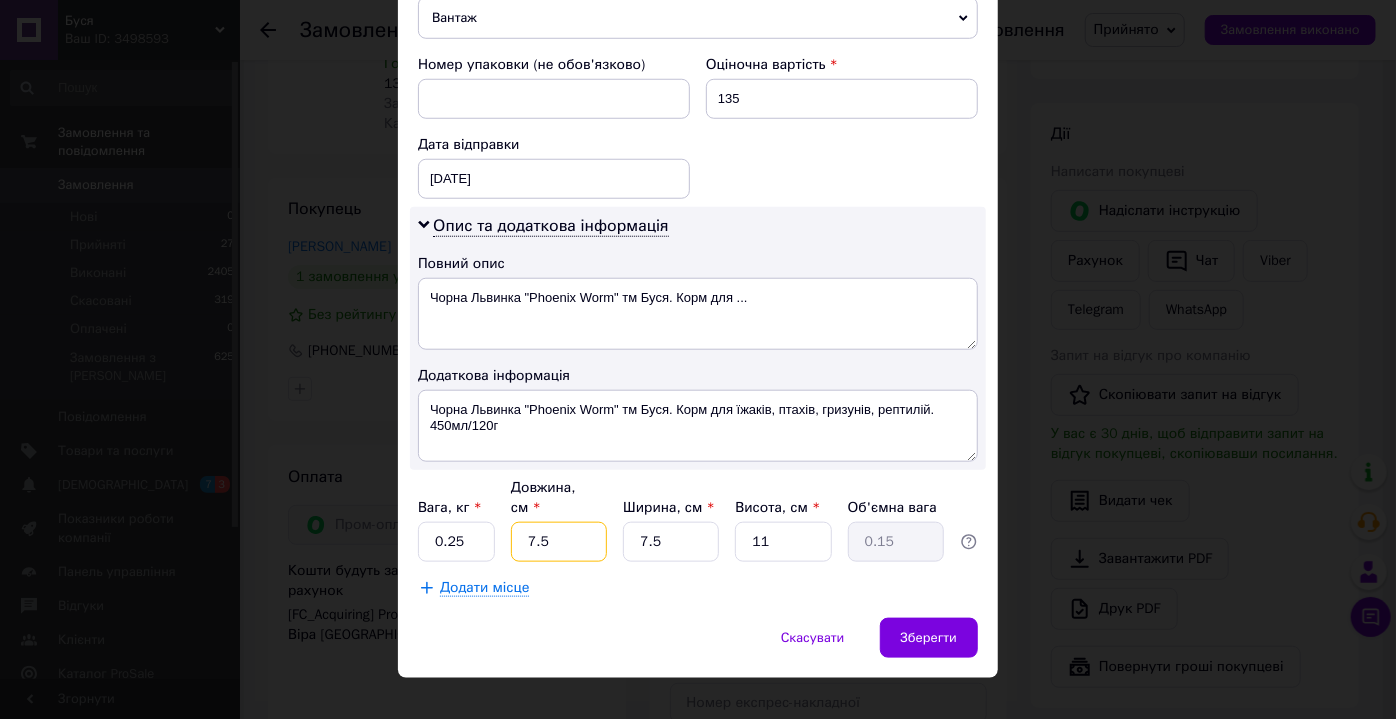 drag, startPoint x: 556, startPoint y: 515, endPoint x: 514, endPoint y: 523, distance: 42.755116 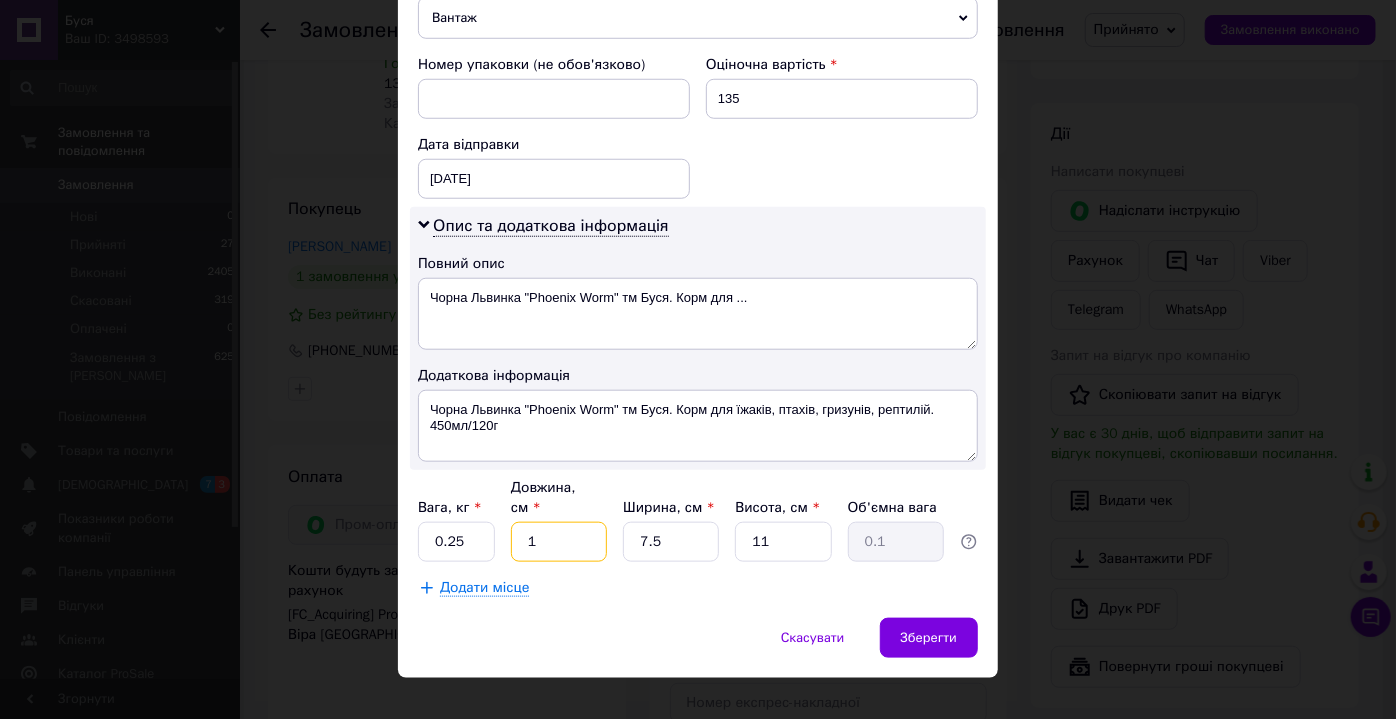 type on "12" 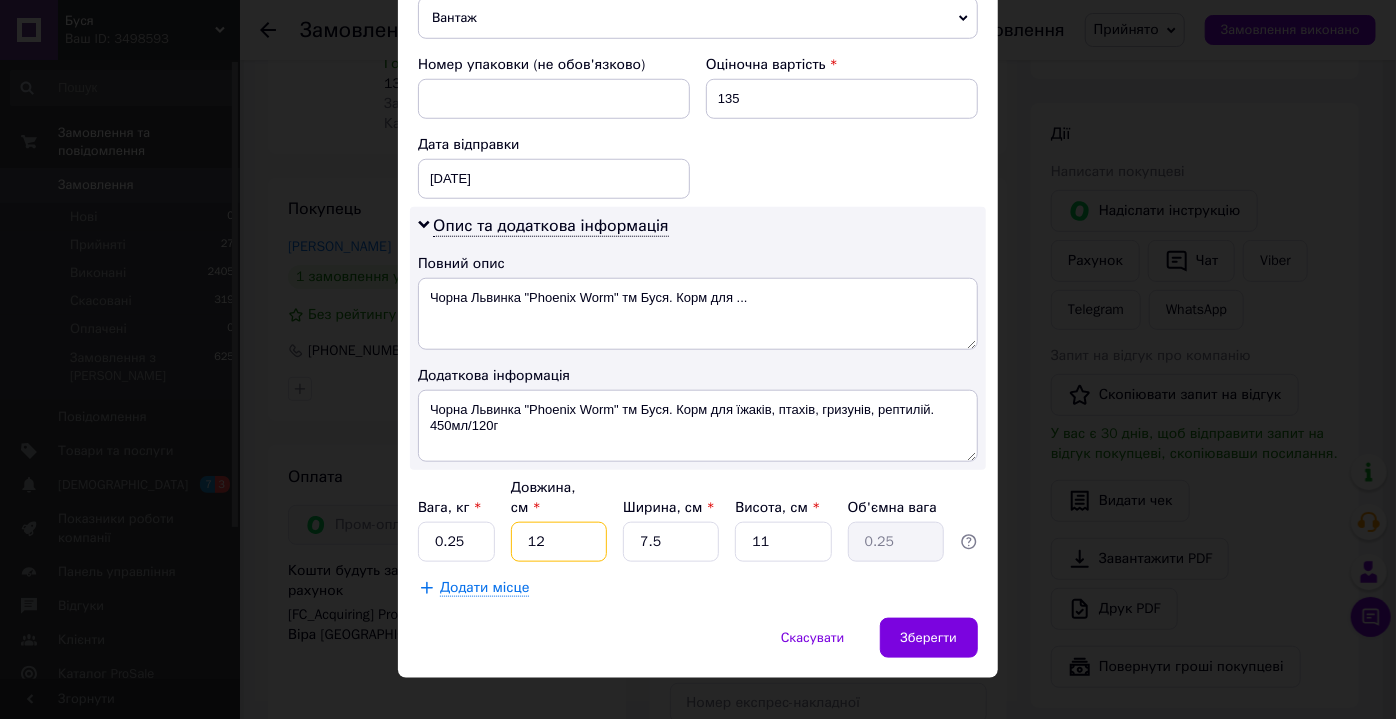 type on "12" 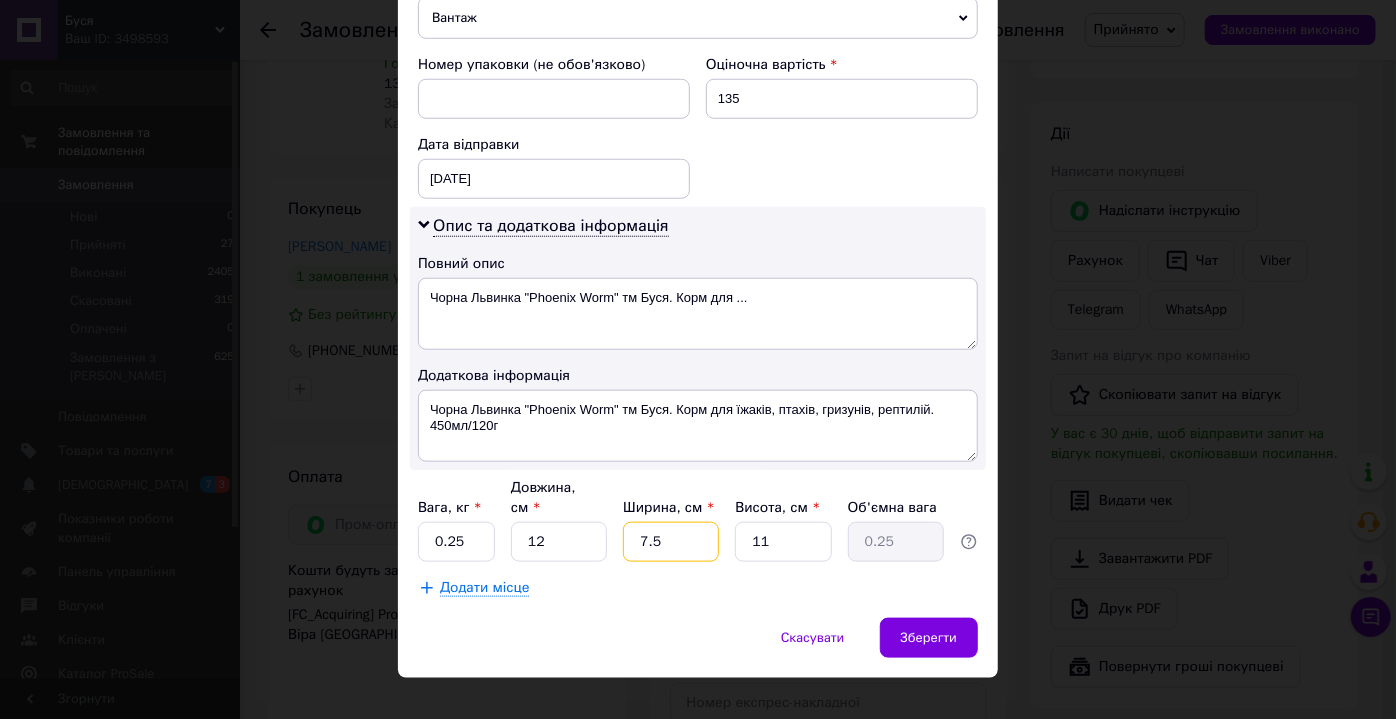 type on "1" 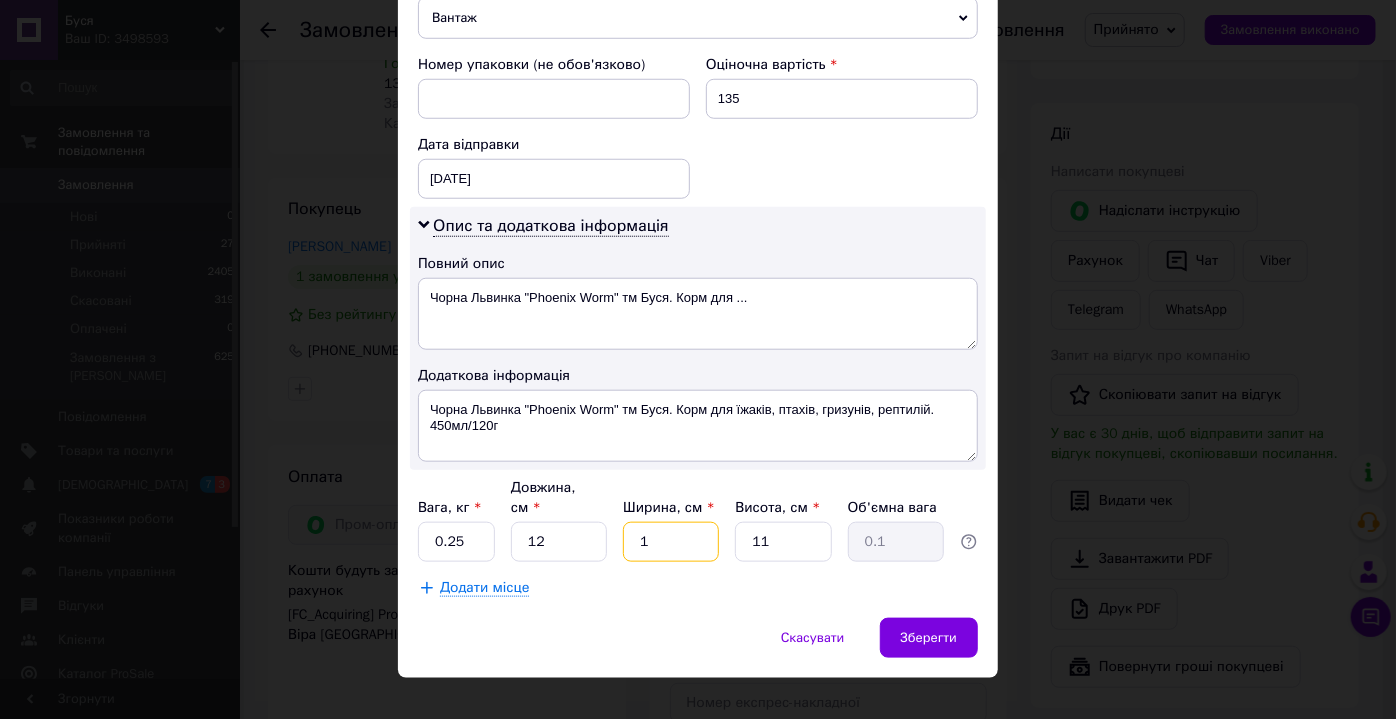 type on "10" 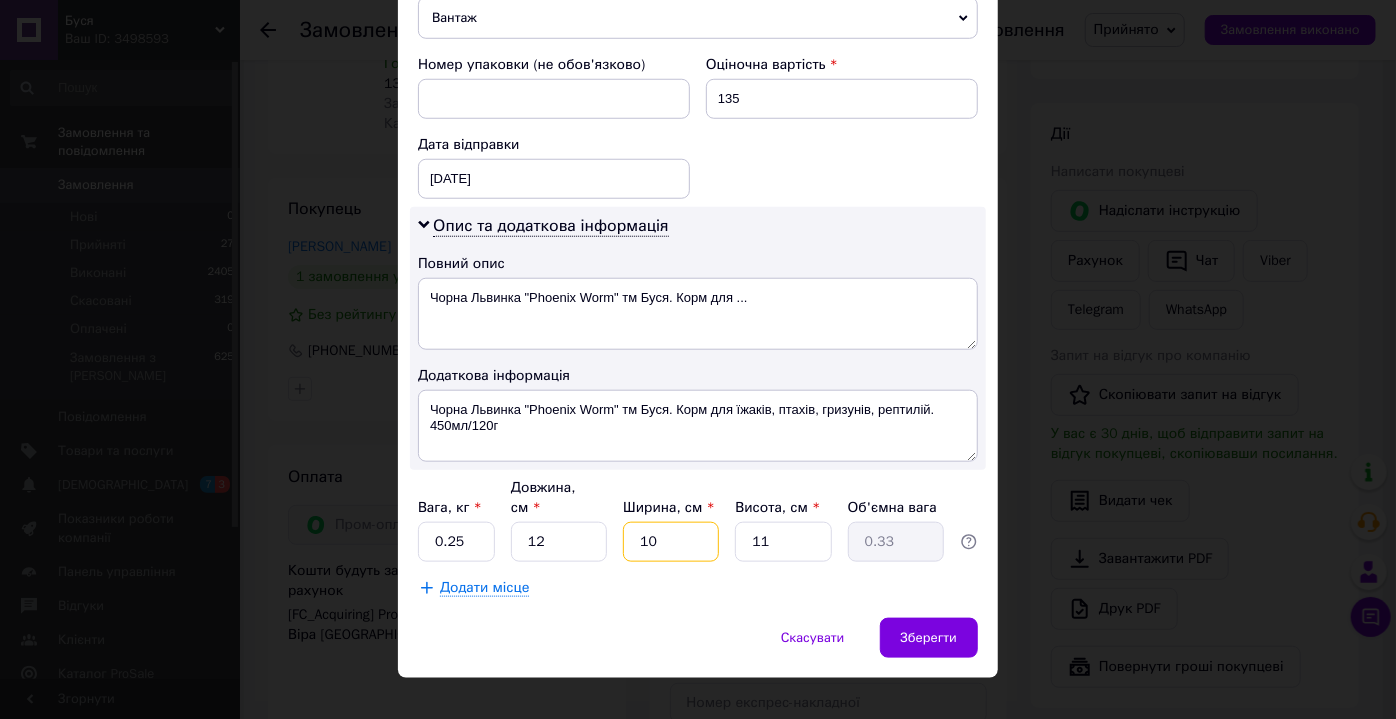 type on "10" 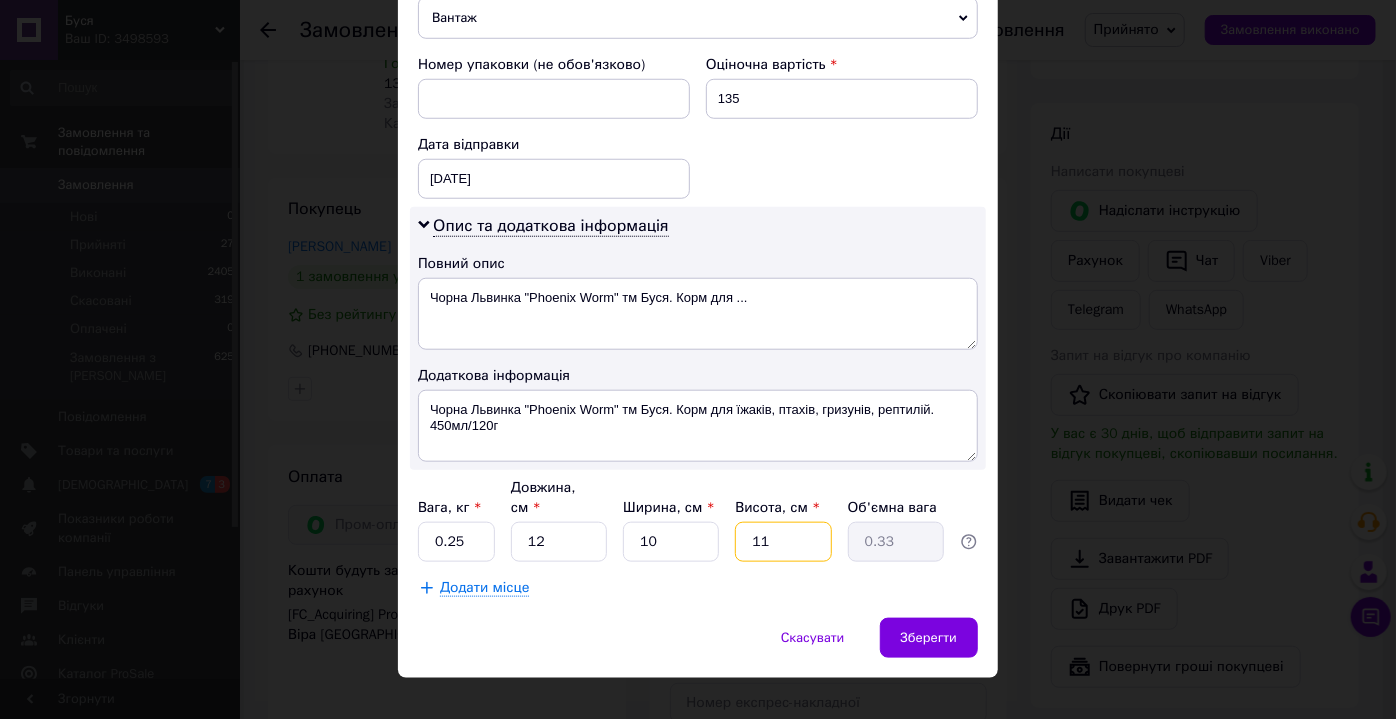 type on "1" 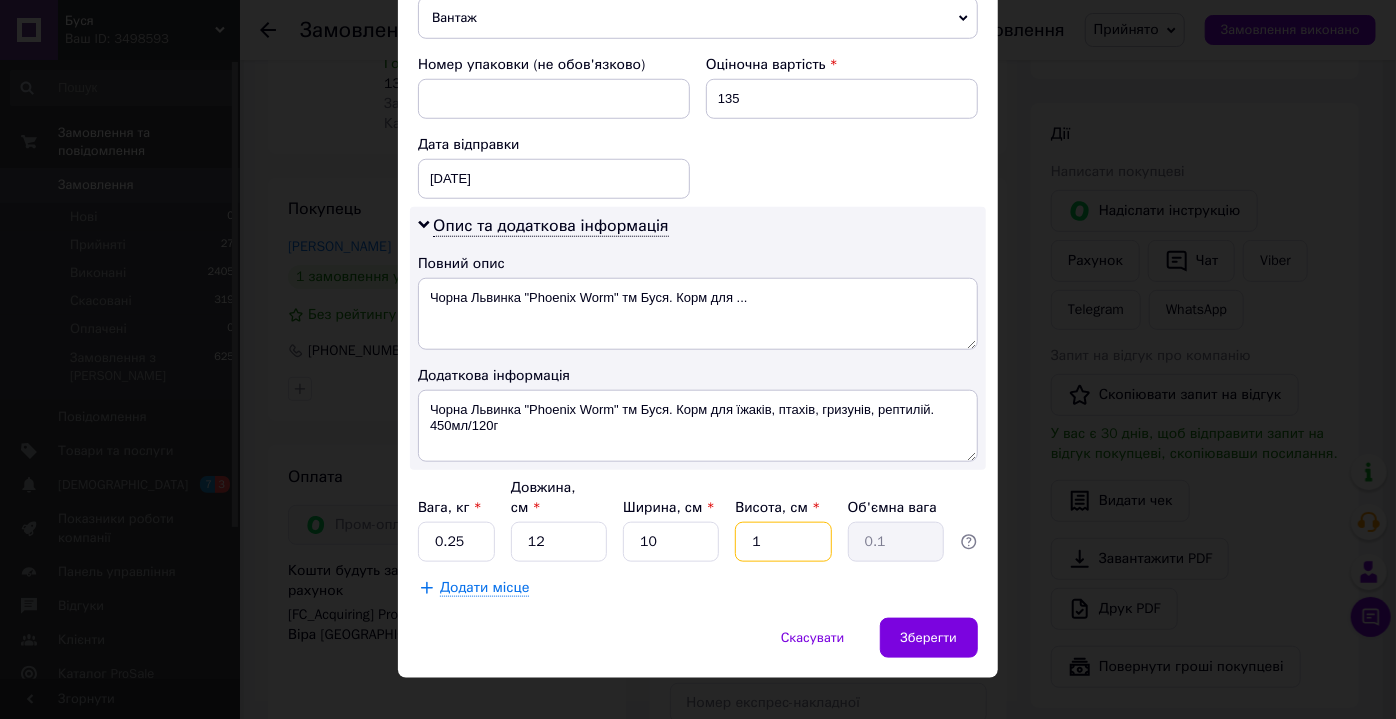 type on "10" 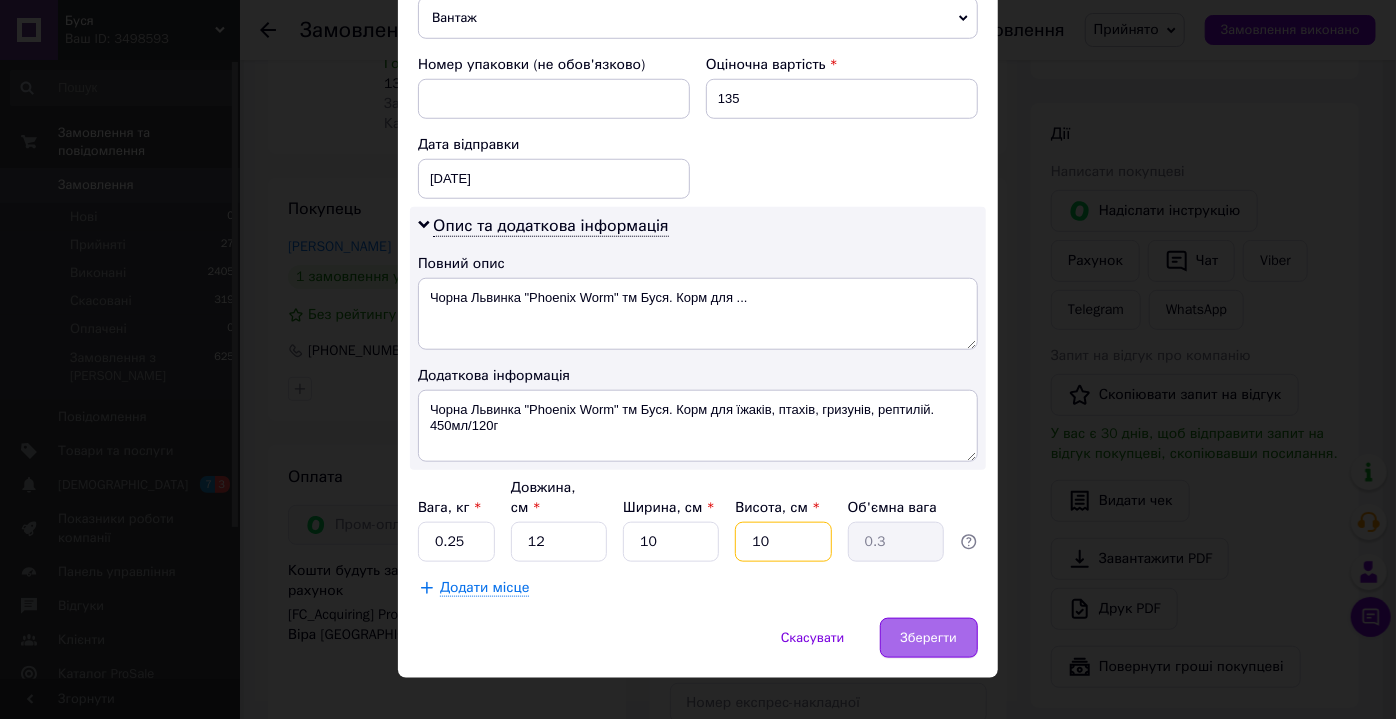 type on "10" 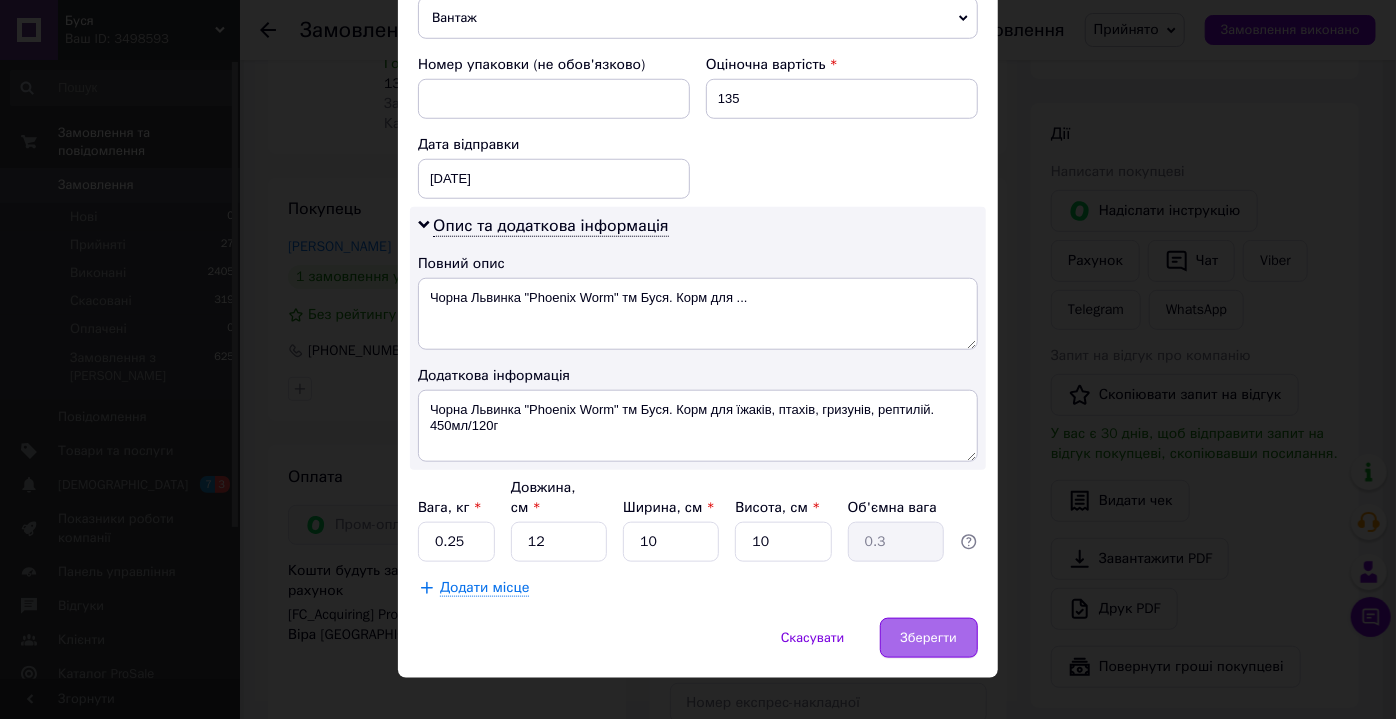 click on "Зберегти" at bounding box center (929, 638) 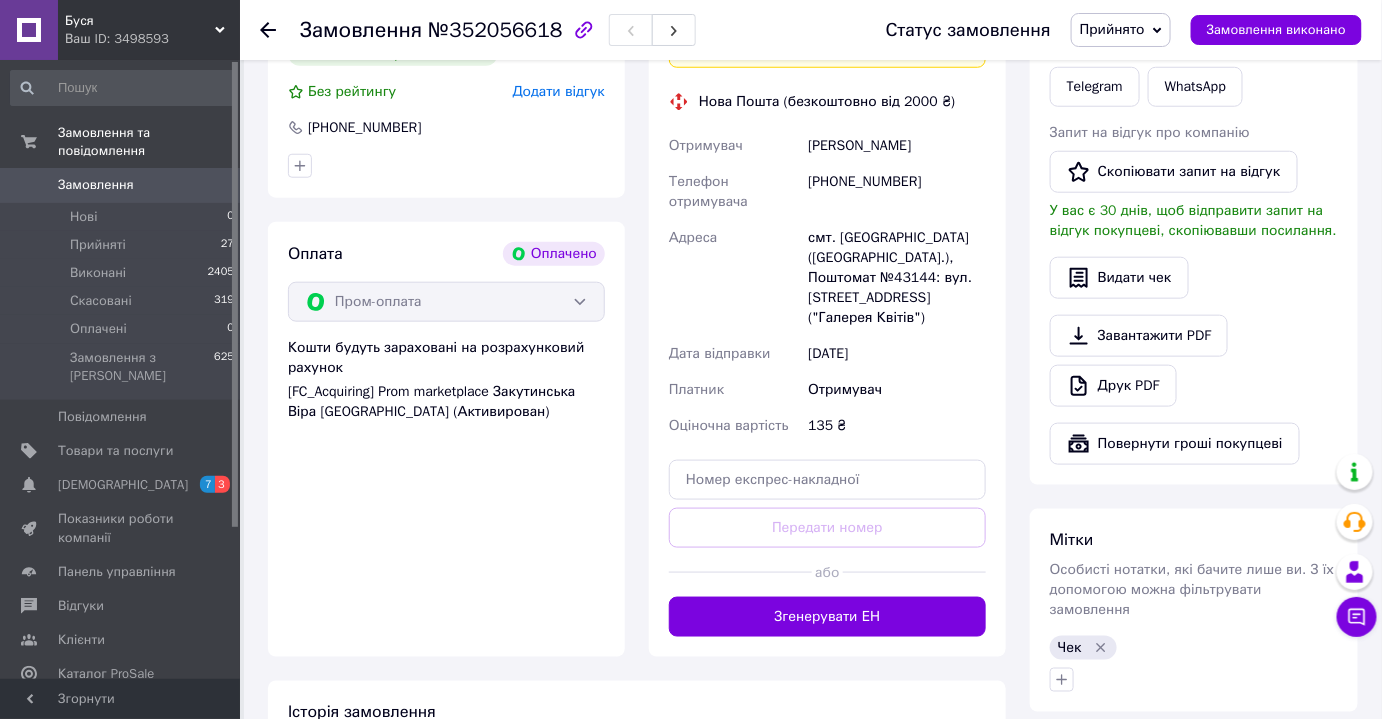scroll, scrollTop: 596, scrollLeft: 0, axis: vertical 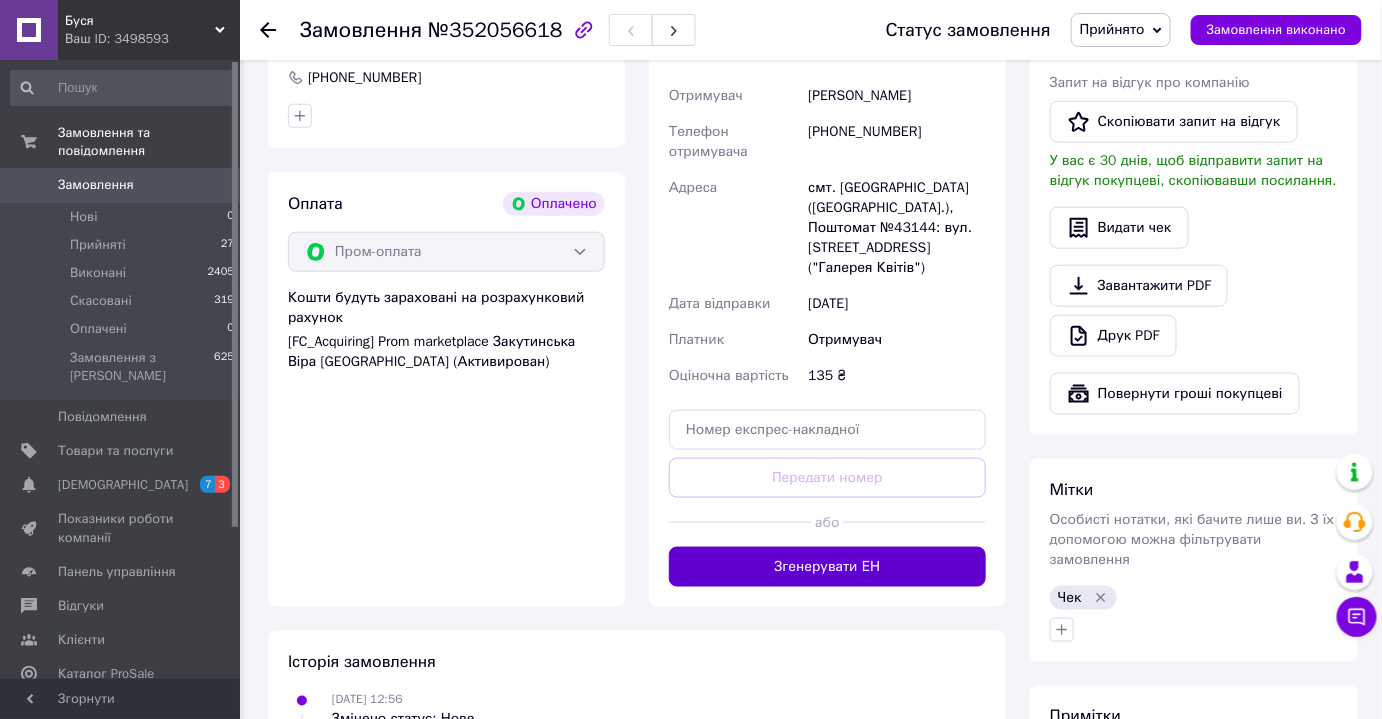 click on "Згенерувати ЕН" at bounding box center [827, 567] 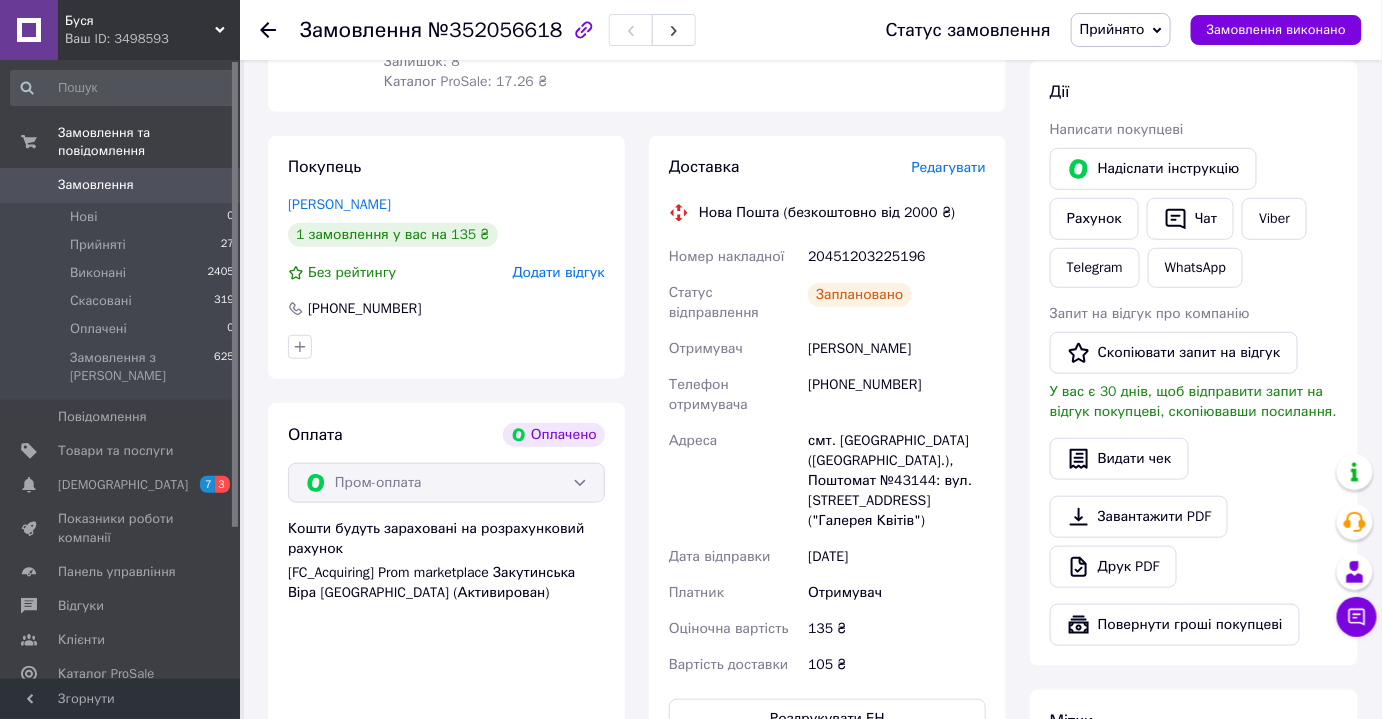 scroll, scrollTop: 0, scrollLeft: 0, axis: both 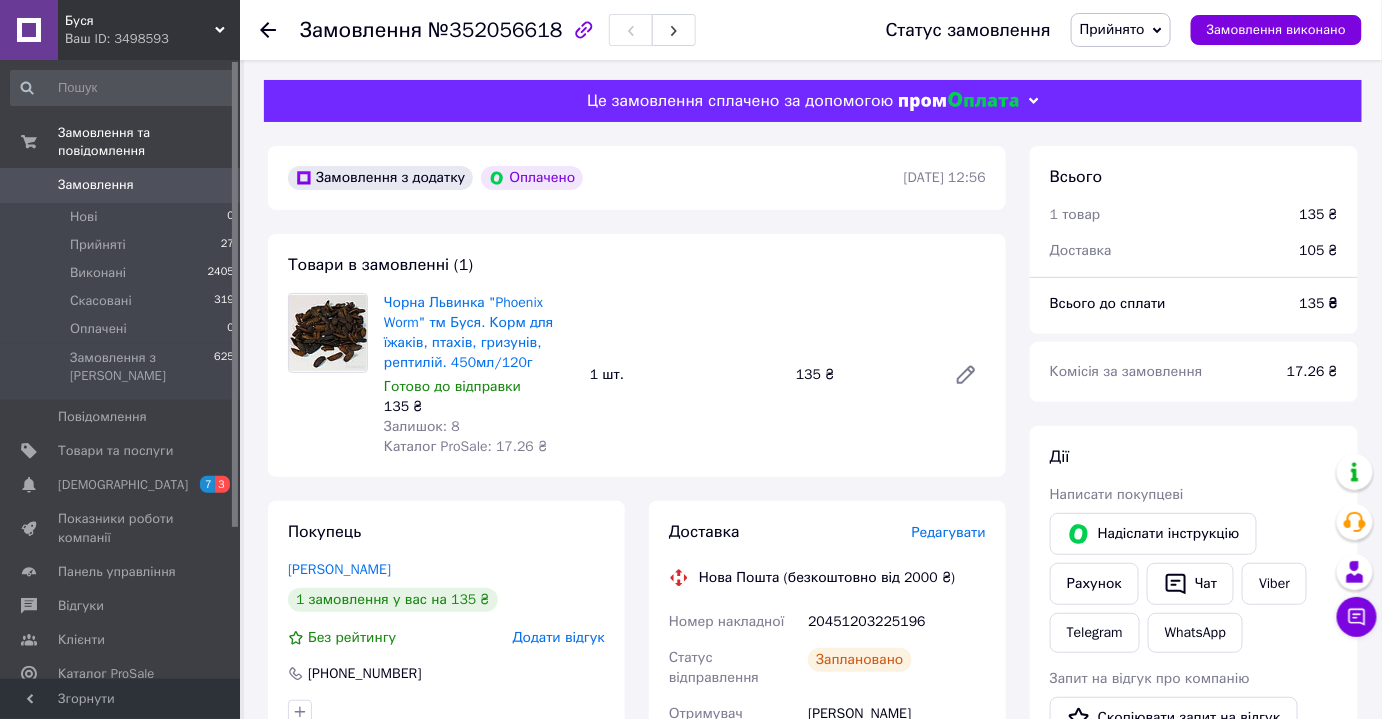 click 